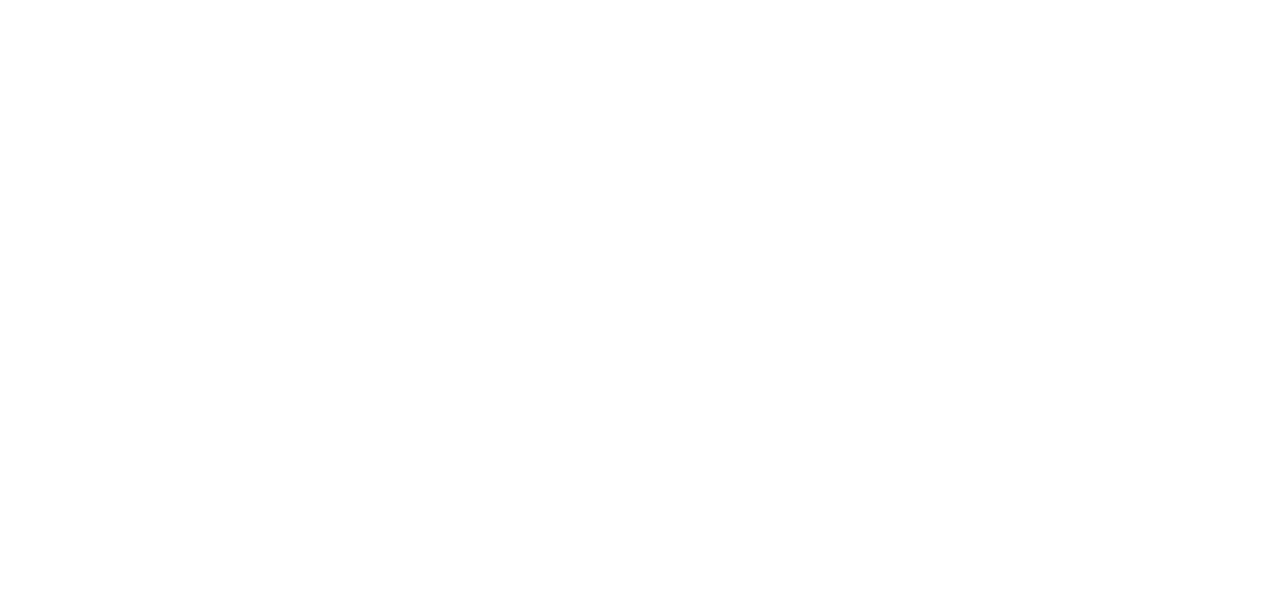 scroll, scrollTop: 0, scrollLeft: 0, axis: both 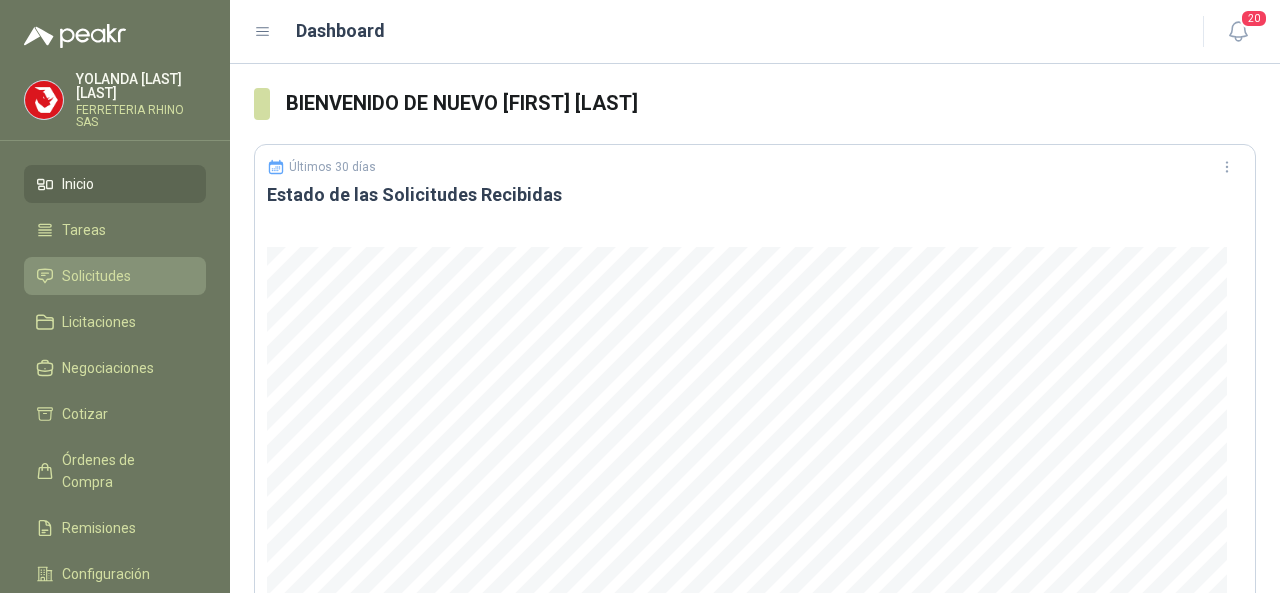 click on "Solicitudes" at bounding box center [96, 276] 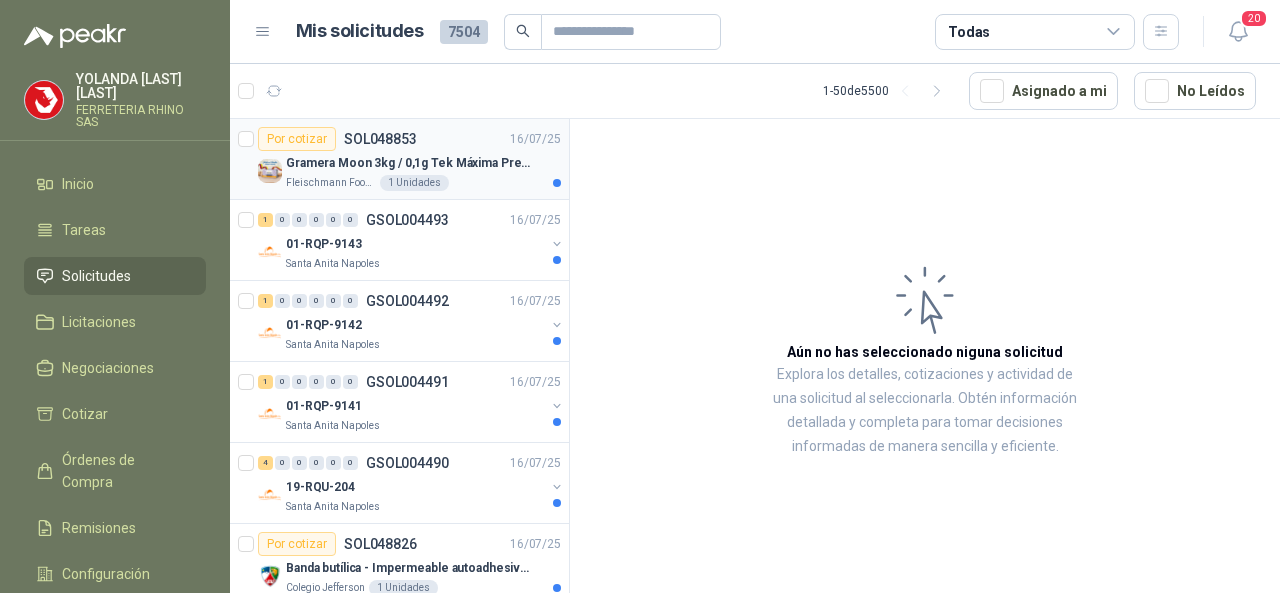 click on "SOL048853" at bounding box center (380, 139) 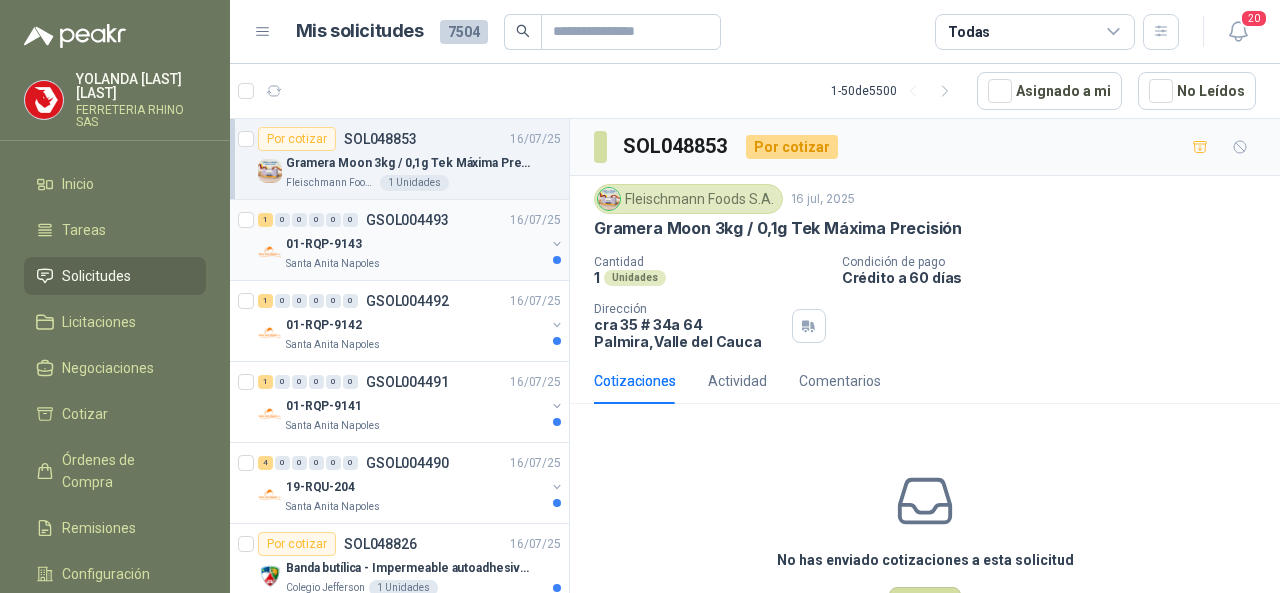 click on "GSOL004493" at bounding box center (407, 220) 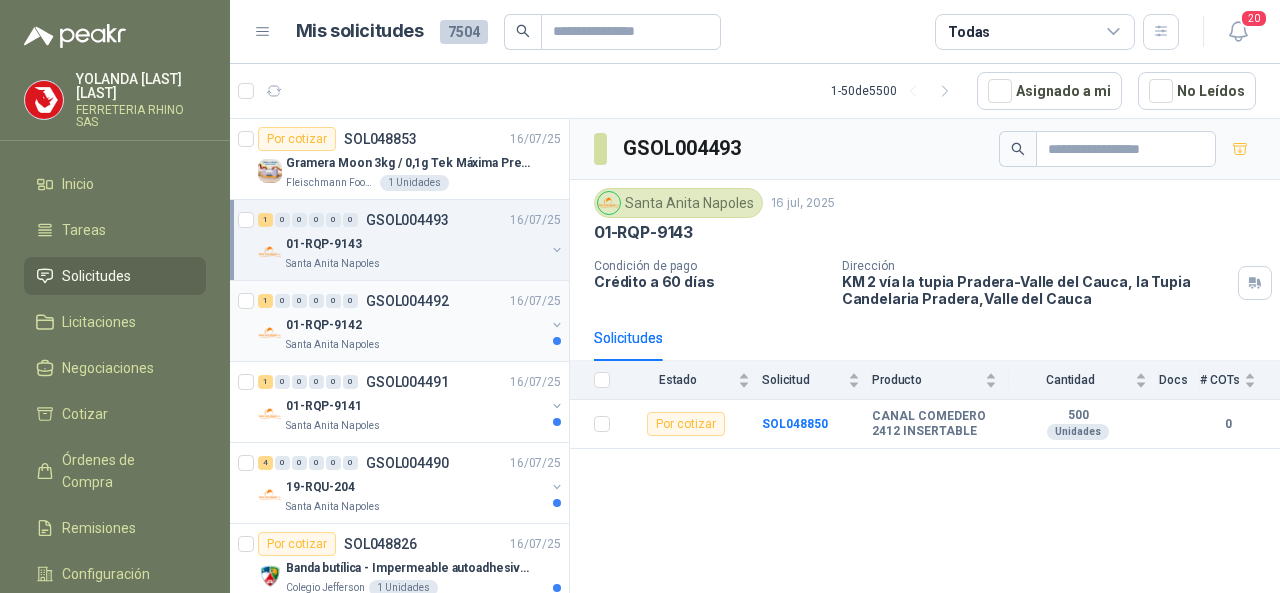 click on "GSOL004492" at bounding box center (407, 301) 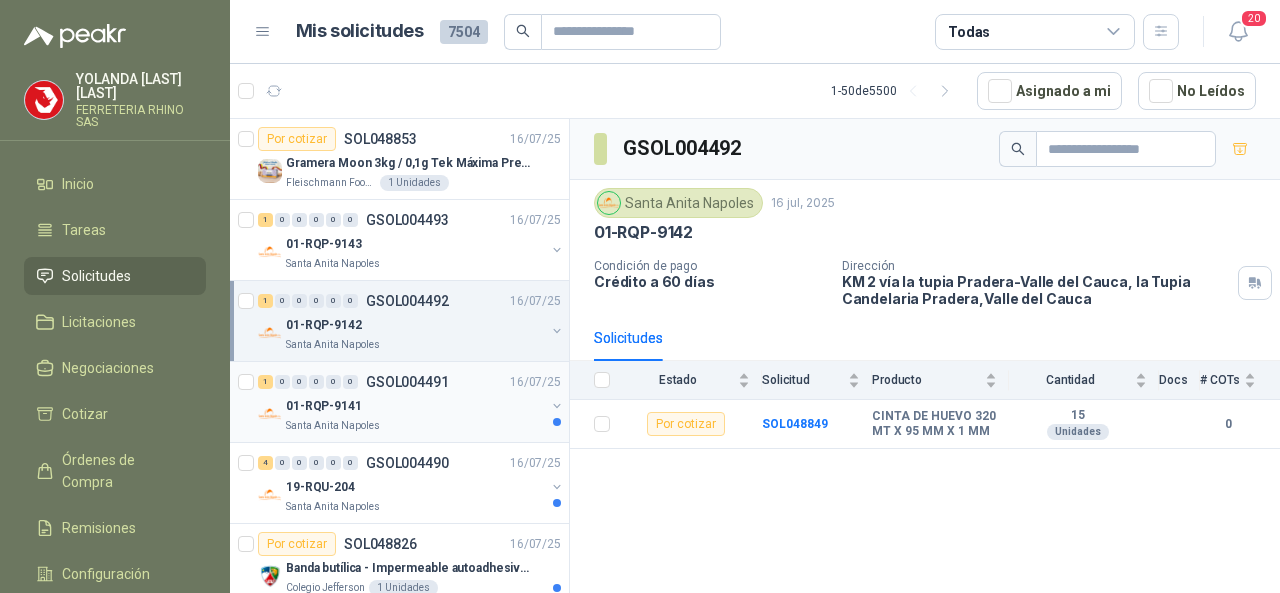 click on "GSOL004491" at bounding box center [407, 382] 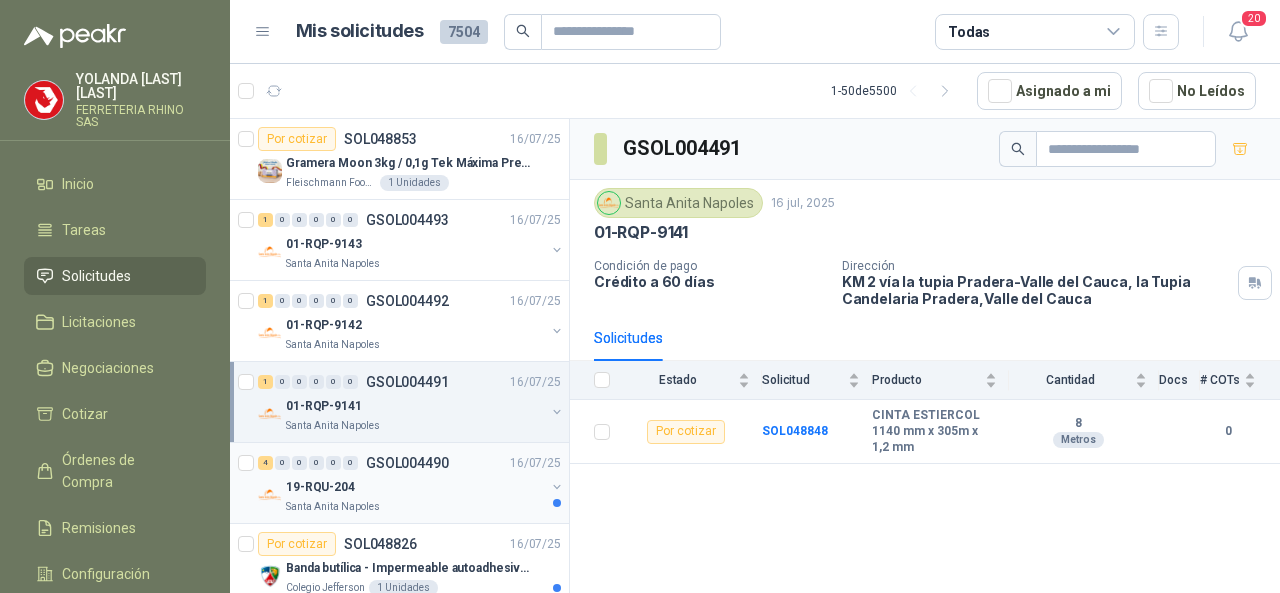 click on "GSOL004490" at bounding box center [407, 463] 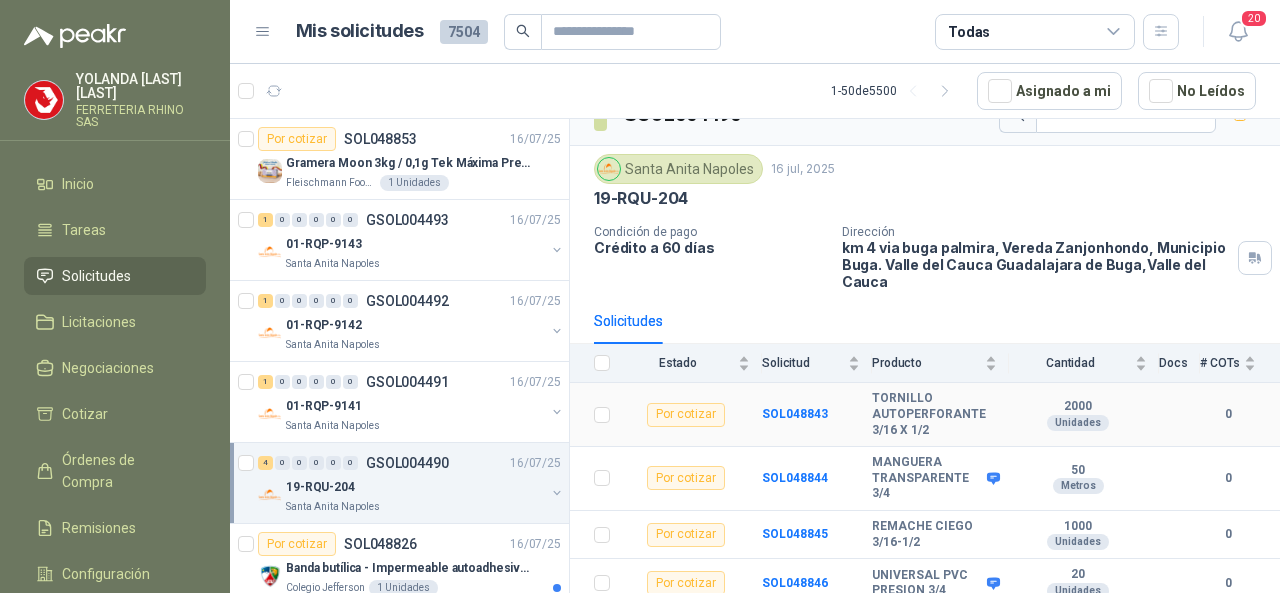 scroll, scrollTop: 38, scrollLeft: 0, axis: vertical 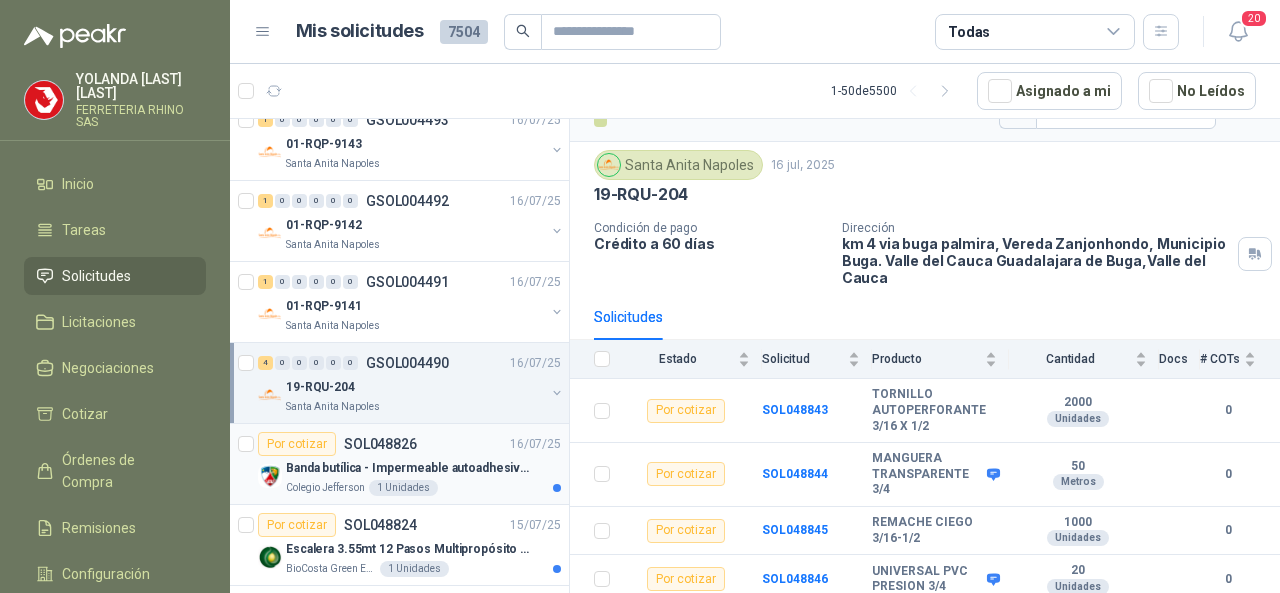 click on "SOL048826" at bounding box center [380, 444] 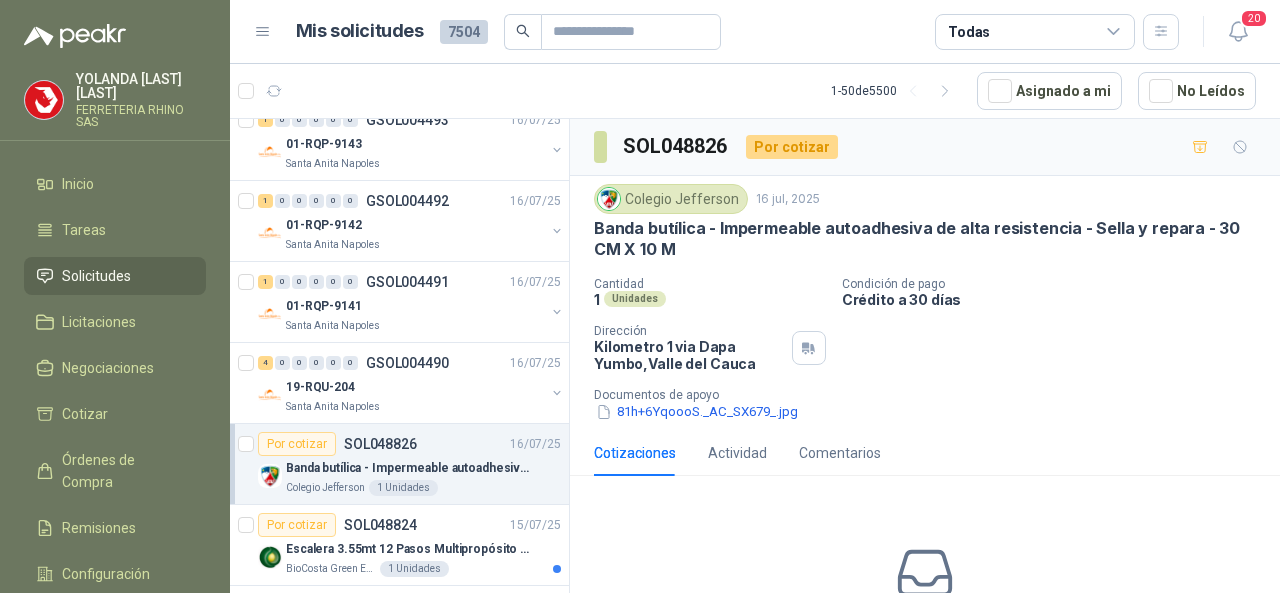 scroll, scrollTop: 100, scrollLeft: 0, axis: vertical 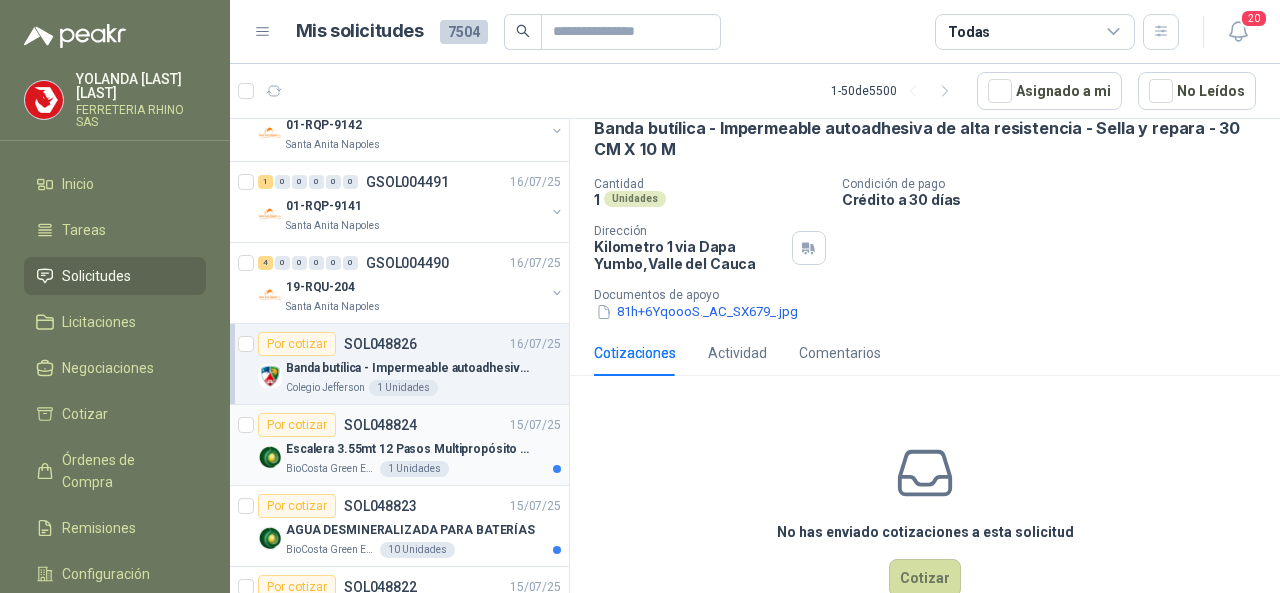 click on "SOL048824" at bounding box center [380, 425] 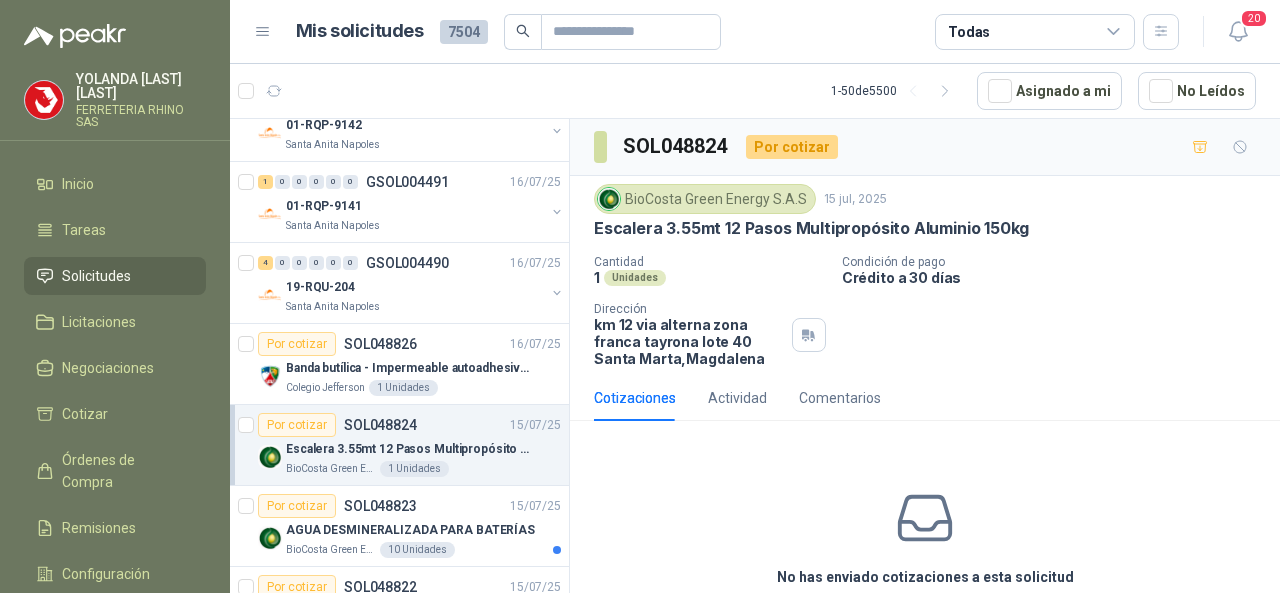 scroll, scrollTop: 90, scrollLeft: 0, axis: vertical 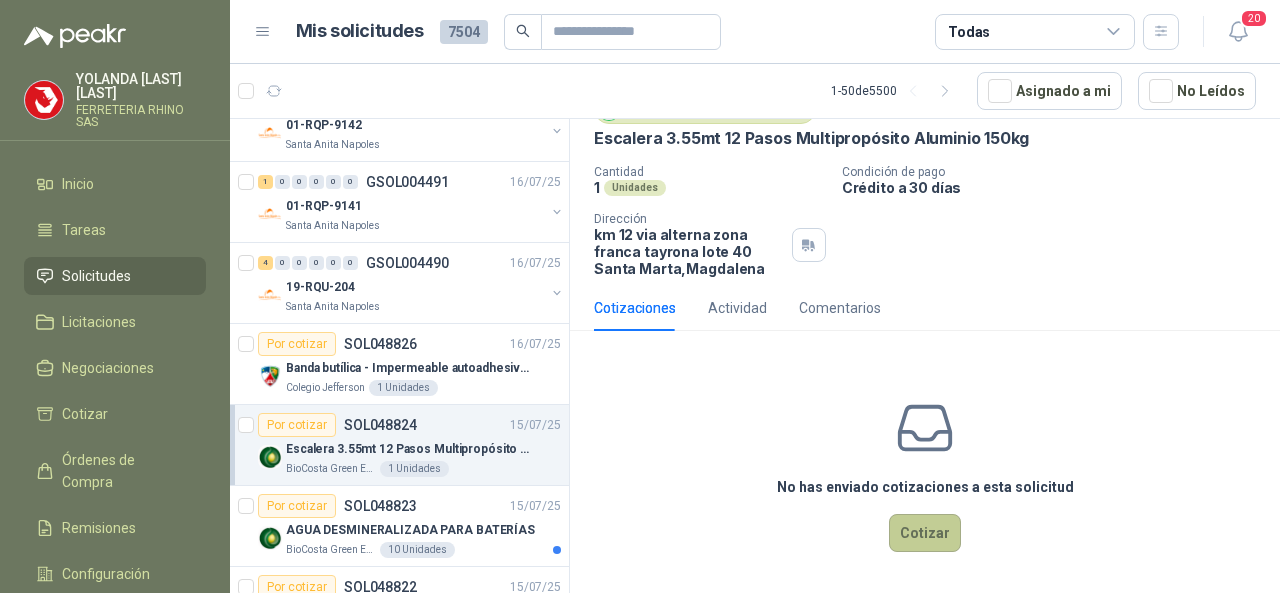 click on "Cotizar" at bounding box center (925, 533) 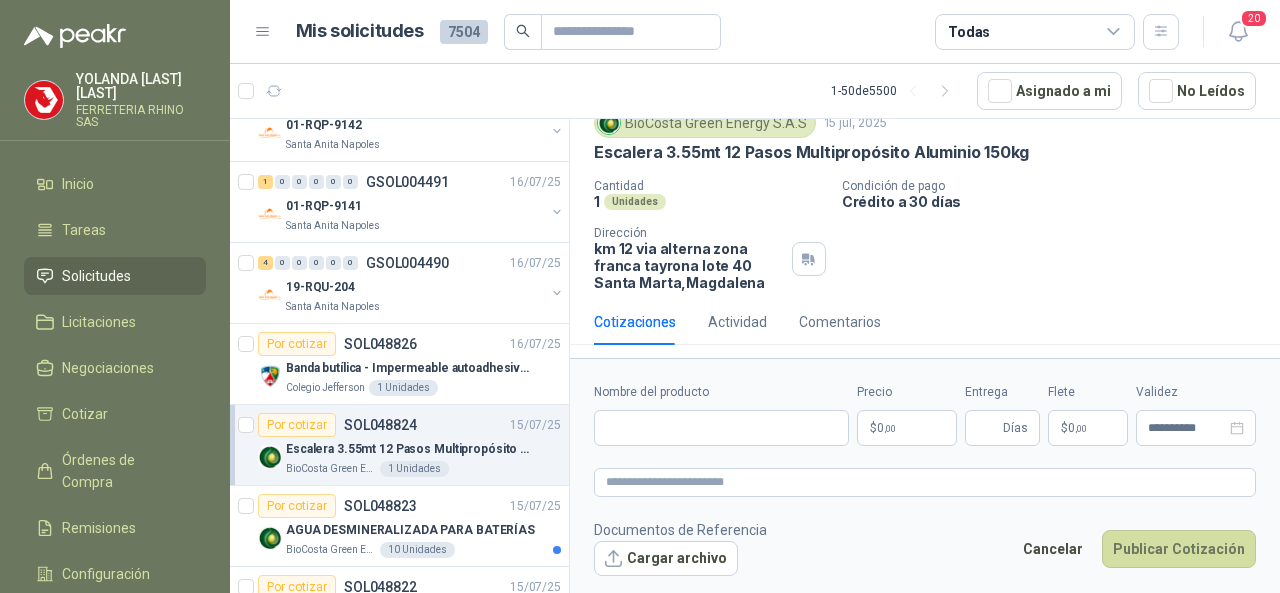 type 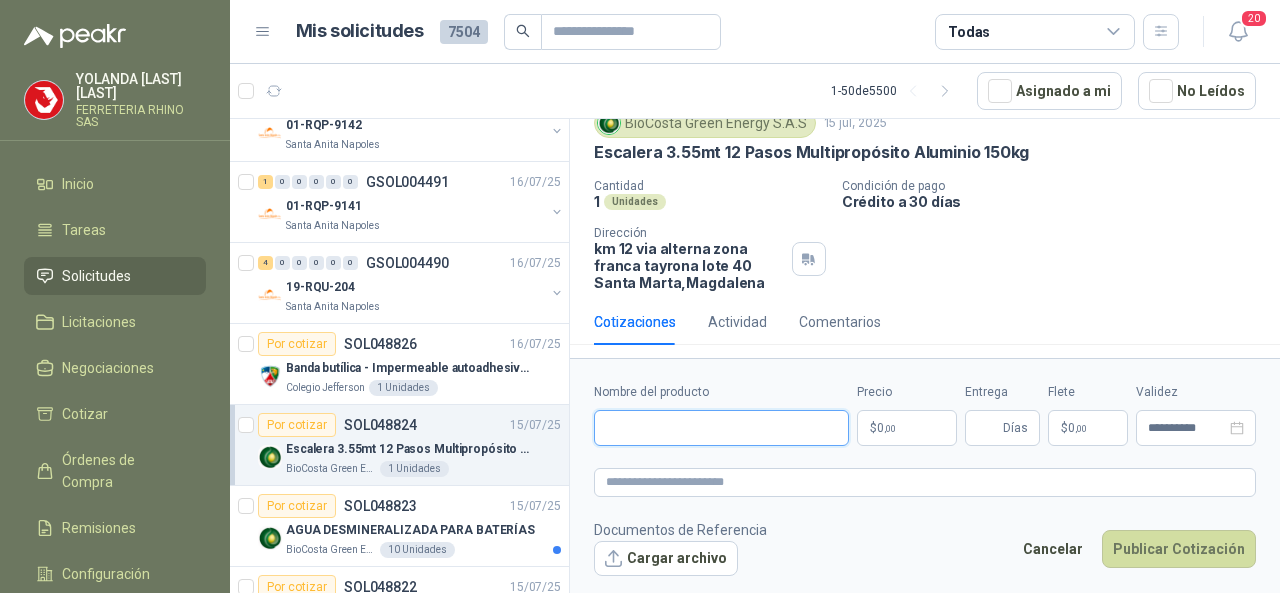 click on "Nombre del producto" at bounding box center (721, 428) 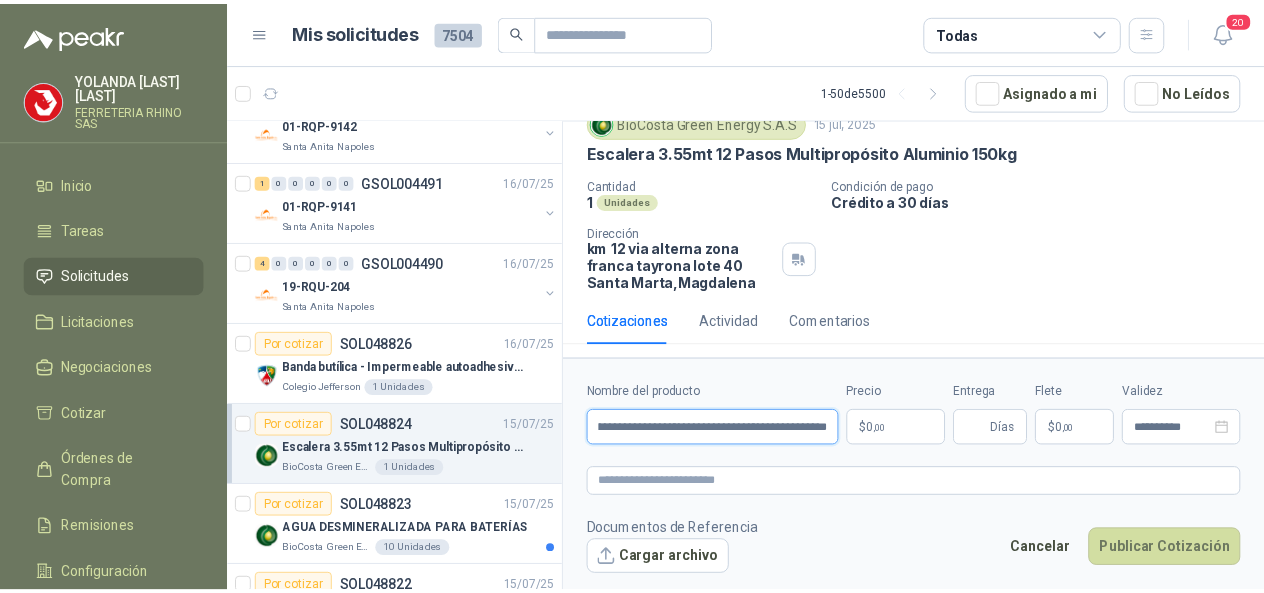 scroll, scrollTop: 0, scrollLeft: 104, axis: horizontal 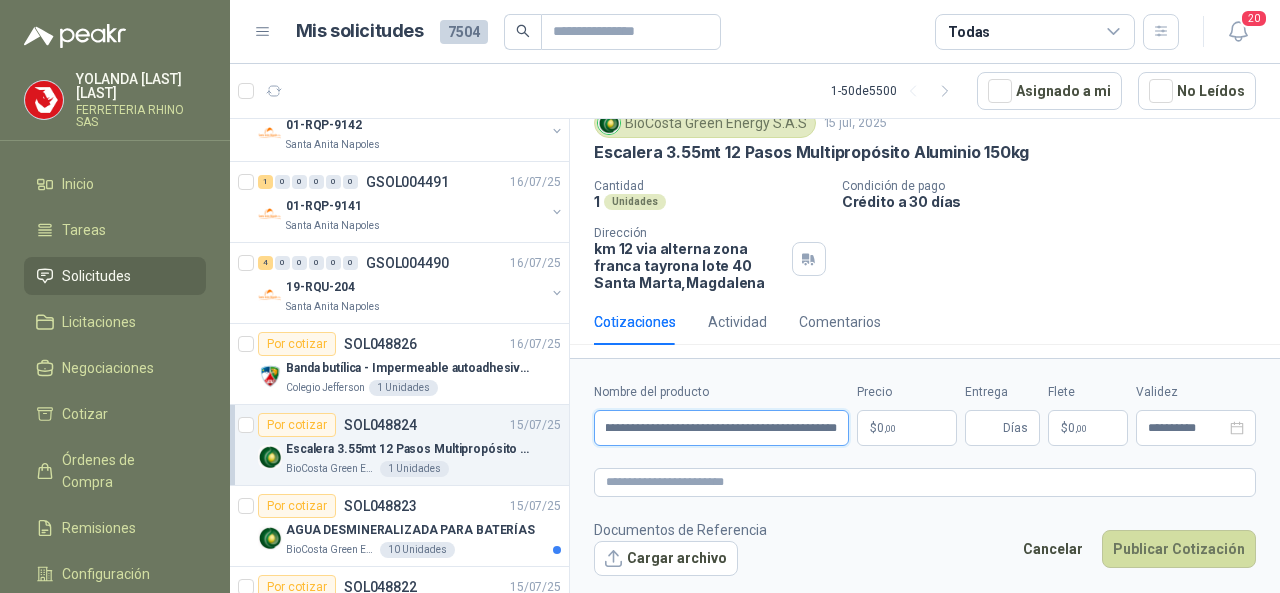 type on "**********" 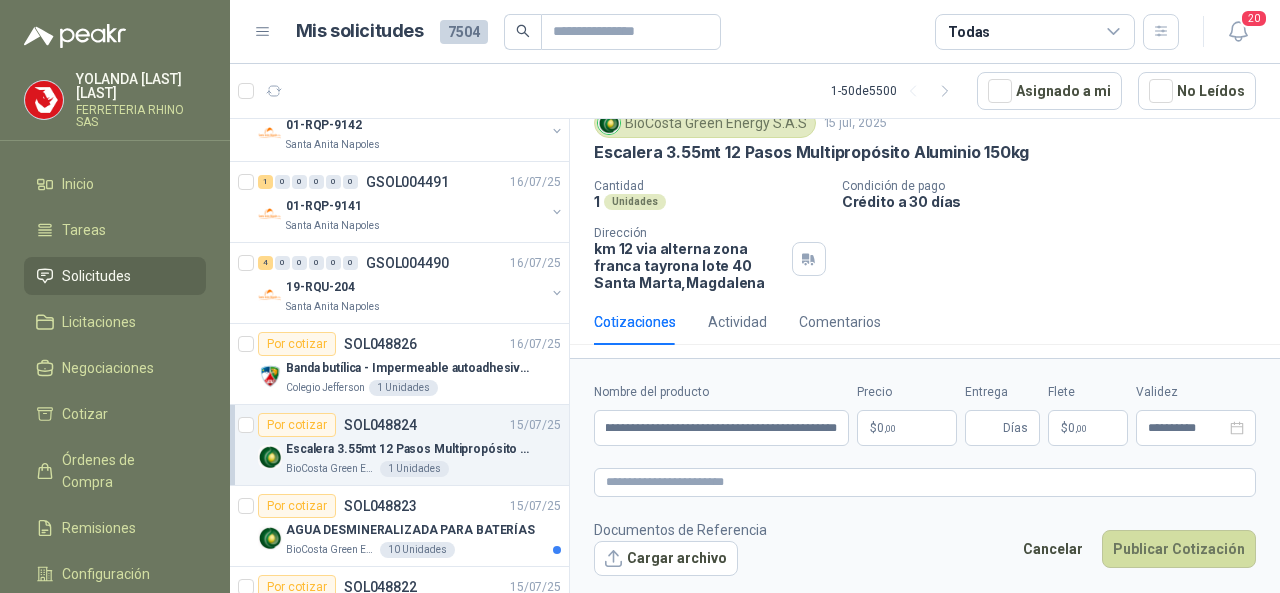 click on "[FIRST] [LAST] [COMPANY_NAME] Inicio TAREAS SOLICITUDES LICITACIONES NEGOCIACIONES COTIZAR ÓRDENES DE COMPRA REMISIONES CONFIGURACIÓN MANUALES Y AYUDA MIS SOLICITUDES [NUMBER] TODAS [NUMBER] [NUMBER] - [NUMBER] DE [NUMBER] ASIGNADO A MI NO LEÍDOS POR COTIZAR SOL[NUMBER] [DATE] [PRODUCT_NAME] [COMPANY_NAME] [NUMBER] UNIDADES [NUMBER] [NUMBER] [NUMBER] [NUMBER] [NUMBER] [NUMBER] GSOL[NUMBER] [DATE] [NUMBER] [CITY] [NUMBER] [NUMBER] [NUMBER] [NUMBER] [NUMBER] [NUMBER] GSOL[NUMBER] [DATE] [NUMBER] [CITY] [NUMBER] [NUMBER] [NUMBER] [NUMBER] [NUMBER] [NUMBER] GSOL[NUMBER] [DATE] [NUMBER] [CITY] [NUMBER] [NUMBER] [NUMBER] [NUMBER] [NUMBER] [NUMBER] GSOL[NUMBER] [DATE] [NUMBER] [CITY] POR COTIZAR SOL[NUMBER] [DATE] [PRODUCT_NAME] [COMPANY_NAME] [NUMBER] UNIDADES POR COTIZAR SOL[NUMBER] [DATE] [PRODUCT_NAME] [NUMBER] [NUMBER] UNIDADES POR COTIZAR SOL[NUMBER] [DATE] [NUMBER]" at bounding box center [640, 296] 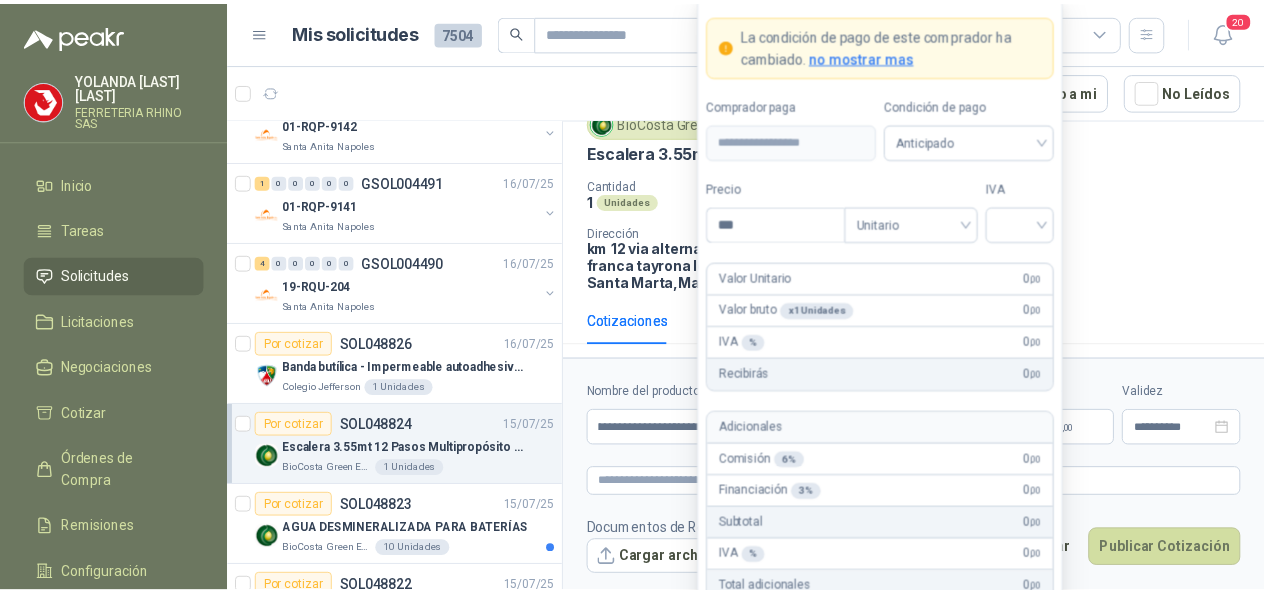 scroll, scrollTop: 0, scrollLeft: 0, axis: both 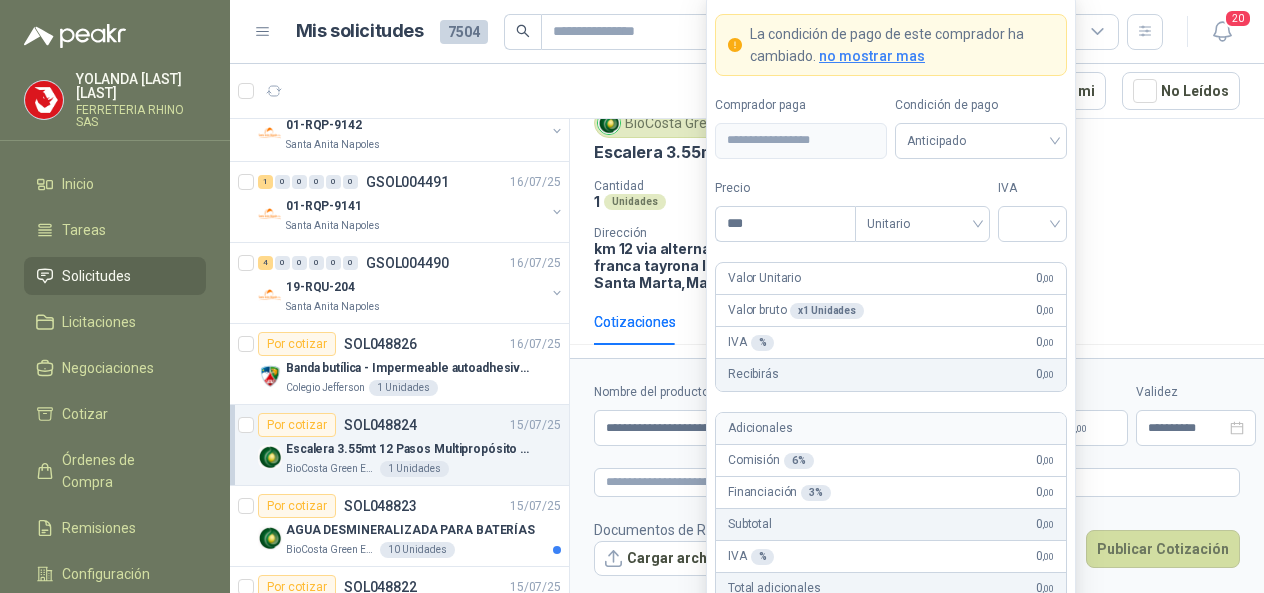 type 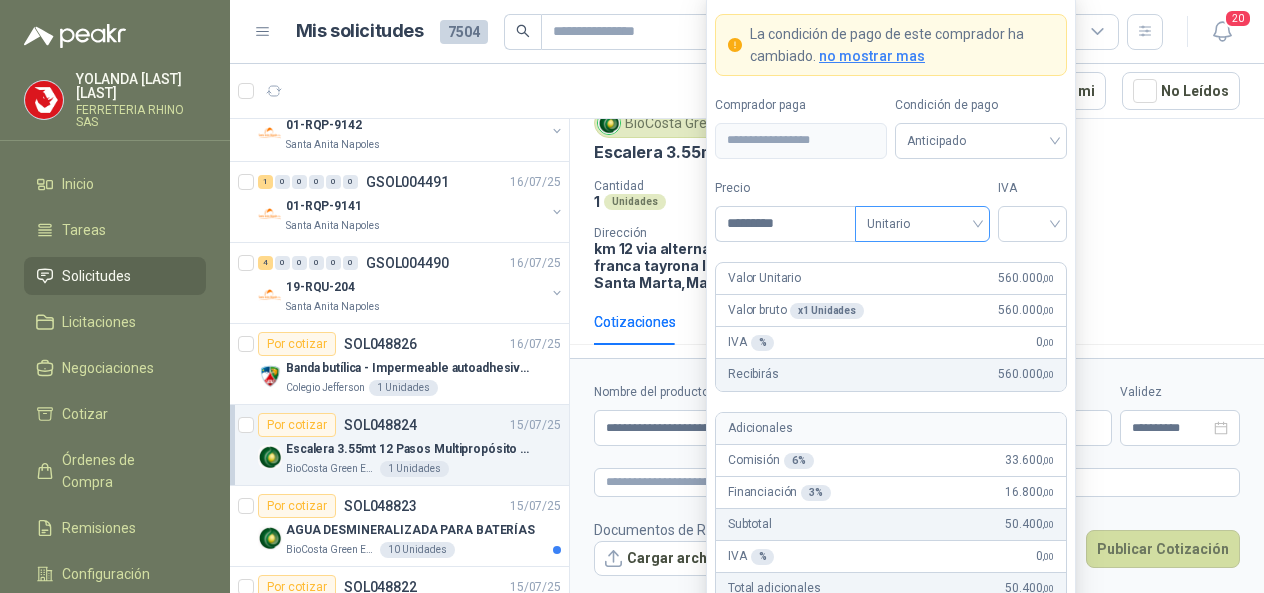 click on "Unitario" at bounding box center [922, 224] 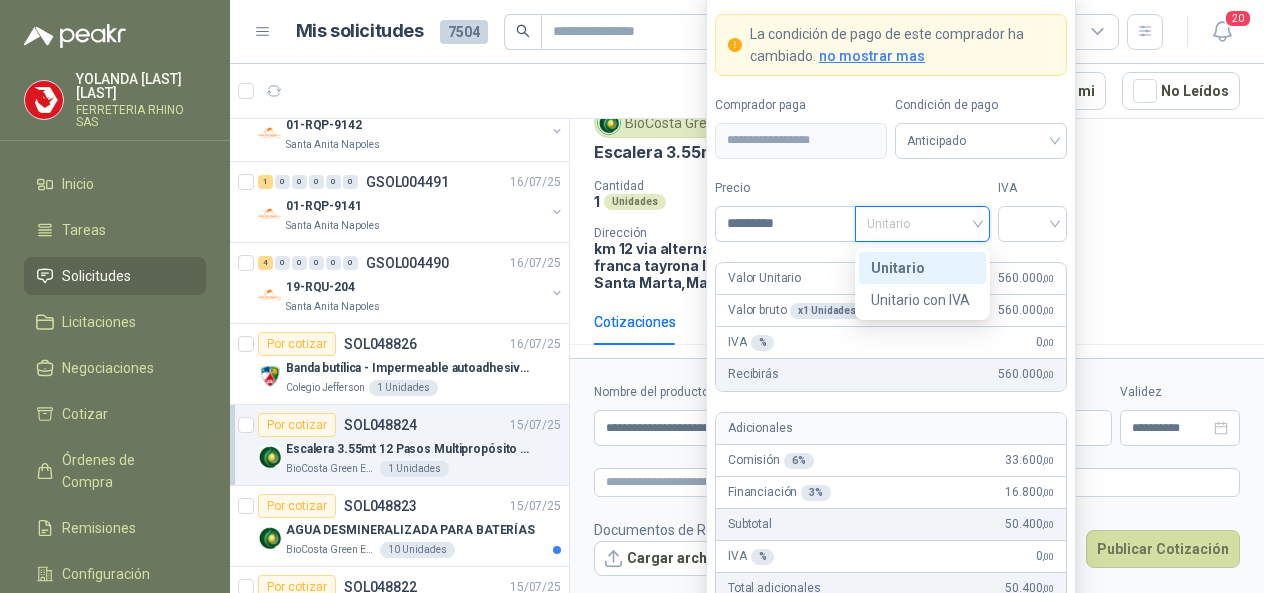 drag, startPoint x: 916, startPoint y: 277, endPoint x: 948, endPoint y: 255, distance: 38.832977 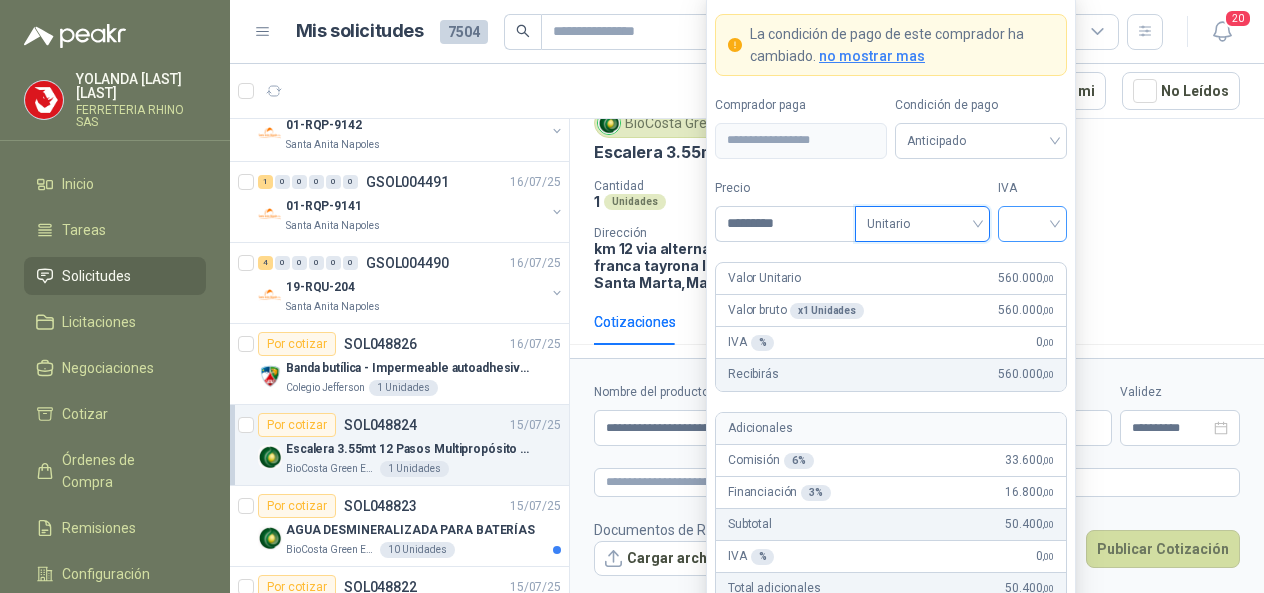 click at bounding box center [1032, 222] 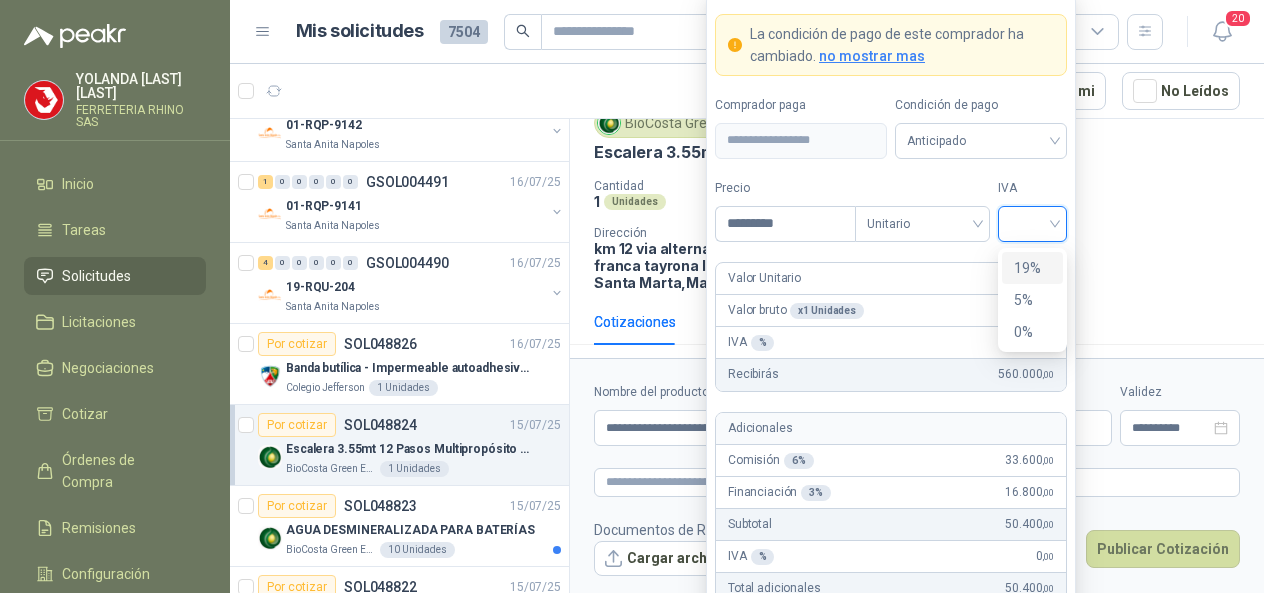 click on "19%" at bounding box center [1032, 268] 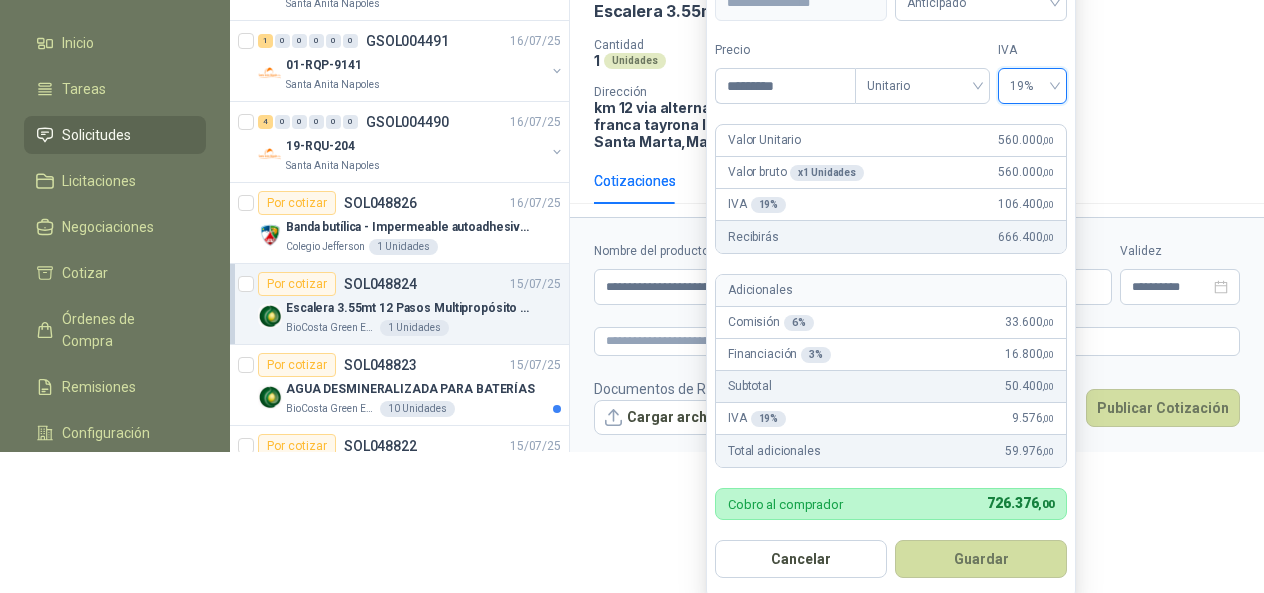 scroll, scrollTop: 142, scrollLeft: 0, axis: vertical 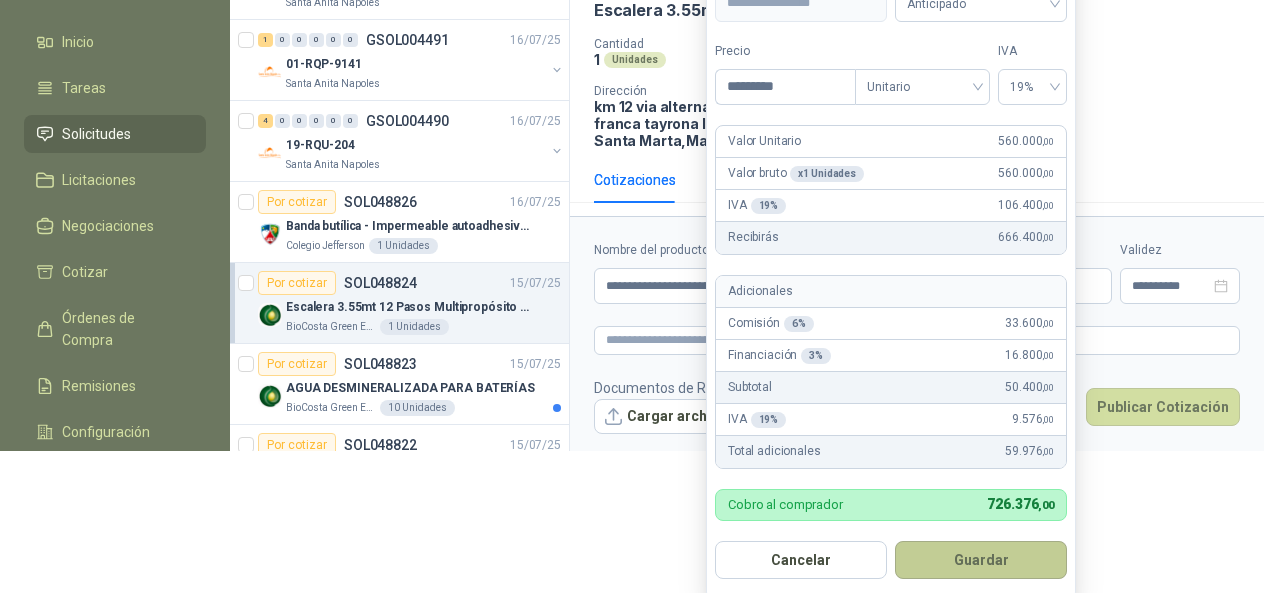 click on "Guardar" at bounding box center [981, 560] 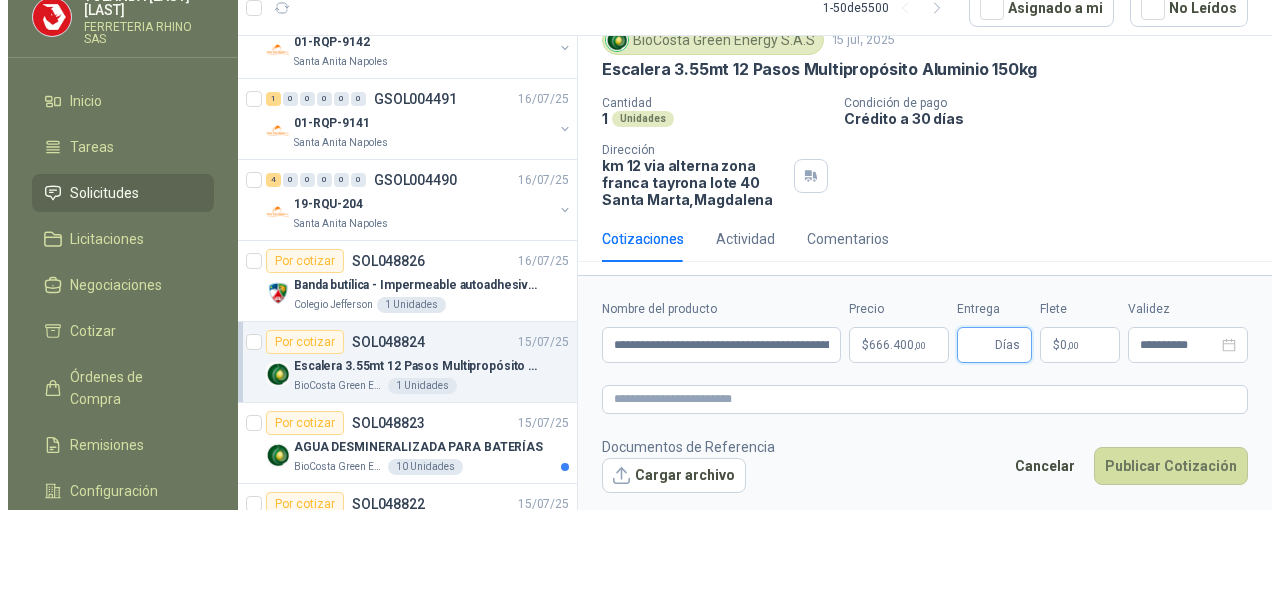scroll, scrollTop: 0, scrollLeft: 0, axis: both 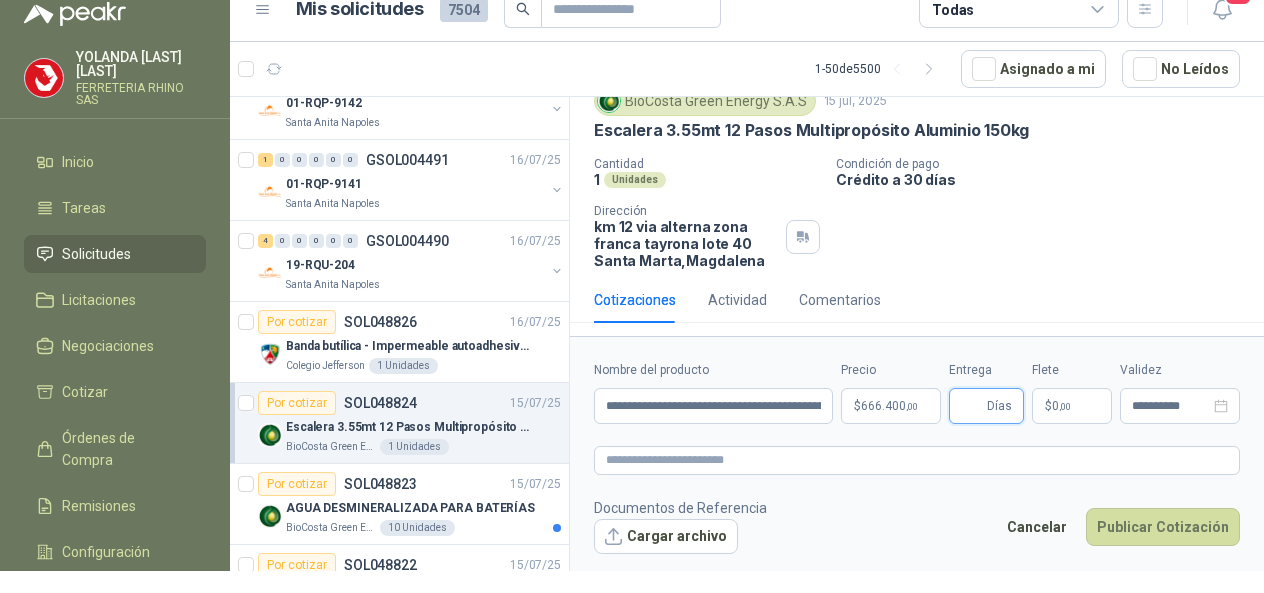 type 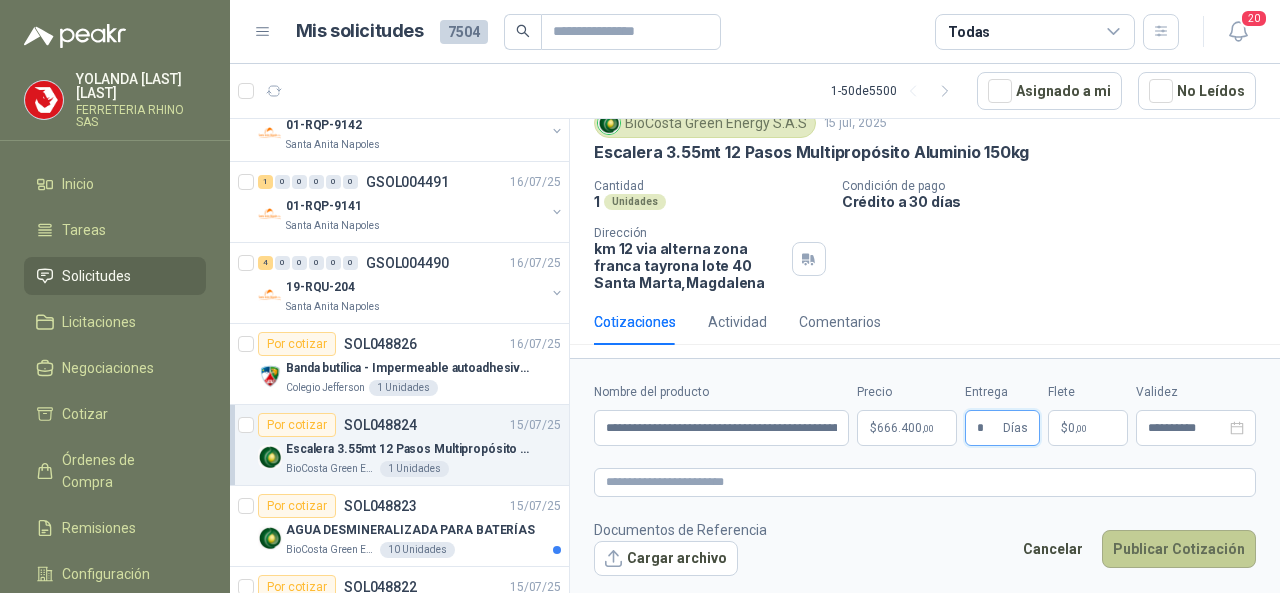 type on "*" 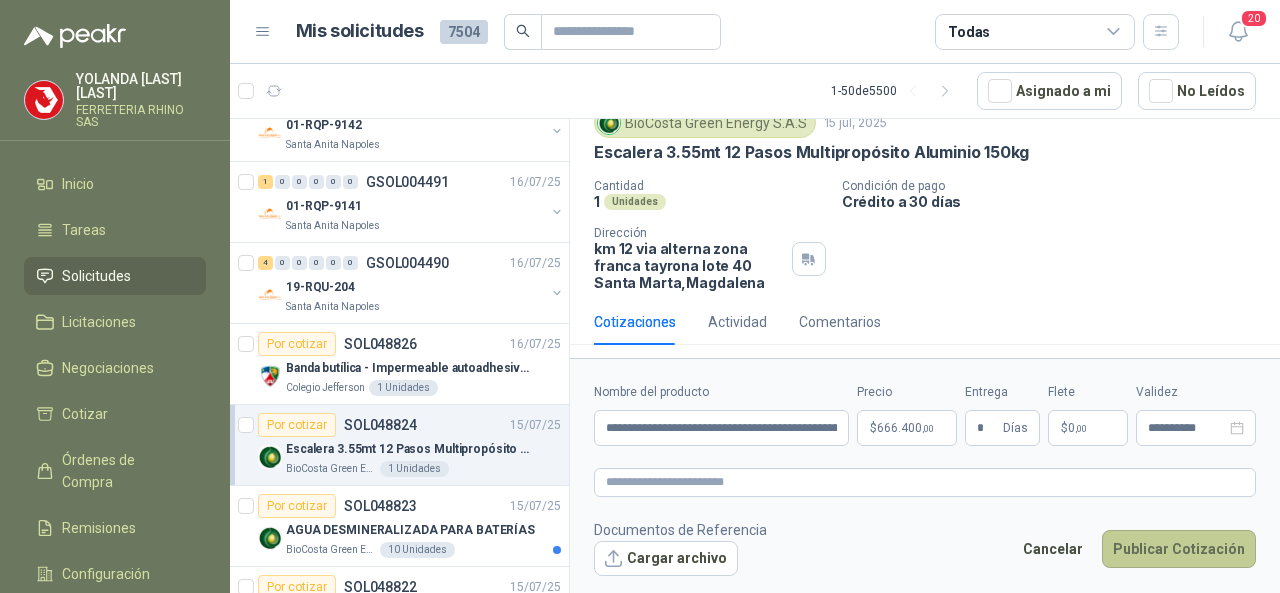 click on "Publicar Cotización" at bounding box center (1179, 549) 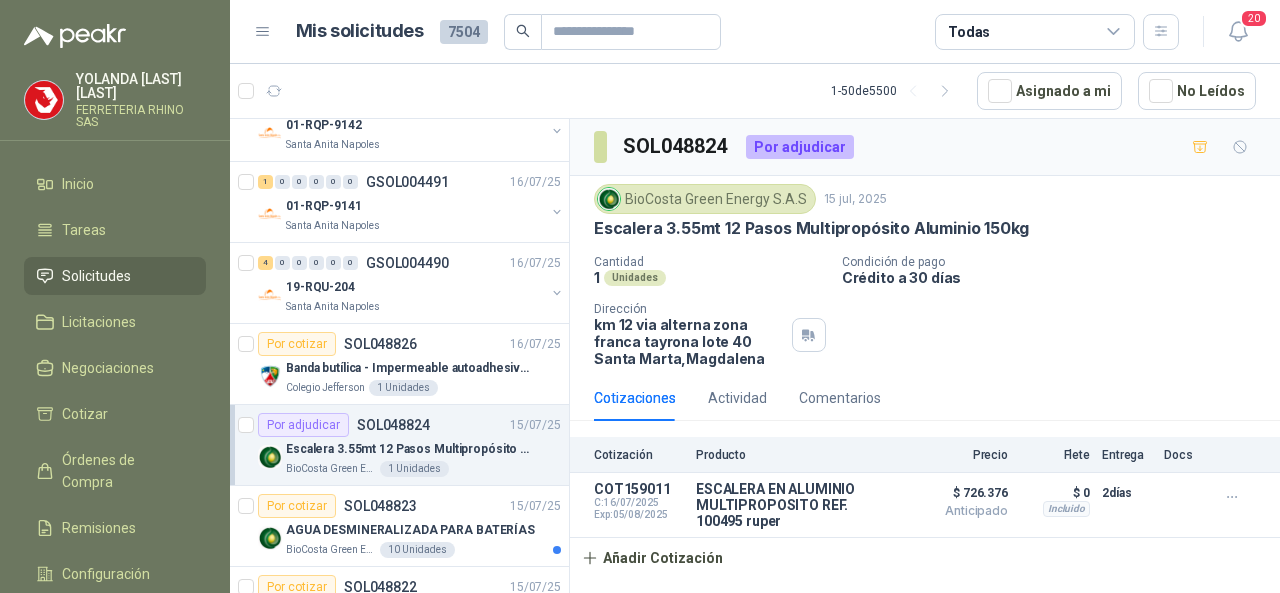 scroll, scrollTop: 0, scrollLeft: 0, axis: both 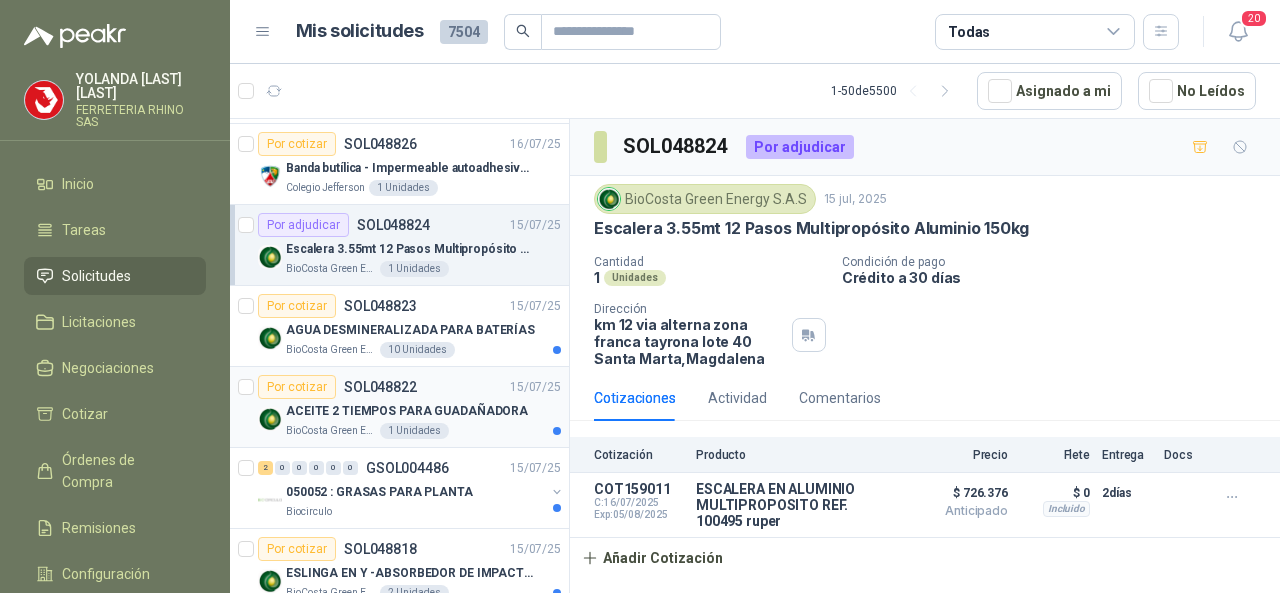 click on "SOL048822" at bounding box center [380, 387] 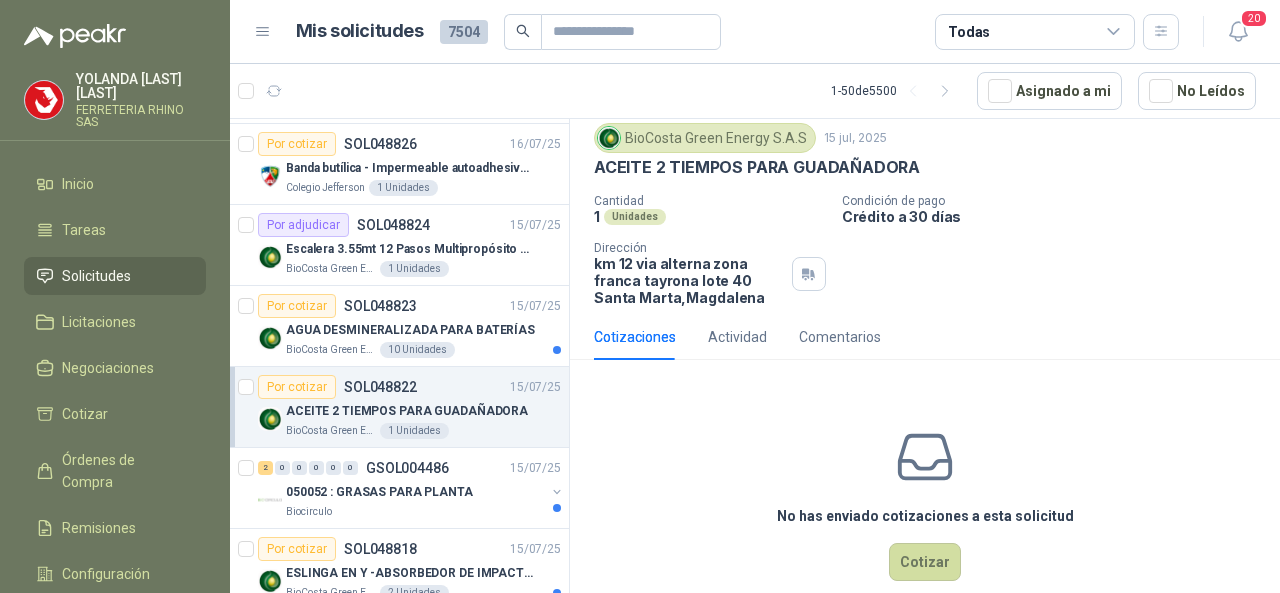 scroll, scrollTop: 90, scrollLeft: 0, axis: vertical 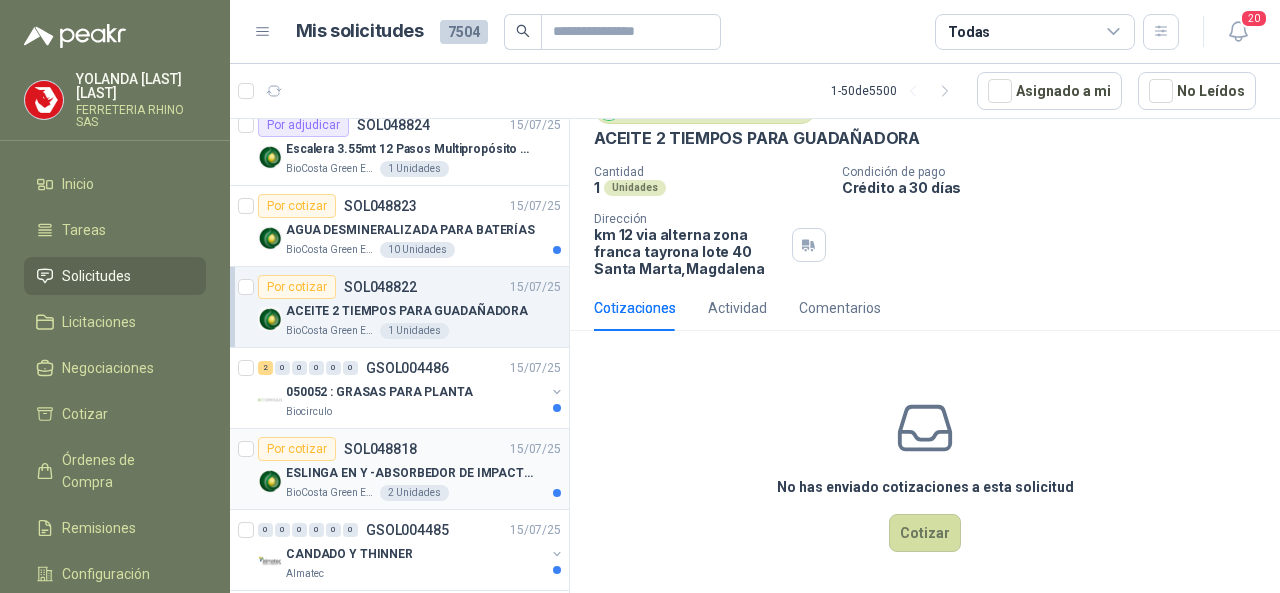 click on "SOL048818" at bounding box center [380, 449] 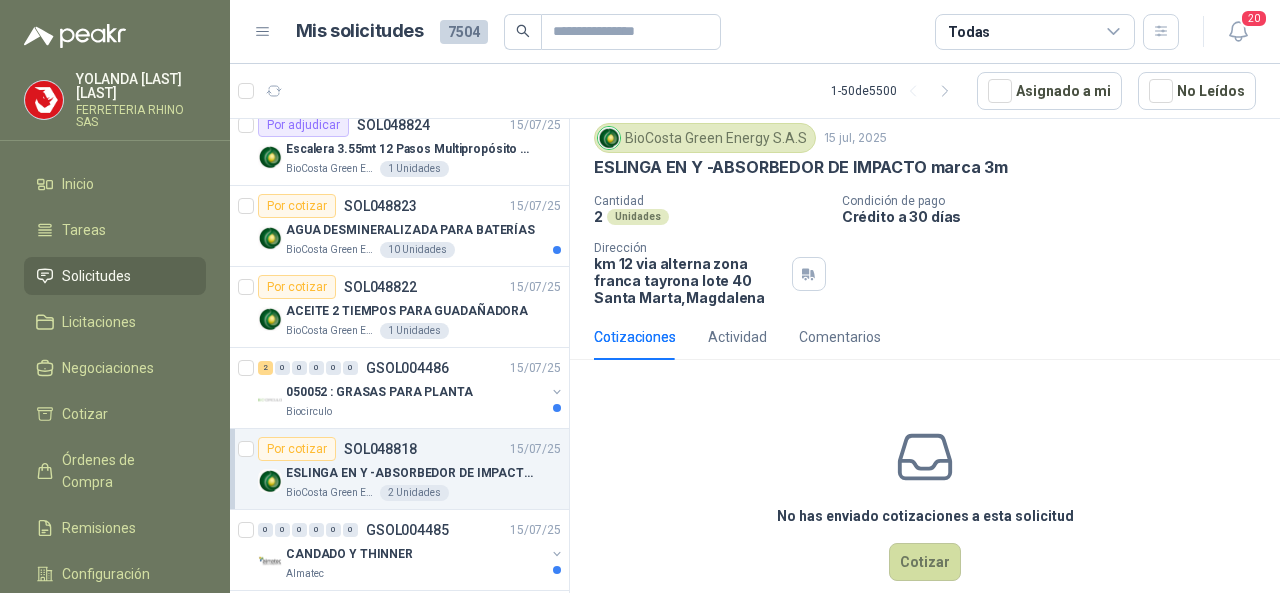 scroll, scrollTop: 90, scrollLeft: 0, axis: vertical 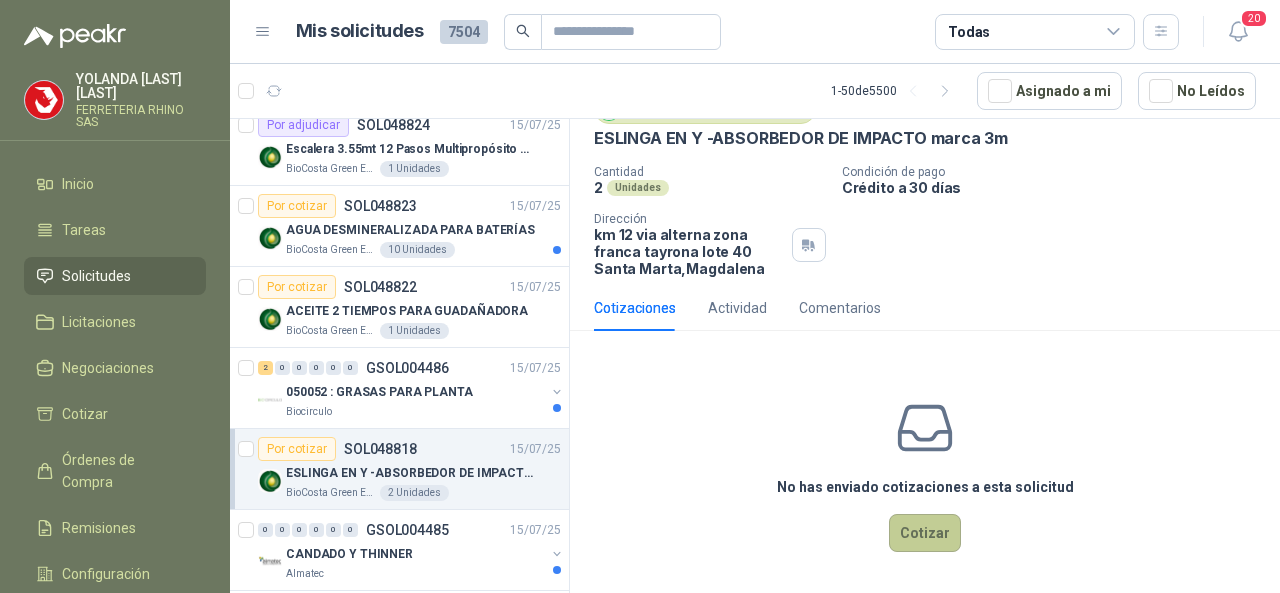 click on "Cotizar" at bounding box center (925, 533) 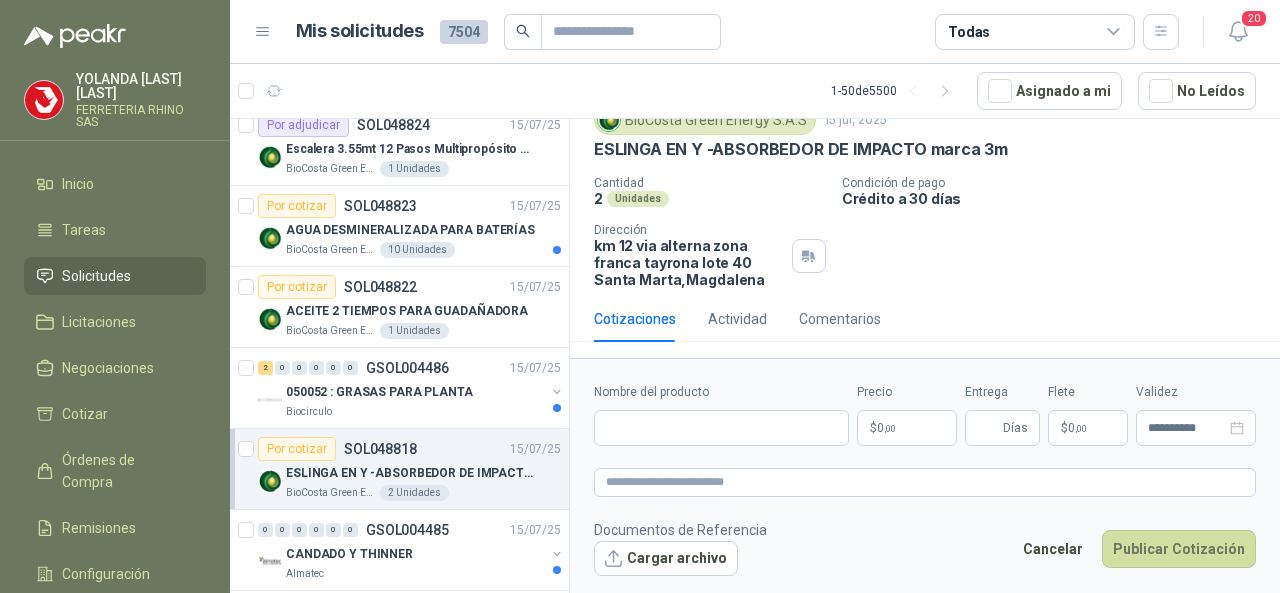 scroll, scrollTop: 76, scrollLeft: 0, axis: vertical 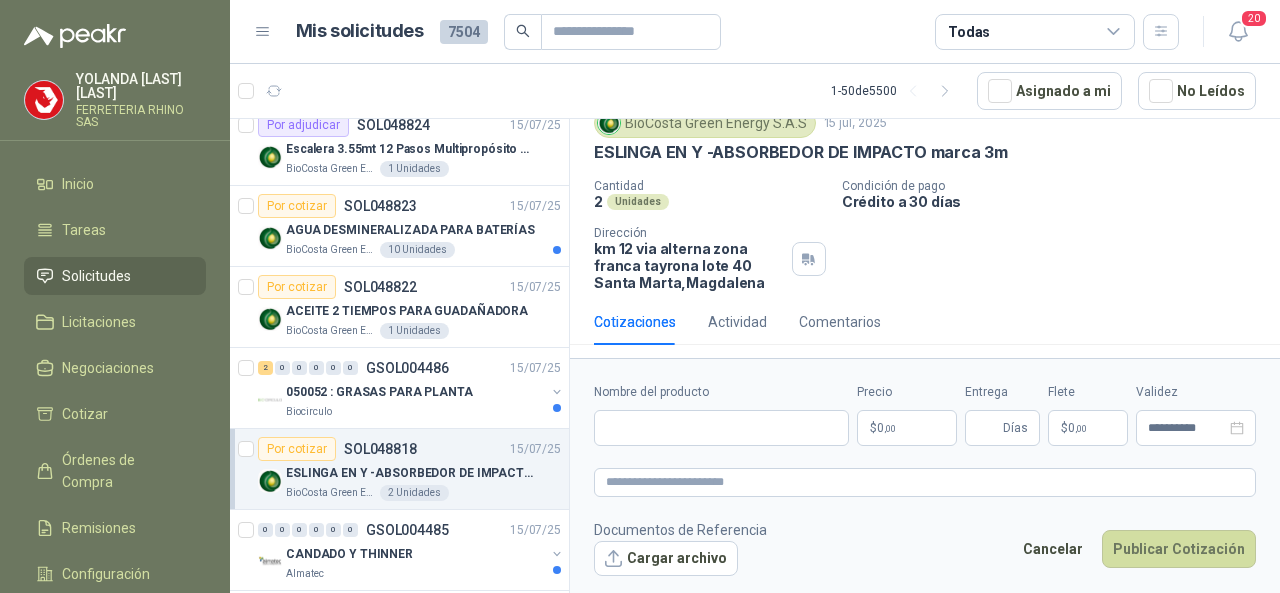 type 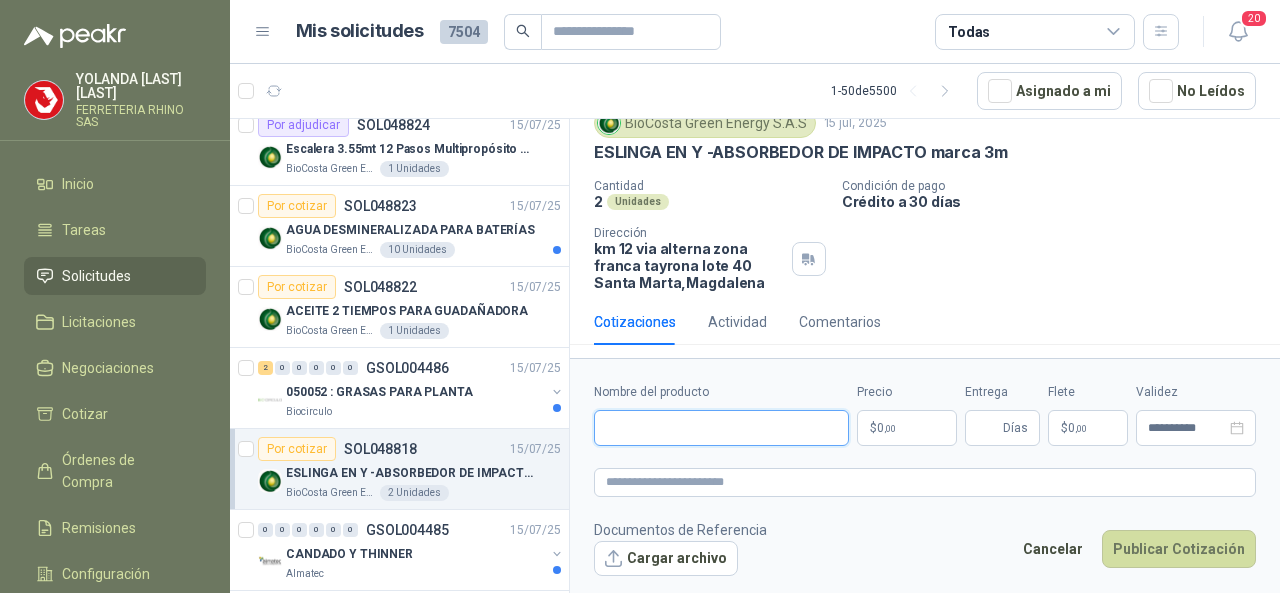 click on "Nombre del producto" at bounding box center (721, 428) 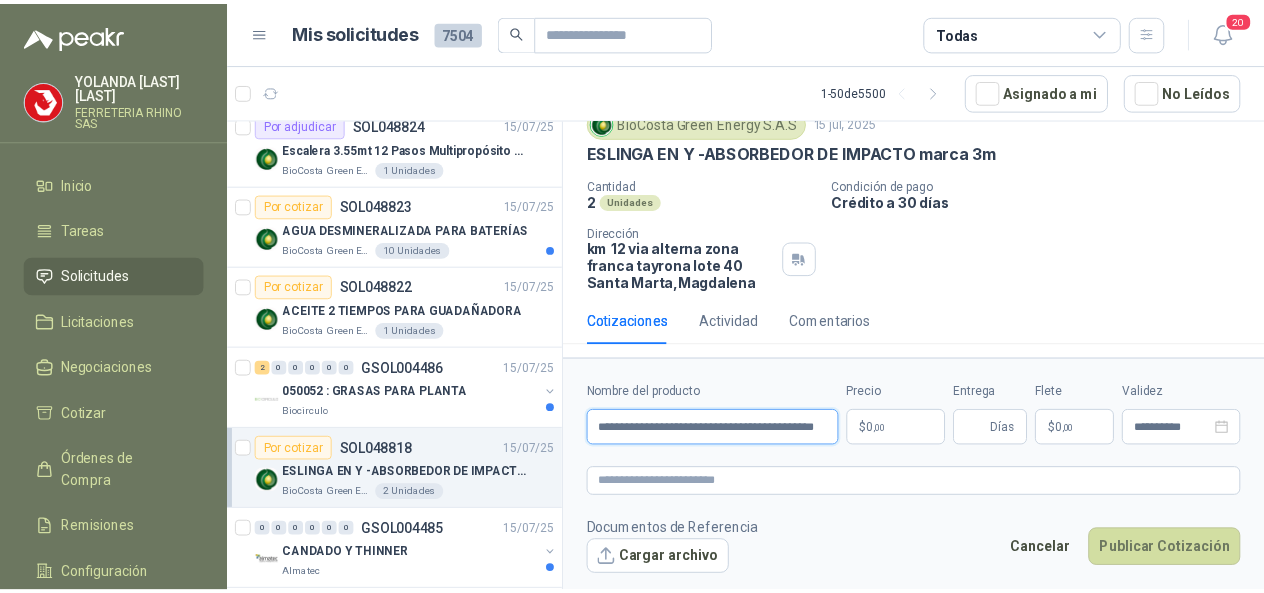 scroll, scrollTop: 0, scrollLeft: 36, axis: horizontal 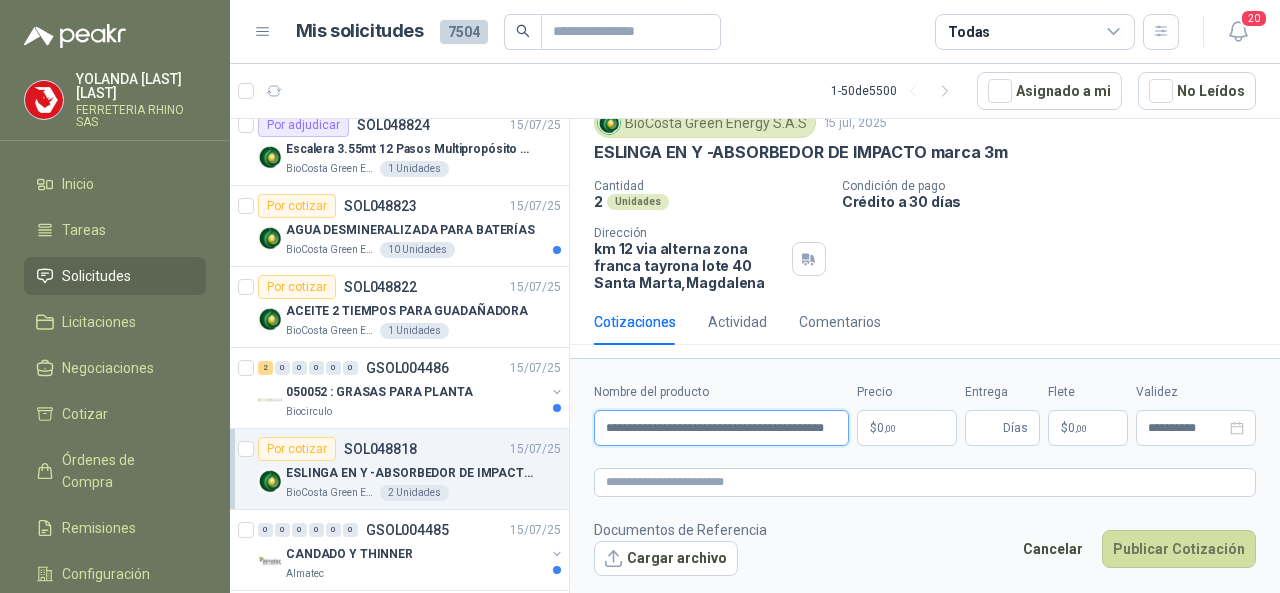 type on "**********" 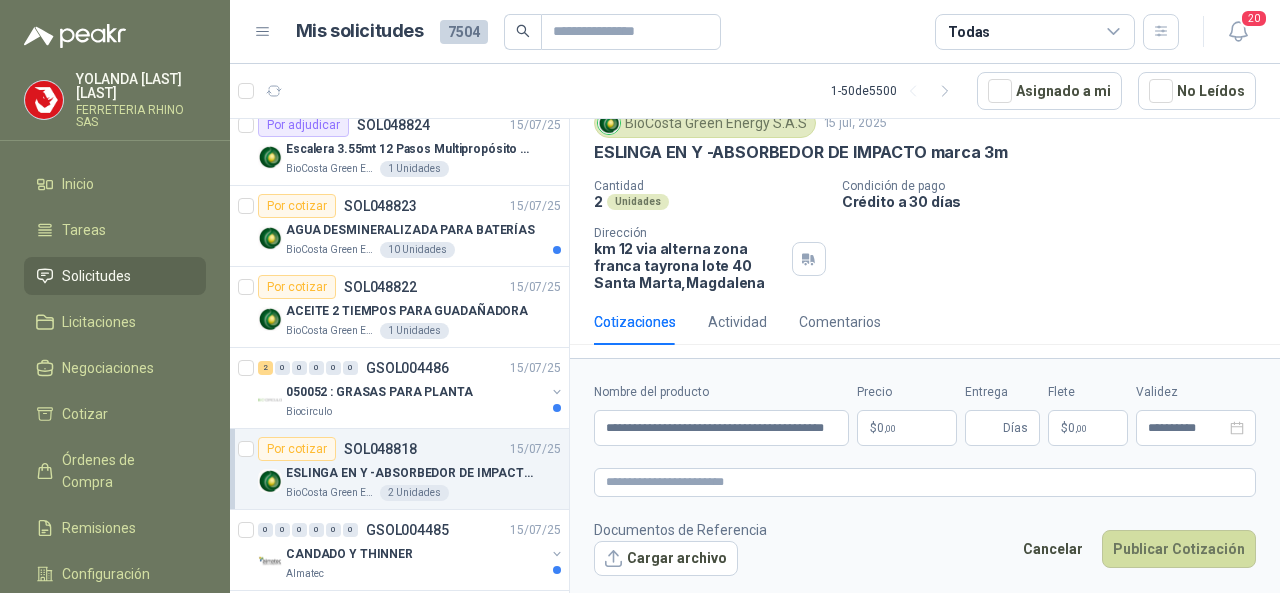 scroll, scrollTop: 0, scrollLeft: 0, axis: both 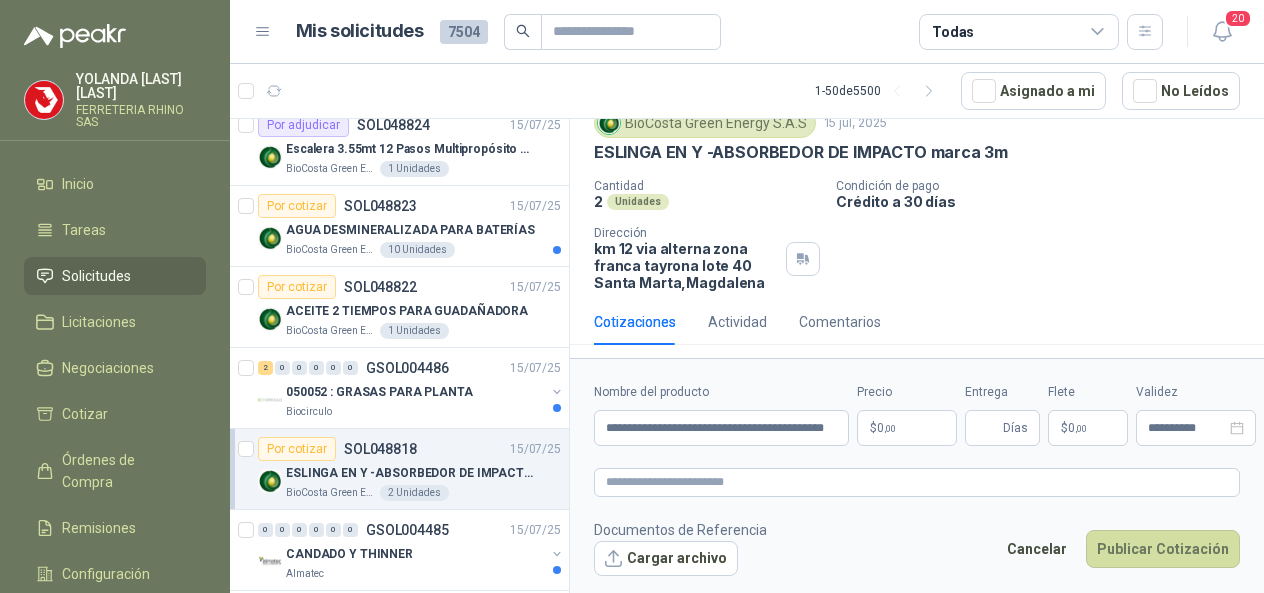 click on "[FIRST] [LAST] [COMPANY_NAME] Inicio TAREAS SOLICITUDES LICITACIONES NEGOCIACIONES COTIZAR ÓRDENES DE COMPRA REMISIONES CONFIGURACIÓN MANUALES Y AYUDA MIS SOLICITUDES [NUMBER] TODAS [NUMBER] [NUMBER] - [NUMBER] DE [NUMBER] ASIGNADO A MI NO LEÍDOS POR COTIZAR SOL[NUMBER] [DATE] [PRODUCT_NAME] [COMPANY_NAME] [NUMBER] UNIDADES [NUMBER] [NUMBER] [NUMBER] [NUMBER] [NUMBER] [NUMBER] GSOL[NUMBER] [DATE] [NUMBER] [CITY] [NUMBER] [NUMBER] [NUMBER] [NUMBER] [NUMBER] [NUMBER] GSOL[NUMBER] [DATE] [NUMBER] [CITY] [NUMBER] [NUMBER] [NUMBER] [NUMBER] [NUMBER] [NUMBER] GSOL[NUMBER] [DATE] [NUMBER] [CITY] [NUMBER] [NUMBER] [NUMBER] [NUMBER] [NUMBER] [NUMBER] GSOL[NUMBER] [DATE] [NUMBER] [CITY] POR COTIZAR SOL[NUMBER] [DATE] [PRODUCT_NAME] [COMPANY_NAME] [NUMBER] UNIDADES POR ADJUDICAR SOL[NUMBER] [DATE] [PRODUCT_NAME] [NUMBER] [NUMBER] UNIDADES POR COTIZAR SOL[NUMBER] [DATE] [NUMBER]" at bounding box center [632, 296] 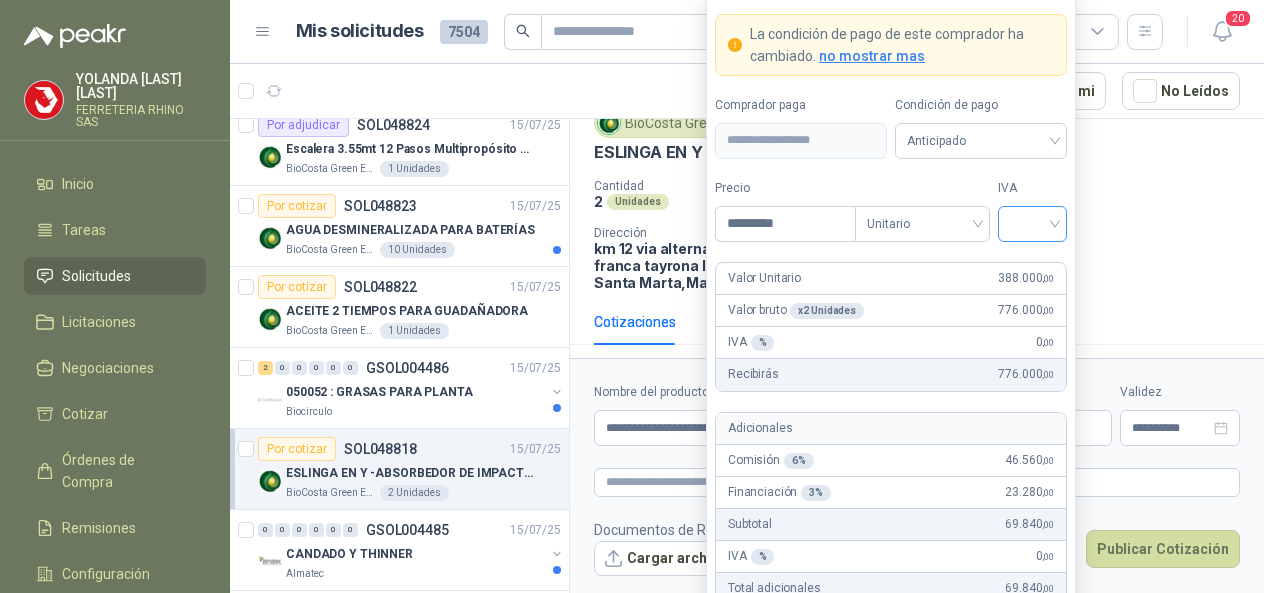 click at bounding box center (1032, 224) 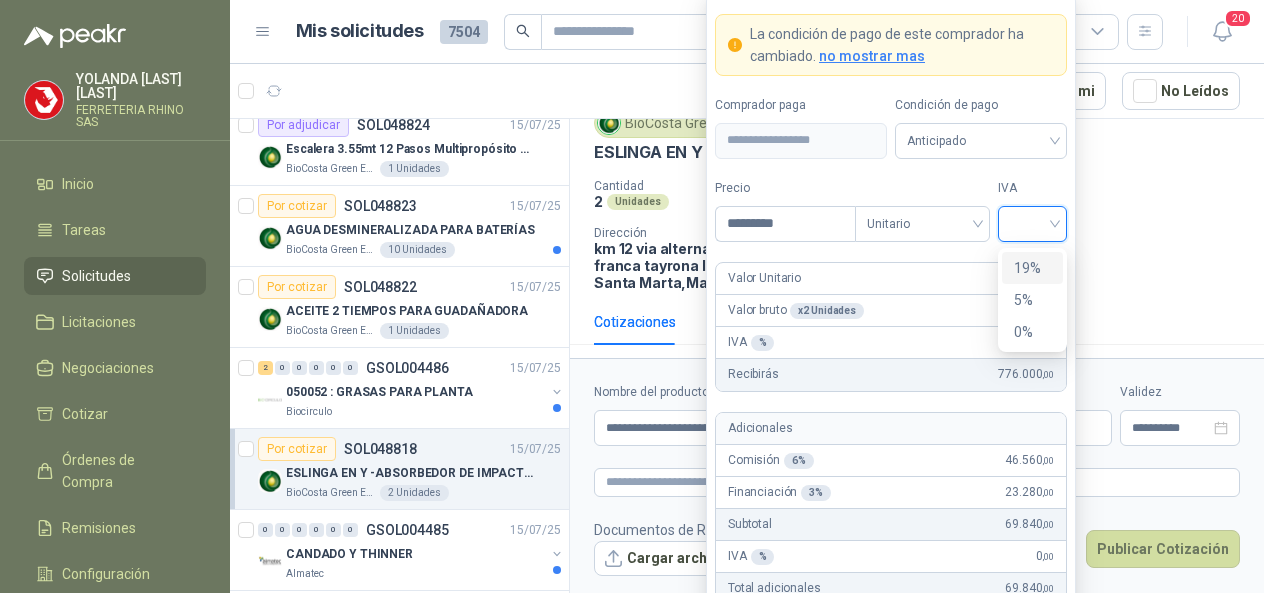 drag, startPoint x: 1044, startPoint y: 263, endPoint x: 1002, endPoint y: 267, distance: 42.190044 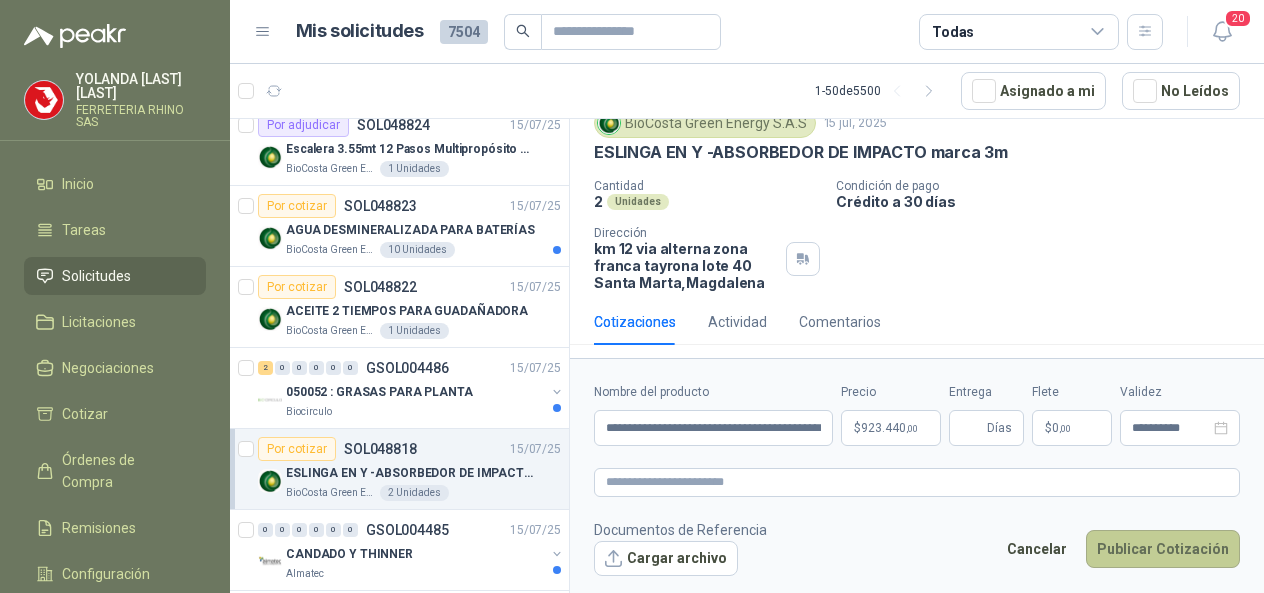 click on "Publicar Cotización" at bounding box center (1163, 549) 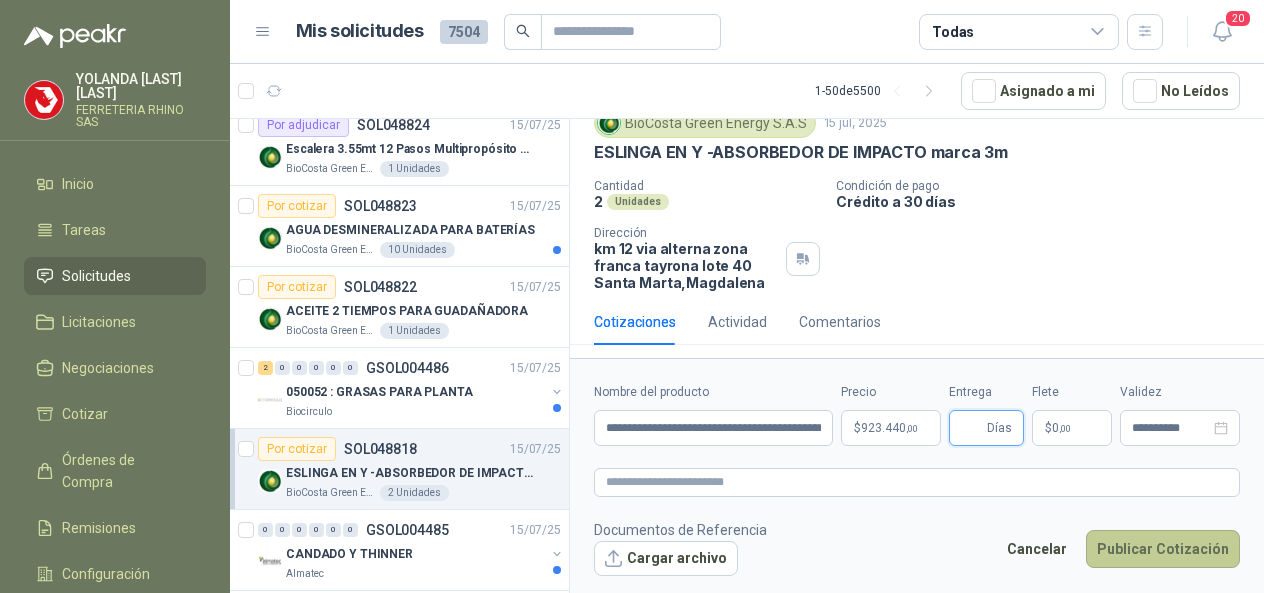 type 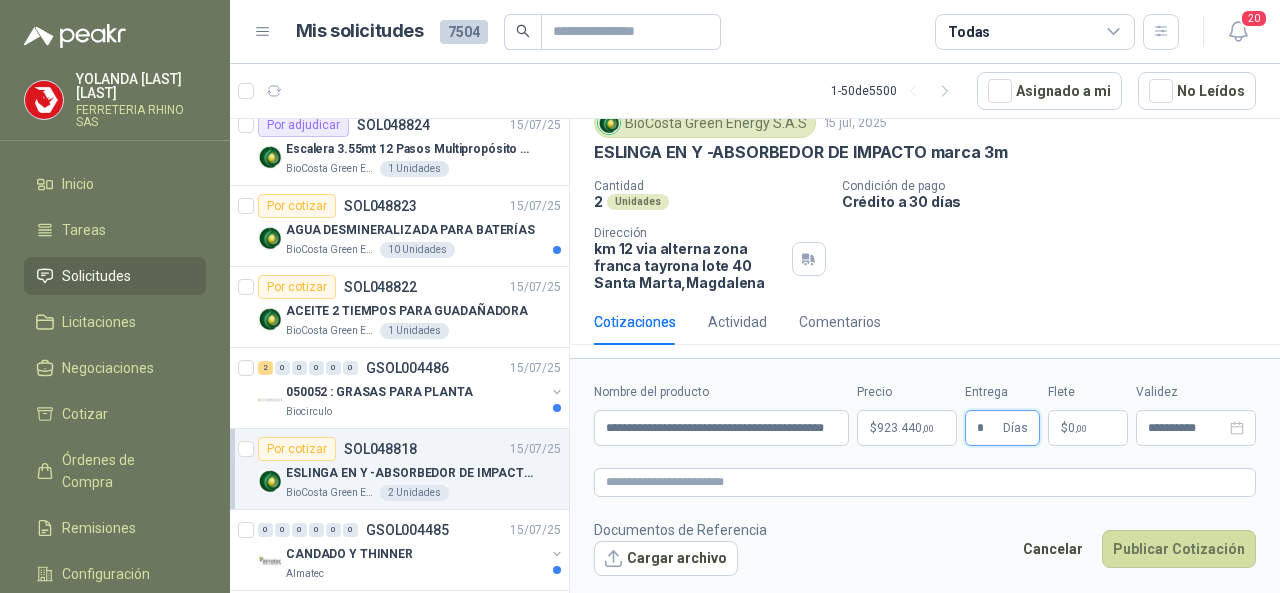 type on "*" 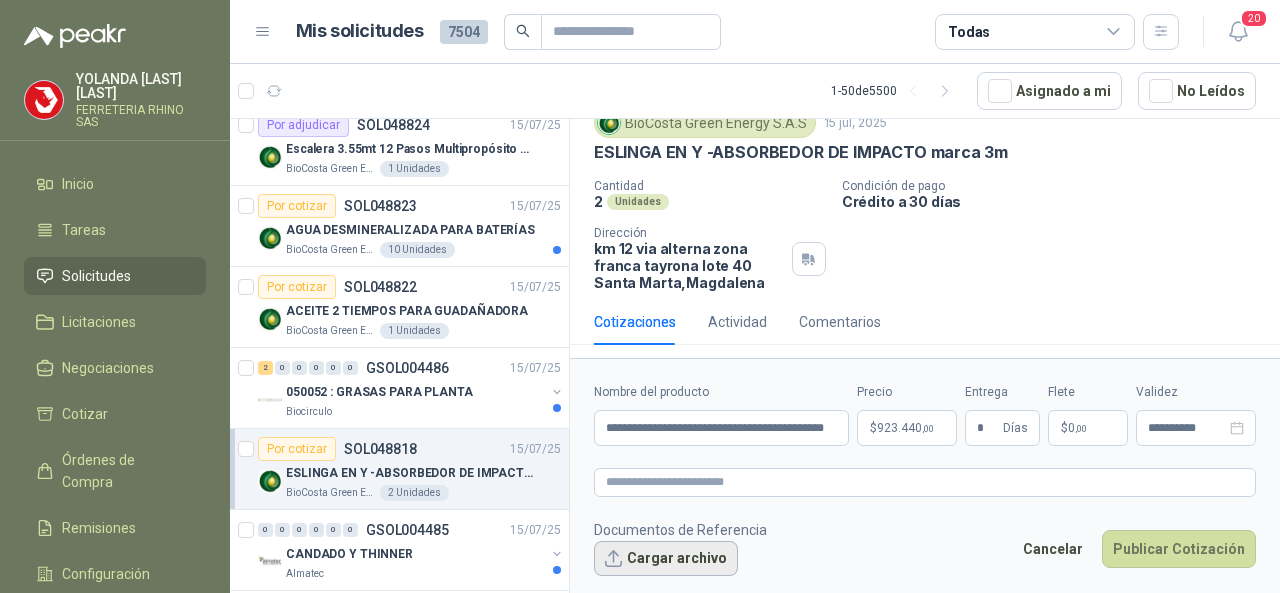 click on "Cargar archivo" at bounding box center (666, 559) 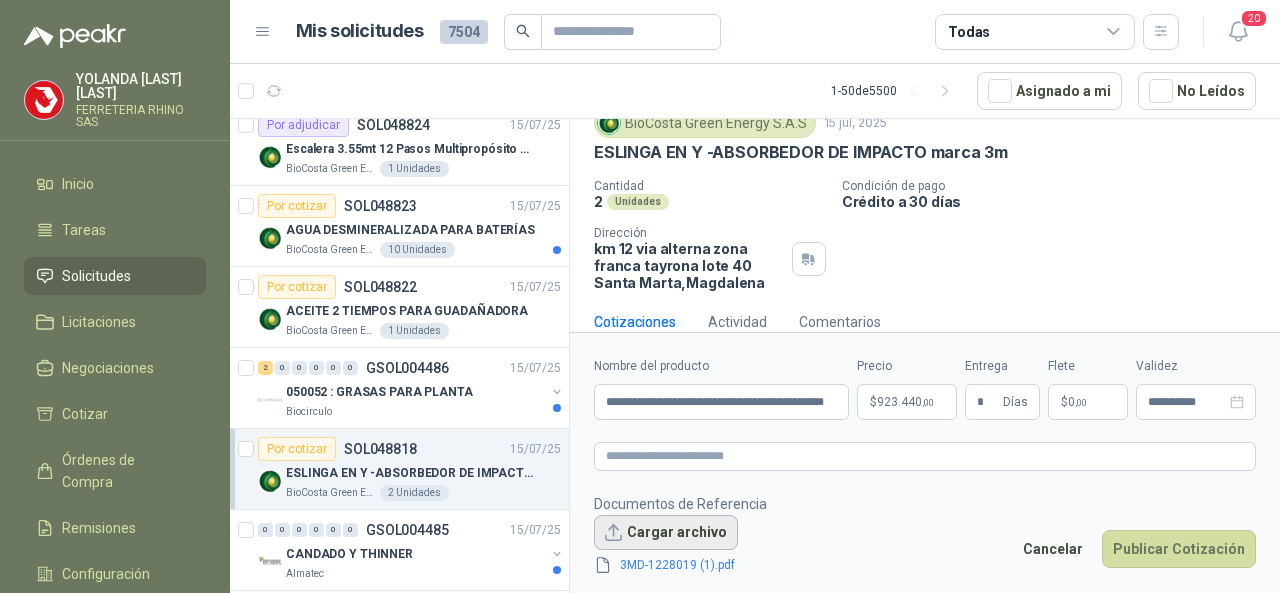 scroll, scrollTop: 90, scrollLeft: 0, axis: vertical 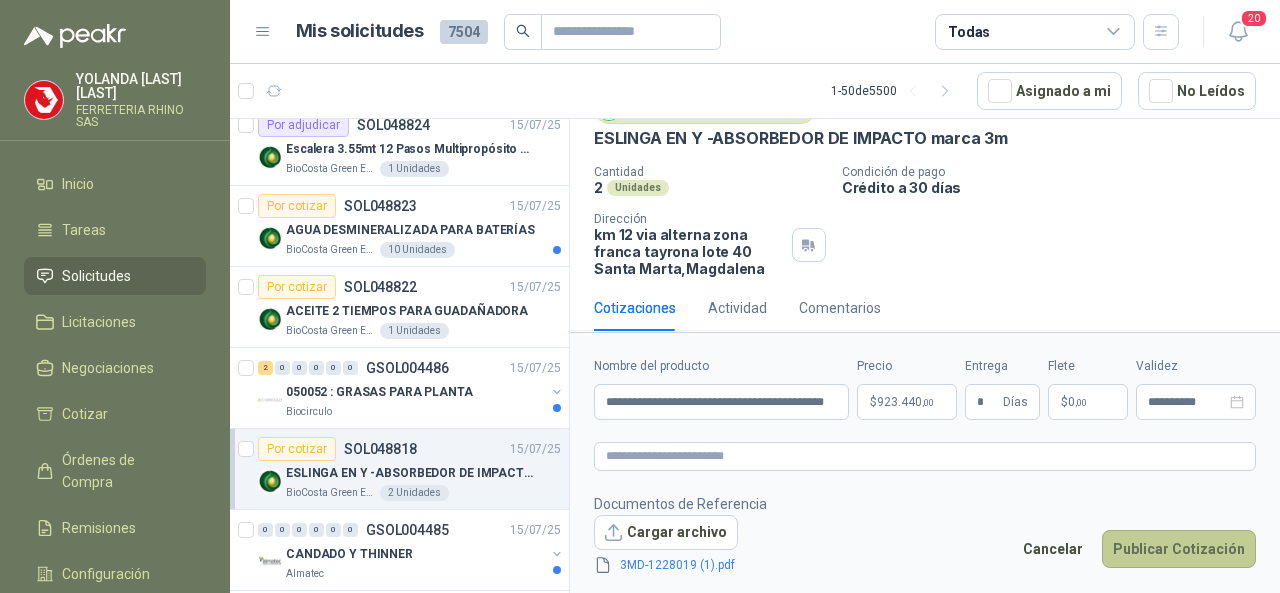 click on "Publicar Cotización" at bounding box center (1179, 549) 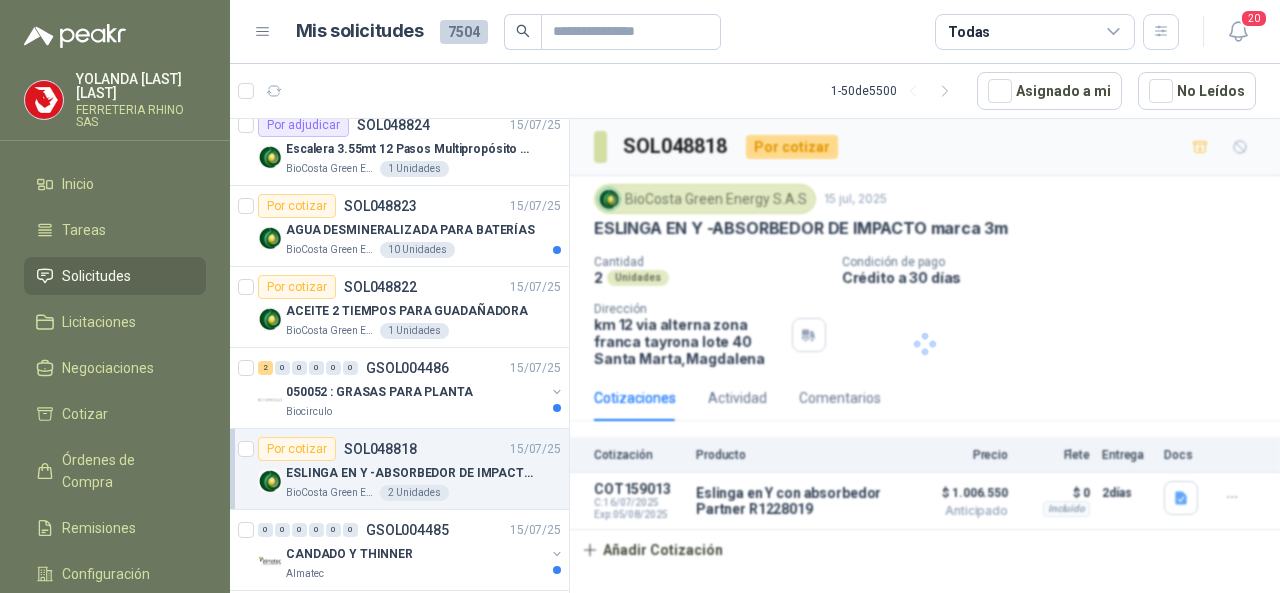 scroll, scrollTop: 0, scrollLeft: 0, axis: both 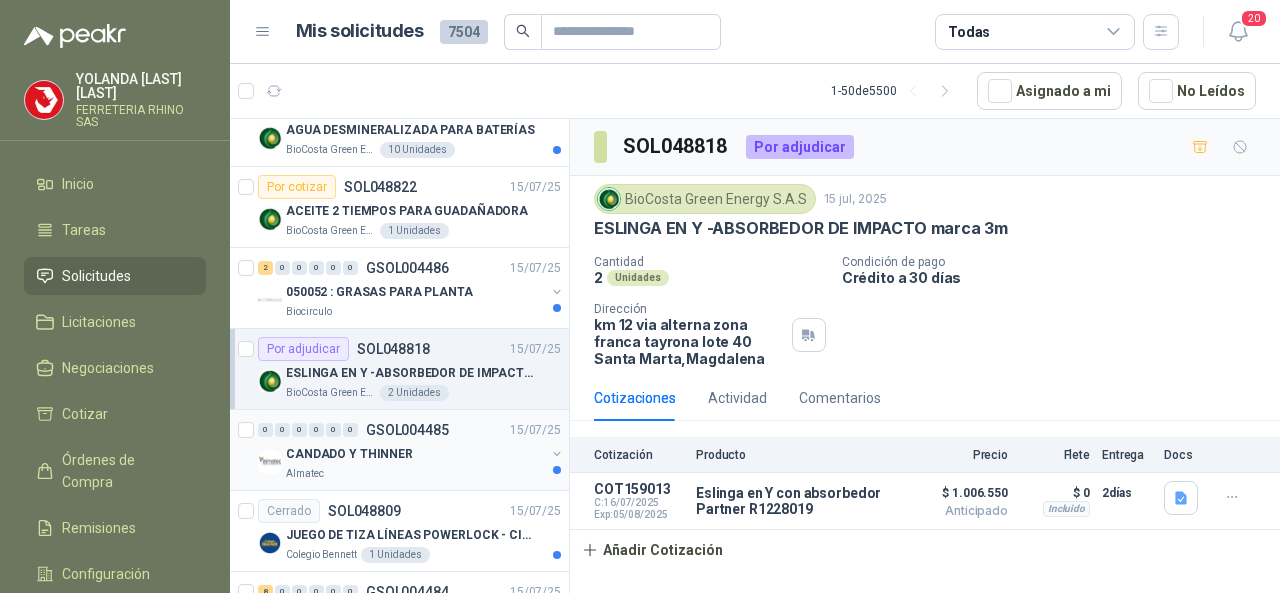 click on "GSOL004485" at bounding box center [407, 430] 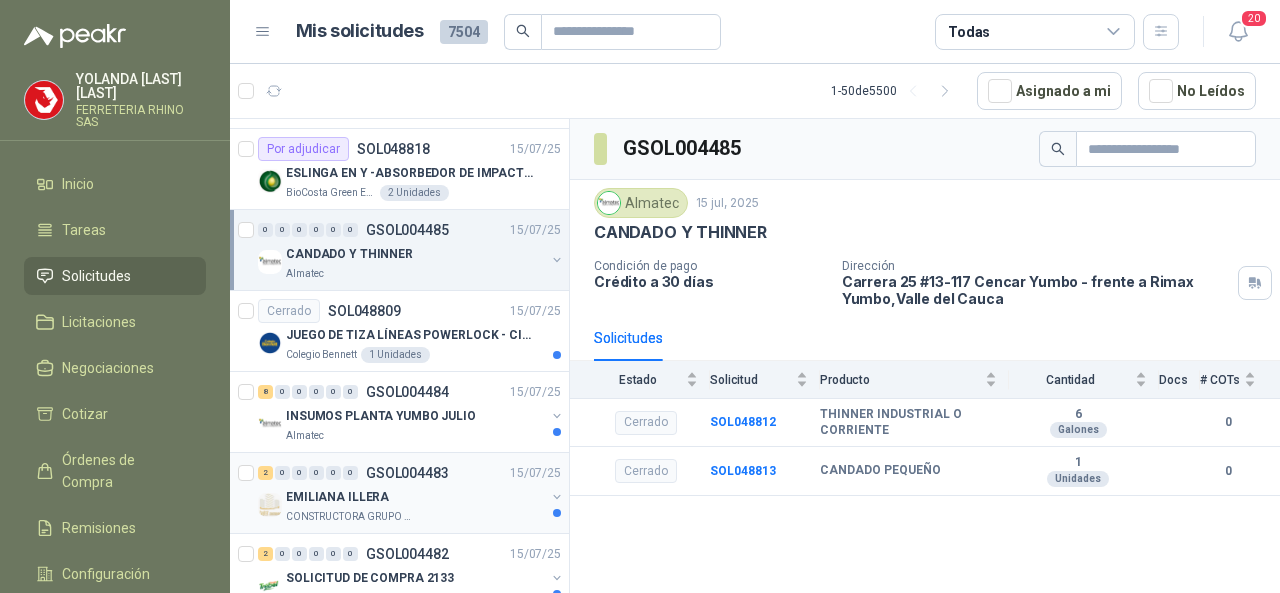 scroll, scrollTop: 900, scrollLeft: 0, axis: vertical 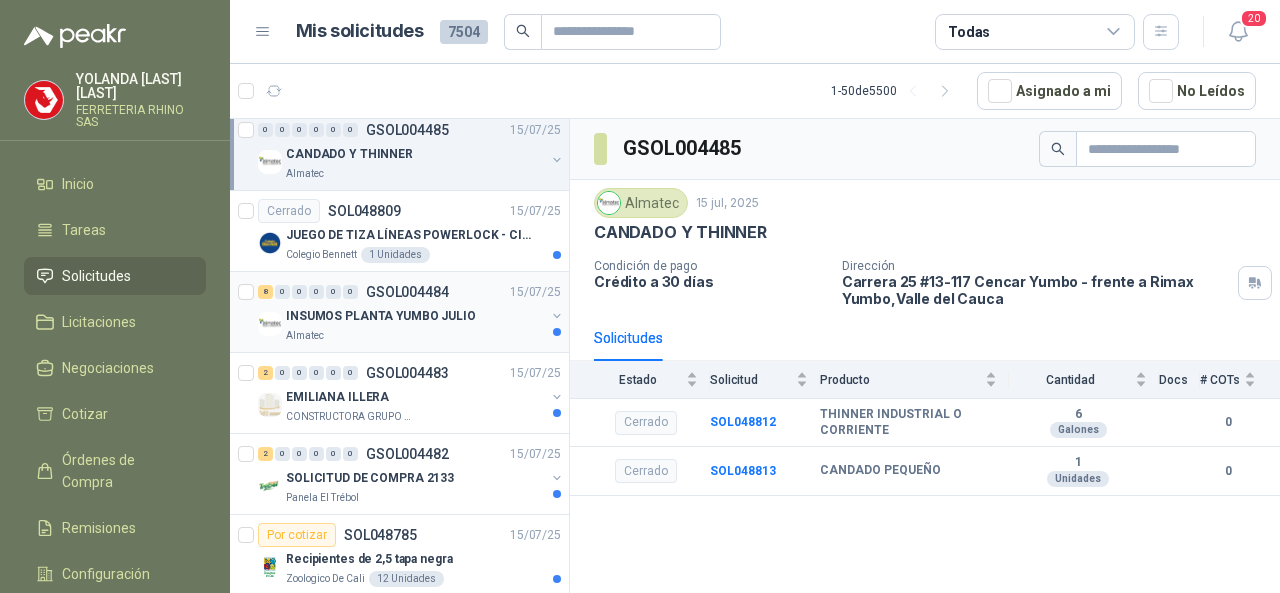click on "GSOL004484" at bounding box center [407, 292] 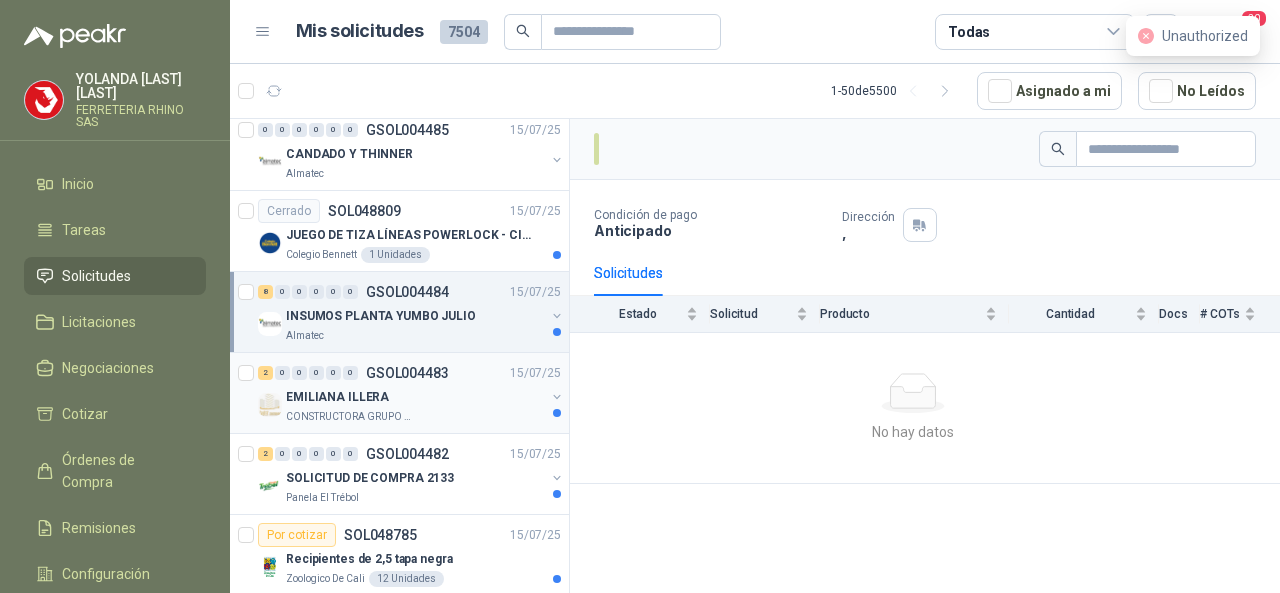 click on "GSOL004483" at bounding box center (407, 373) 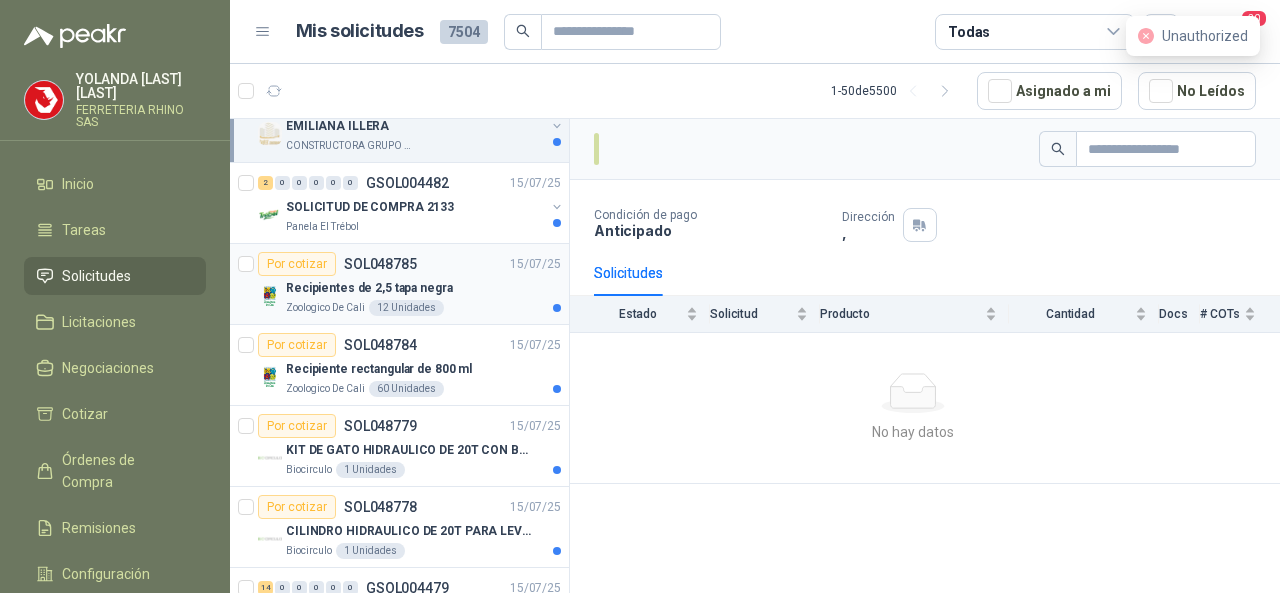 scroll, scrollTop: 1200, scrollLeft: 0, axis: vertical 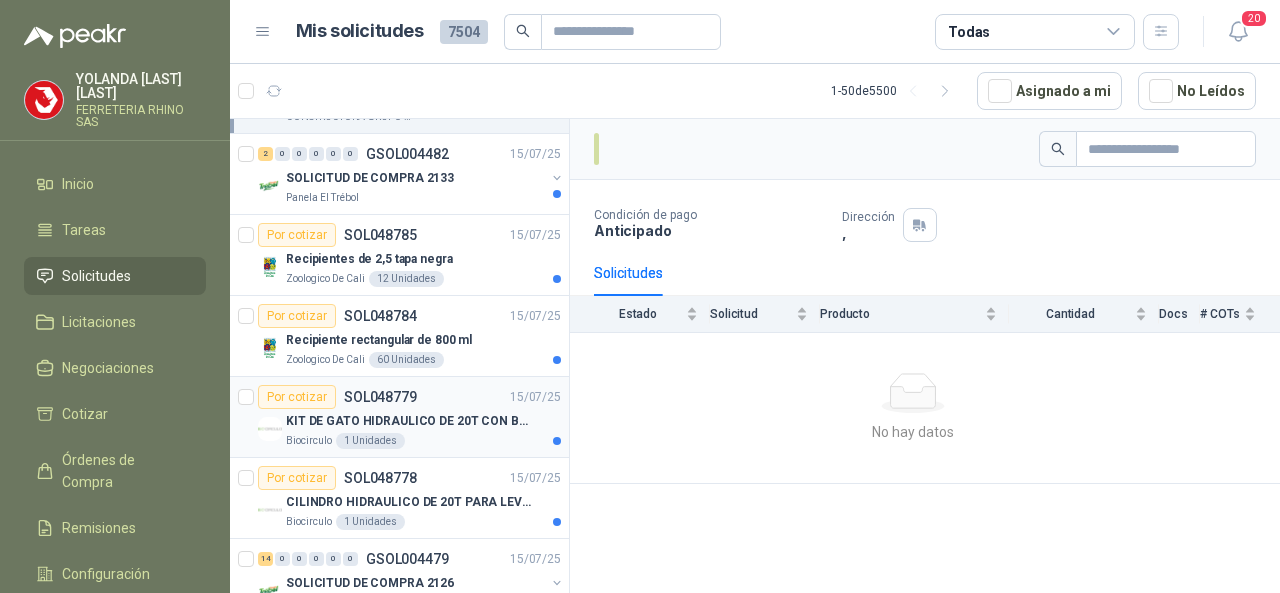 click on "SOL048779" at bounding box center (380, 397) 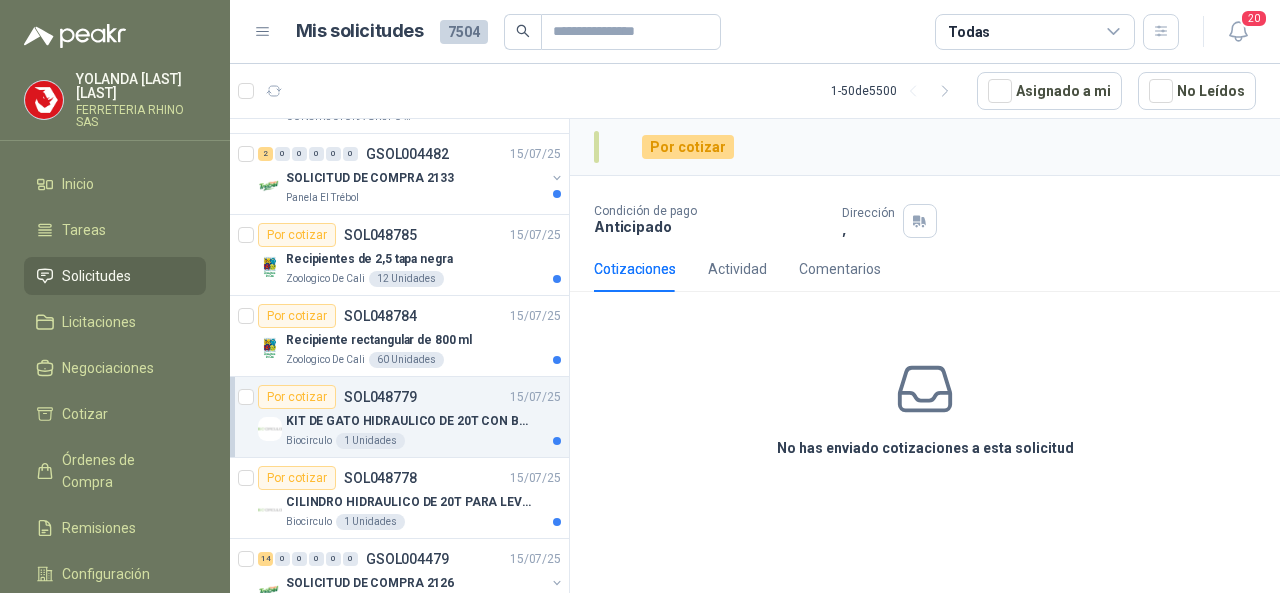click on "FERRETERIA RHINO SAS" at bounding box center [141, 116] 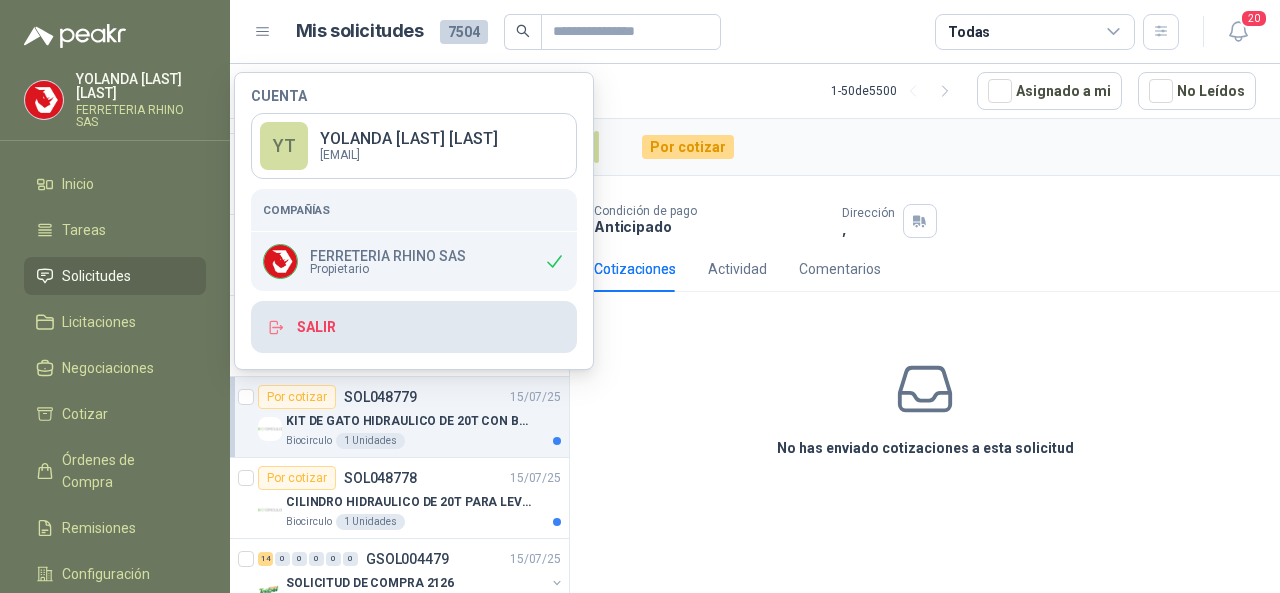 click on "Salir" at bounding box center [414, 327] 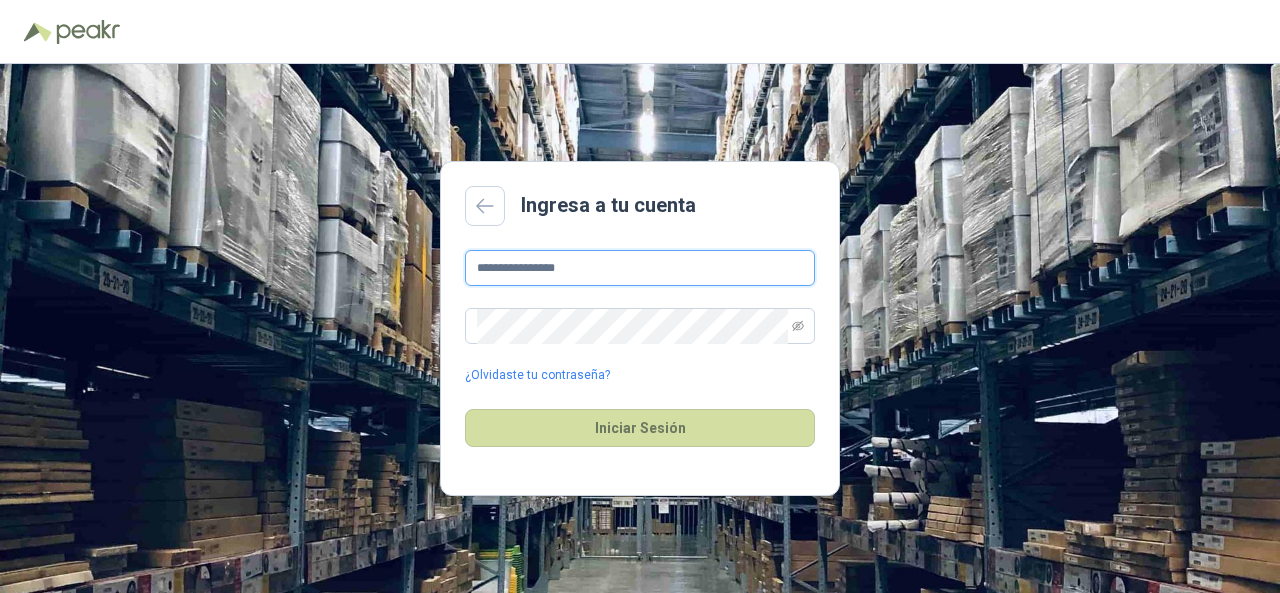 click on "**********" at bounding box center [640, 268] 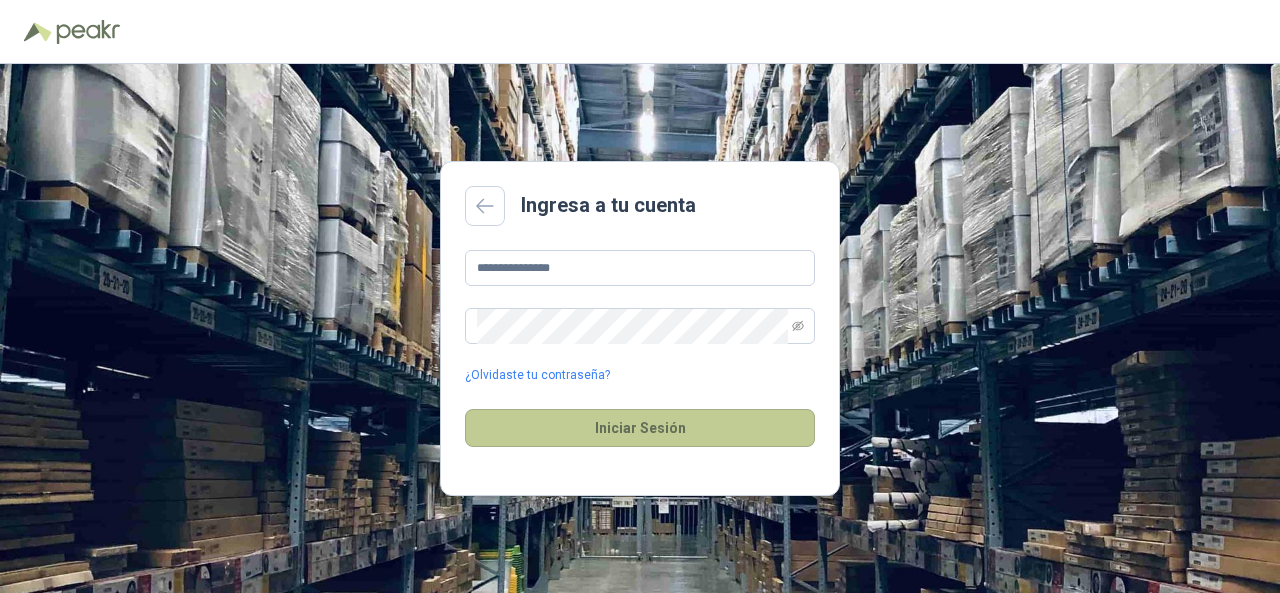 click on "Iniciar Sesión" at bounding box center (640, 428) 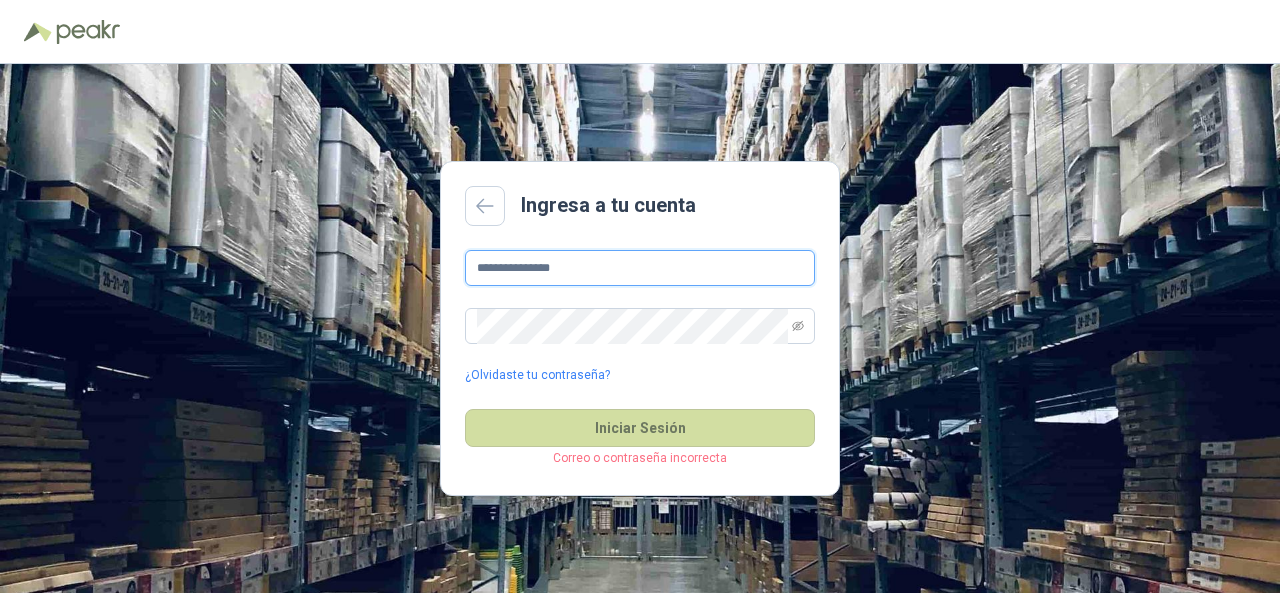 click on "**********" at bounding box center (640, 268) 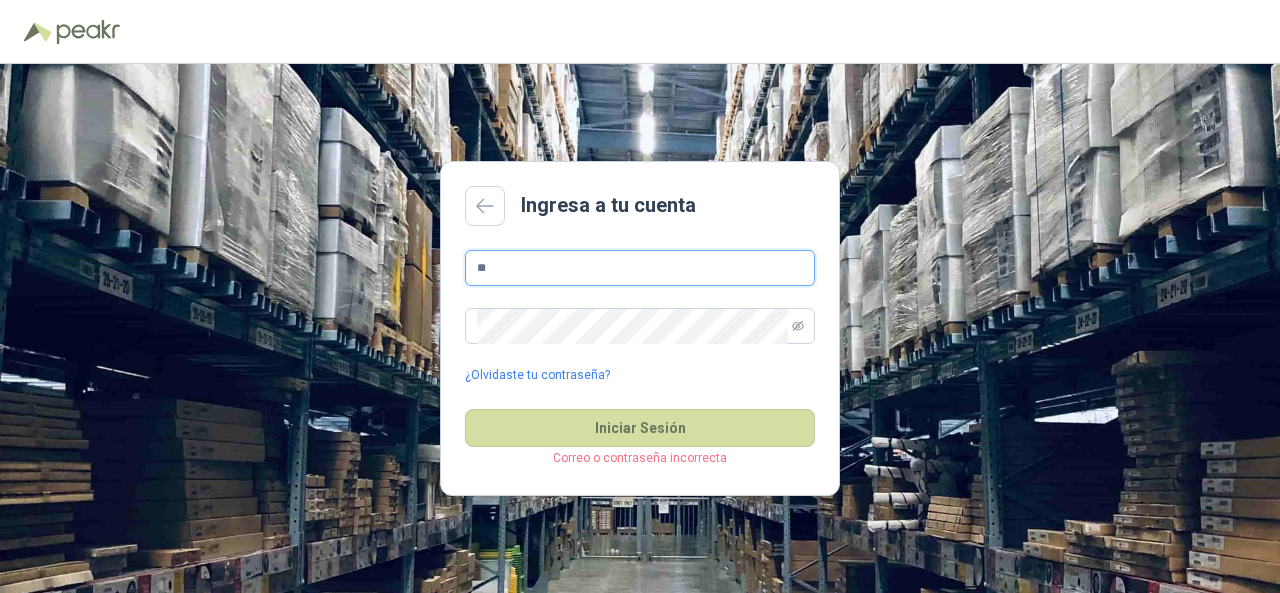 type on "*" 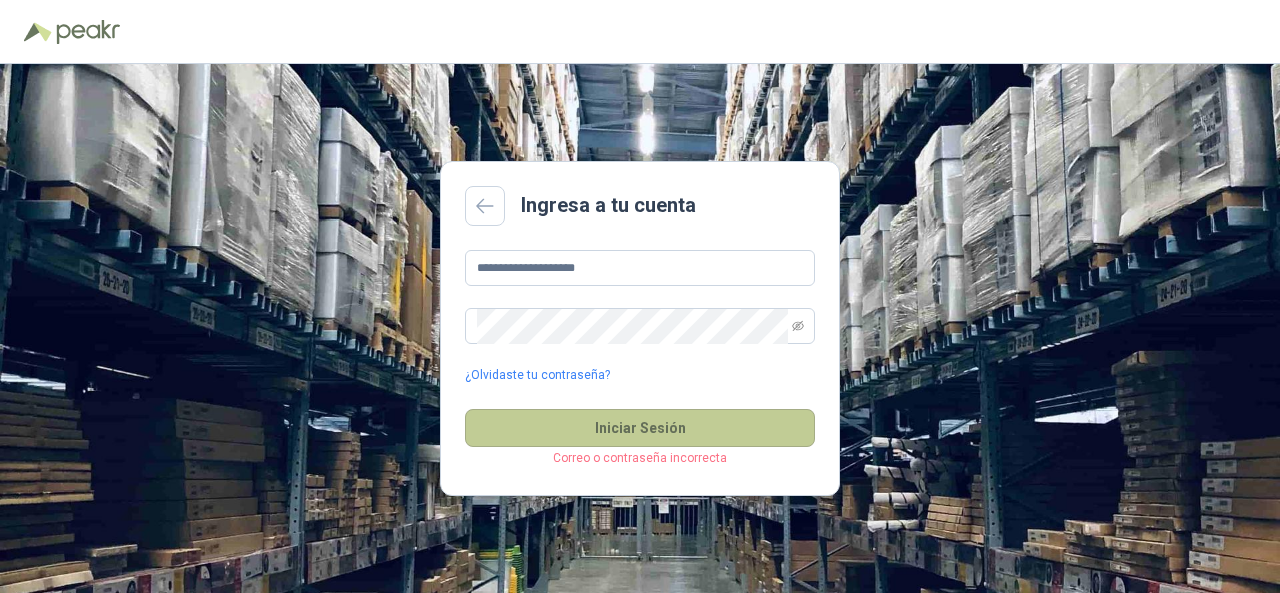 click on "Iniciar Sesión" at bounding box center [640, 428] 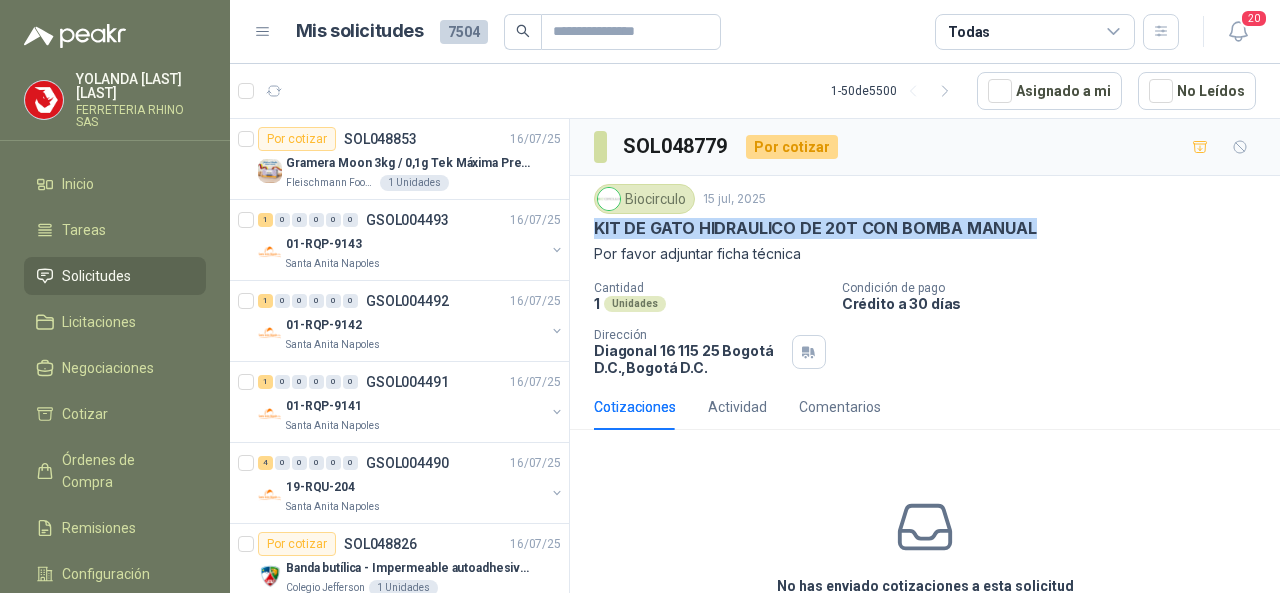 drag, startPoint x: 586, startPoint y: 220, endPoint x: 1031, endPoint y: 223, distance: 445.0101 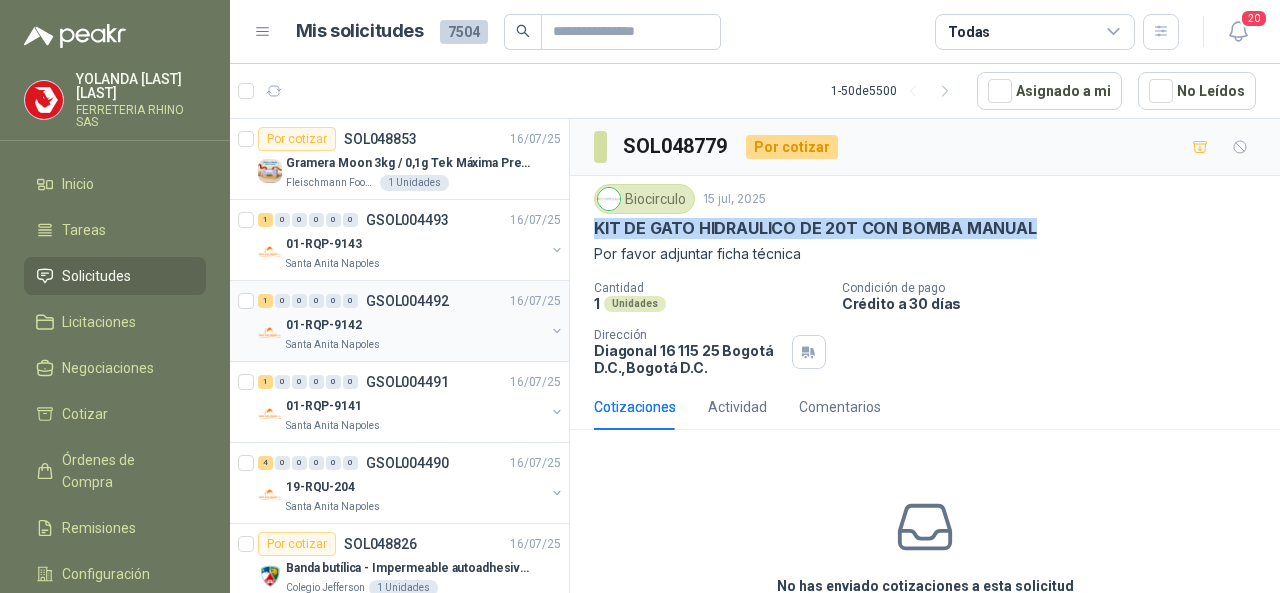click on "GSOL004492" at bounding box center (407, 301) 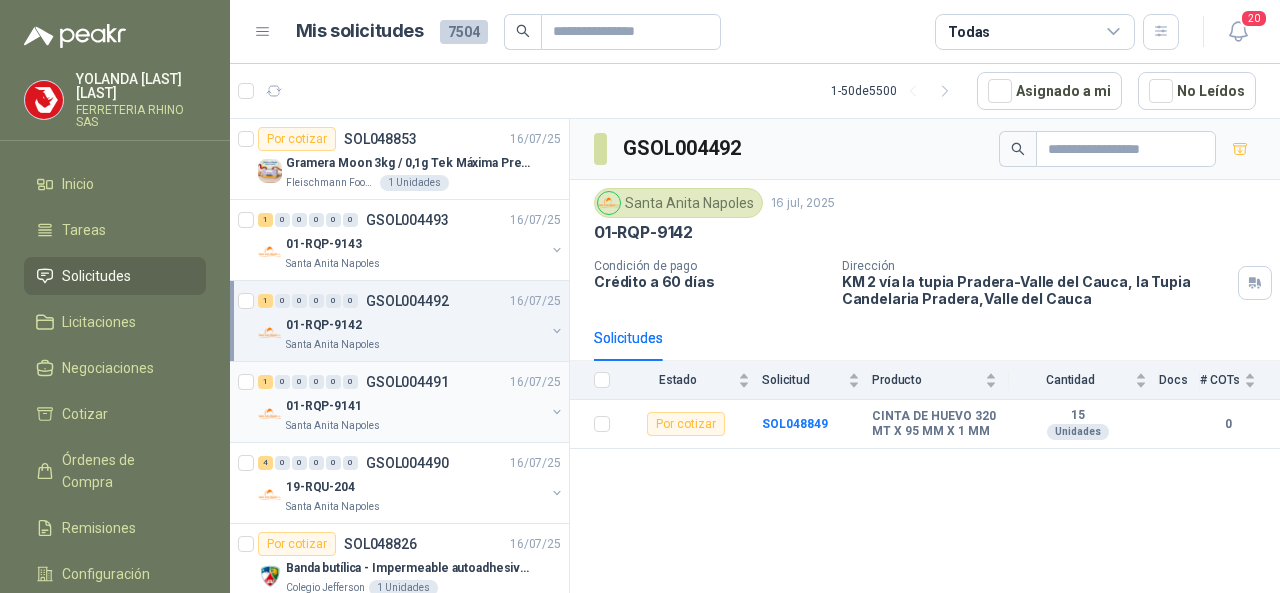 click on "GSOL004491" at bounding box center [407, 382] 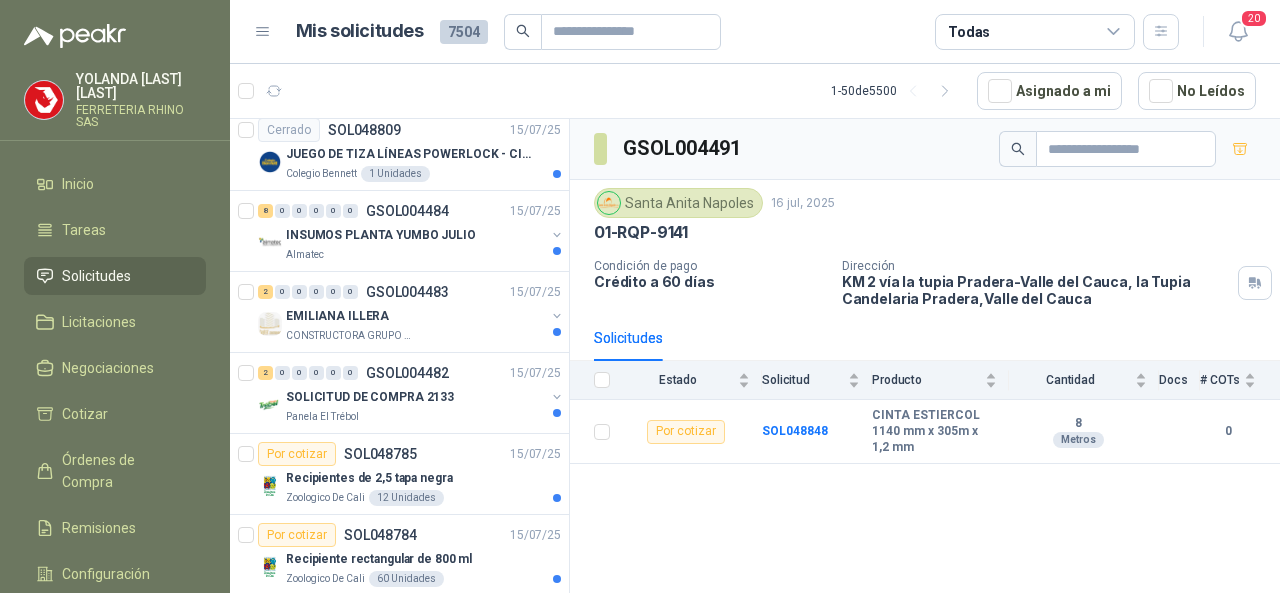 scroll, scrollTop: 1000, scrollLeft: 0, axis: vertical 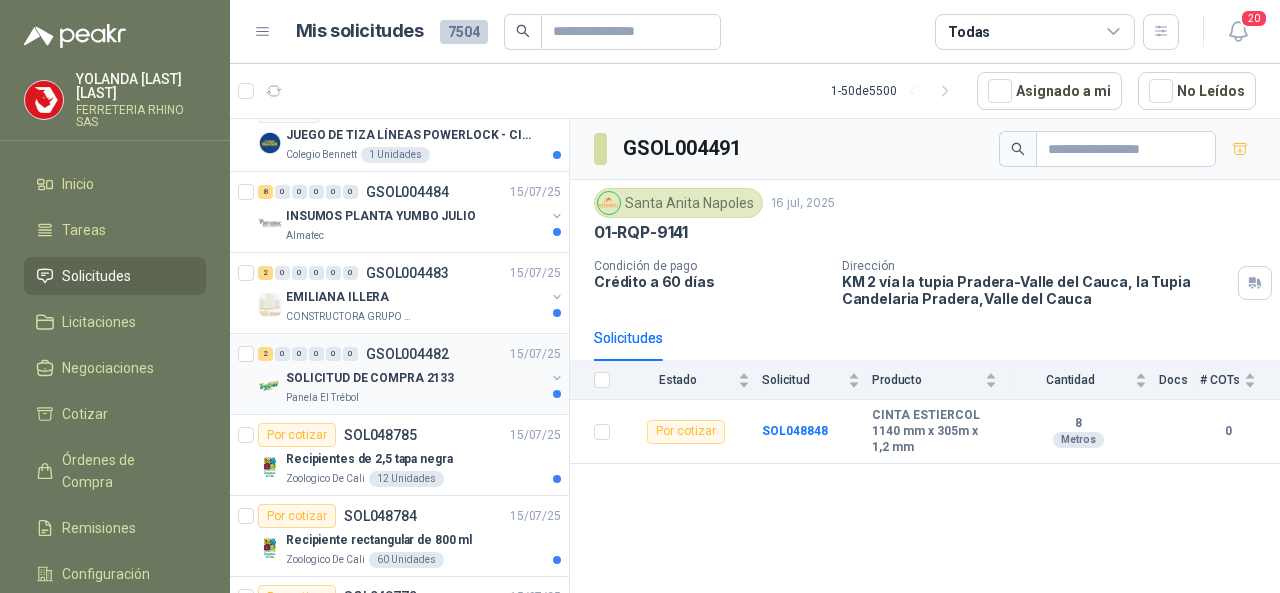 click on "GSOL004482" at bounding box center [407, 354] 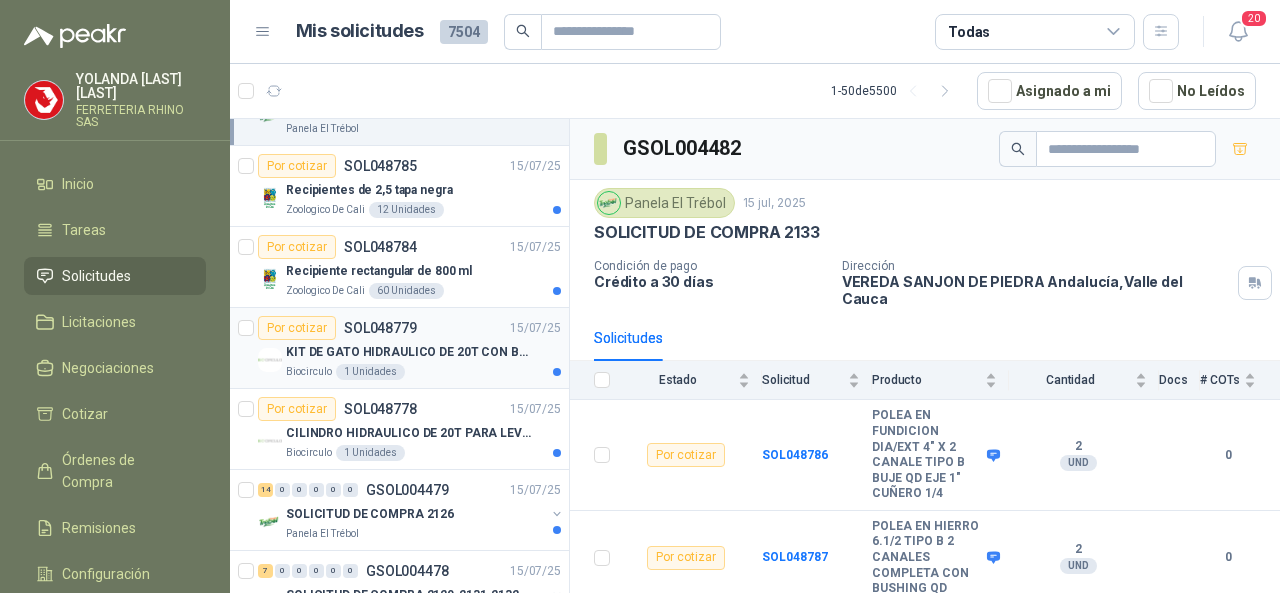 scroll, scrollTop: 1300, scrollLeft: 0, axis: vertical 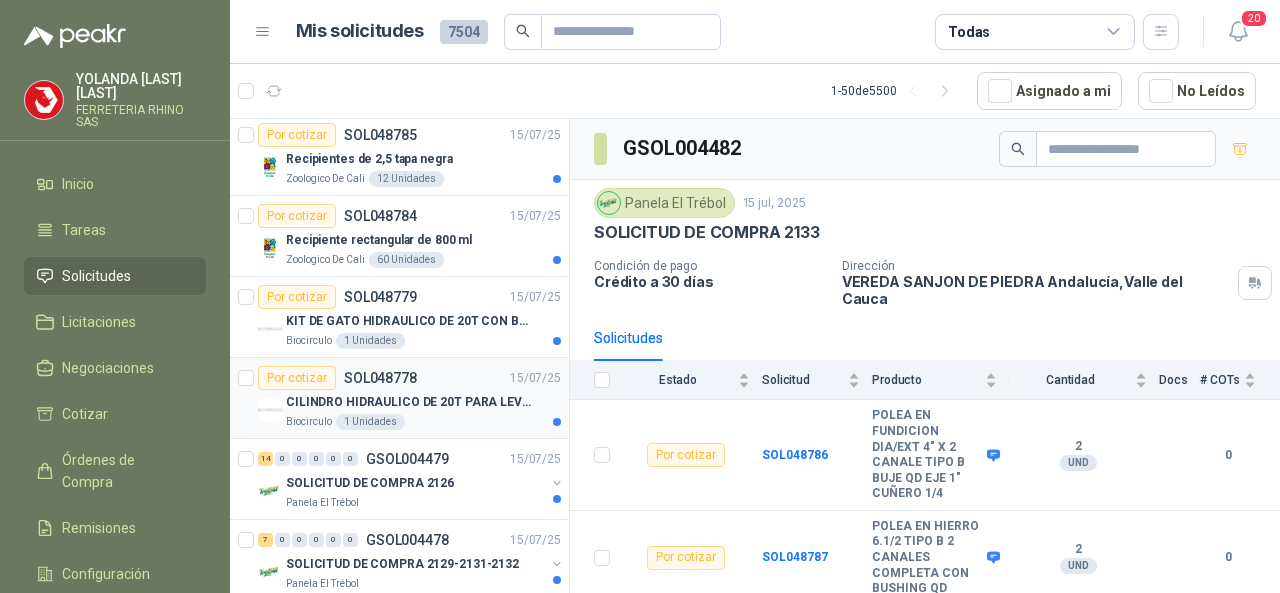 click on "SOL048778" at bounding box center (380, 378) 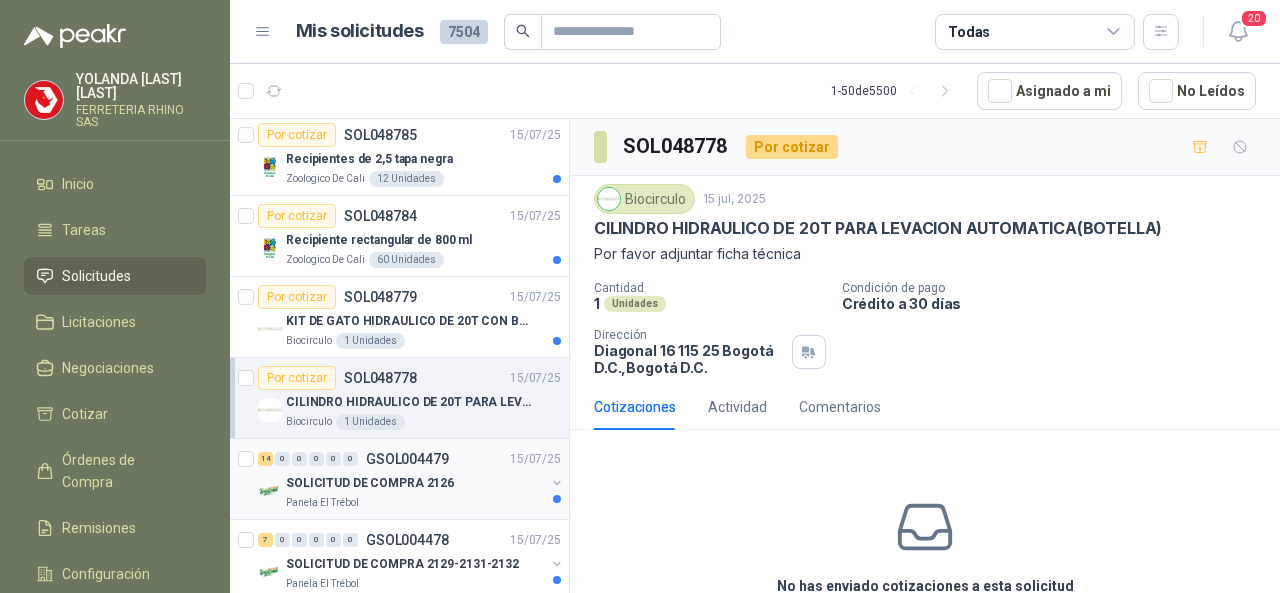 click on "GSOL004479" at bounding box center (407, 459) 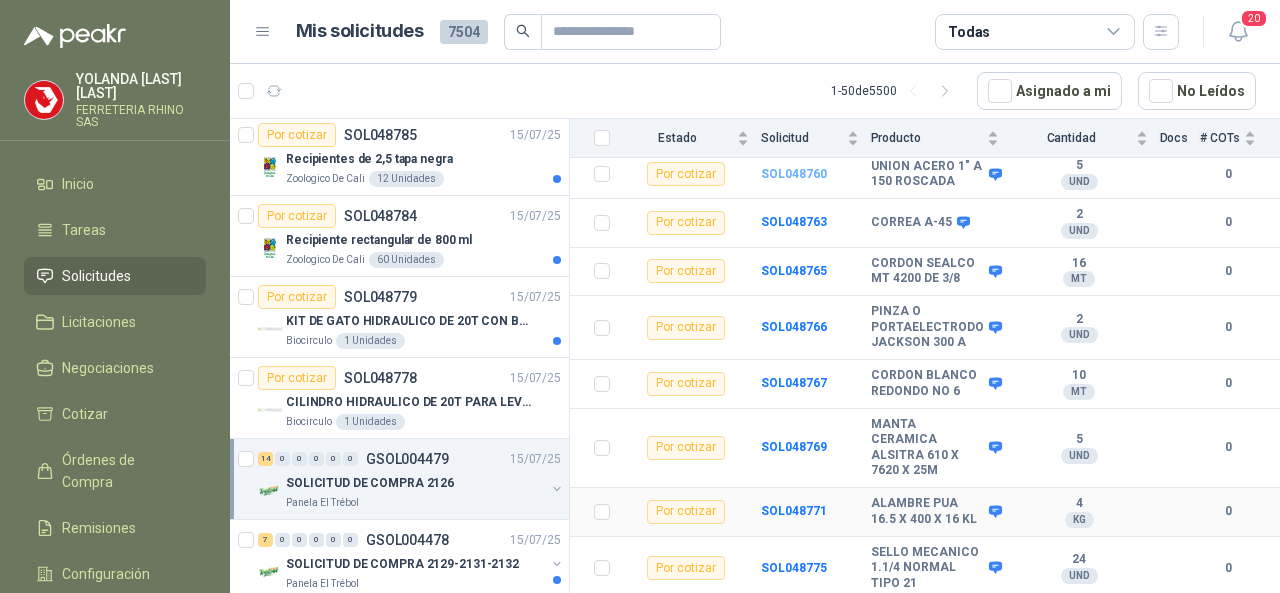 scroll, scrollTop: 583, scrollLeft: 0, axis: vertical 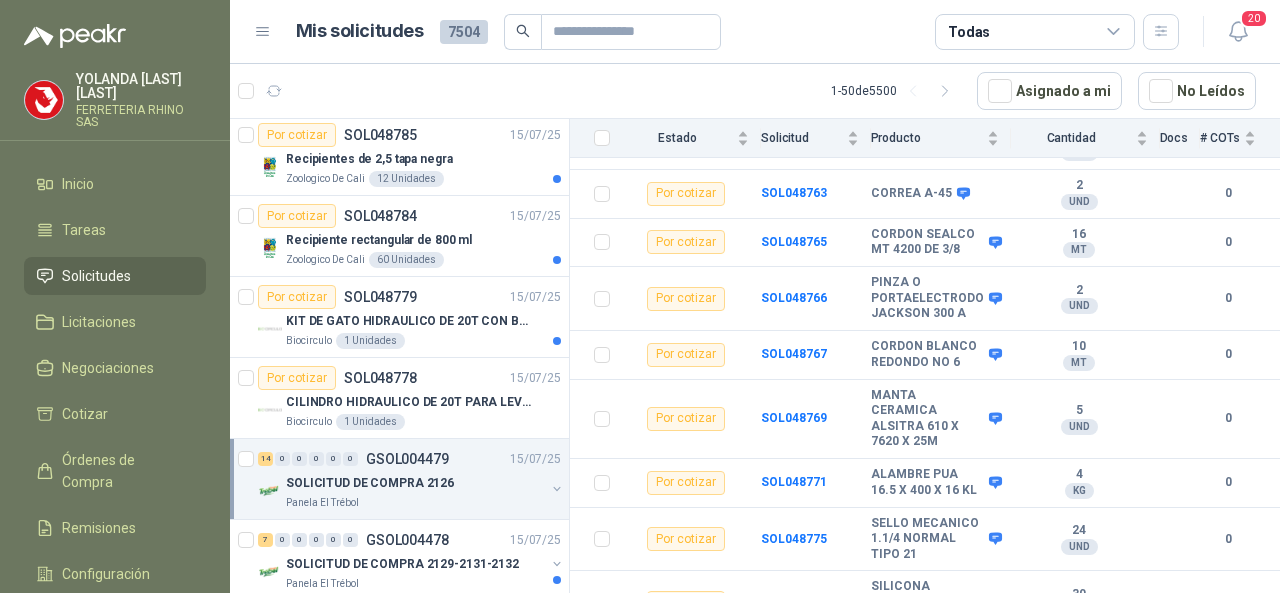 click on "SOLICITUD DE COMPRA 2126" at bounding box center [415, 483] 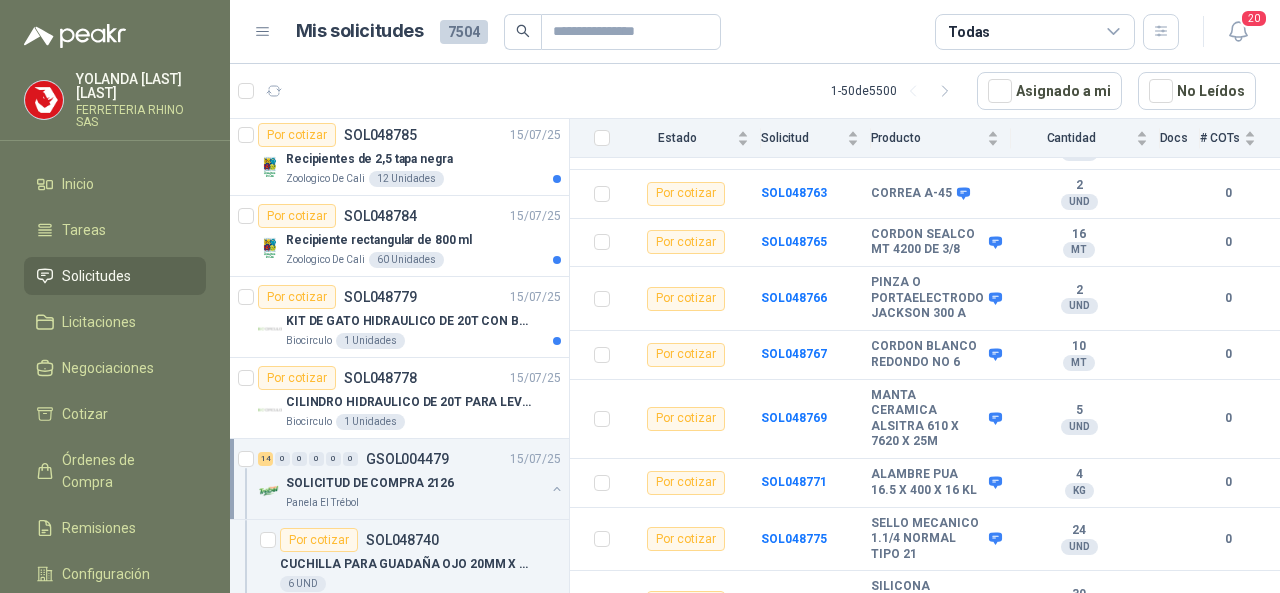 scroll, scrollTop: 6, scrollLeft: 0, axis: vertical 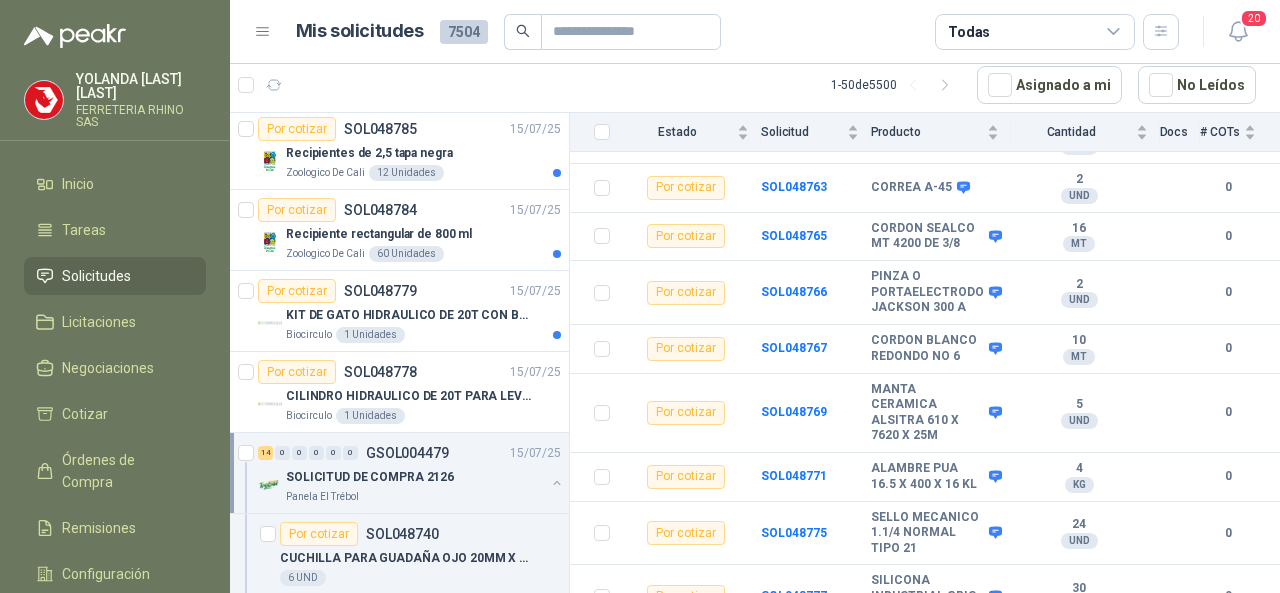 click on "GSOL004479" at bounding box center (407, 453) 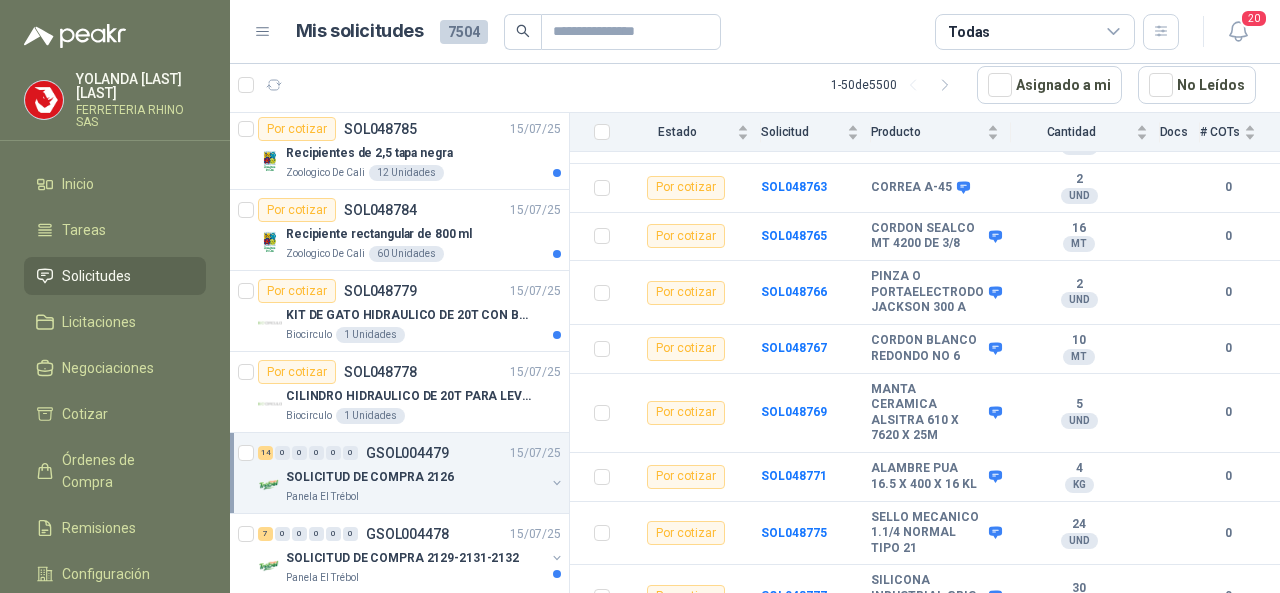 scroll, scrollTop: 1400, scrollLeft: 0, axis: vertical 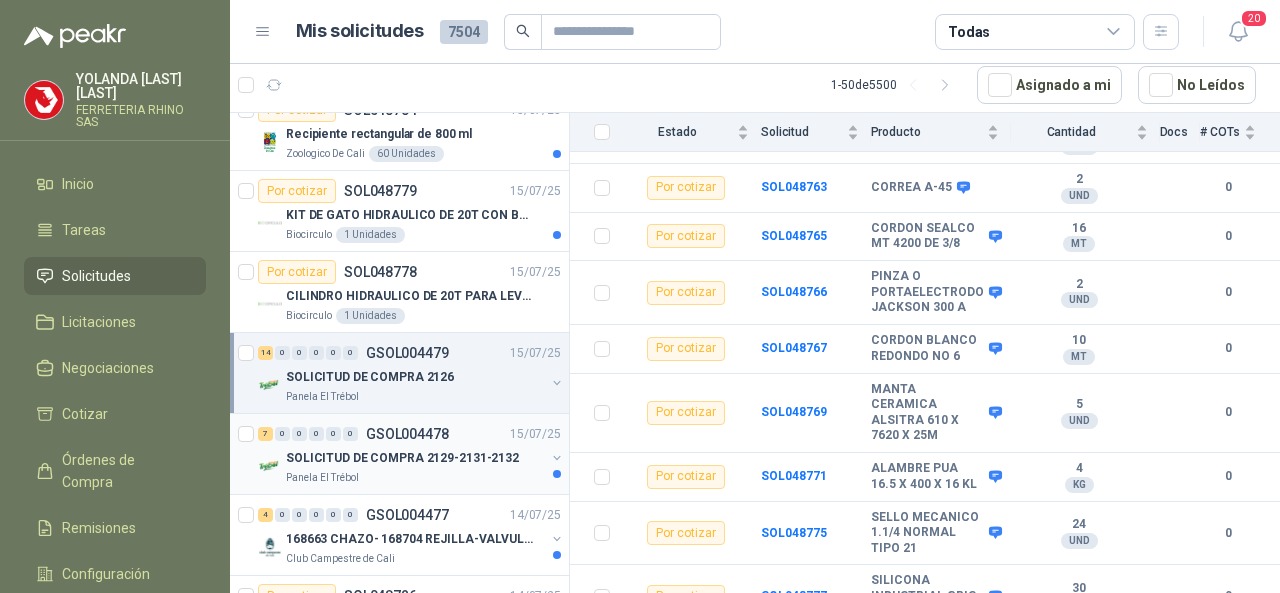 click on "GSOL004478" at bounding box center (407, 434) 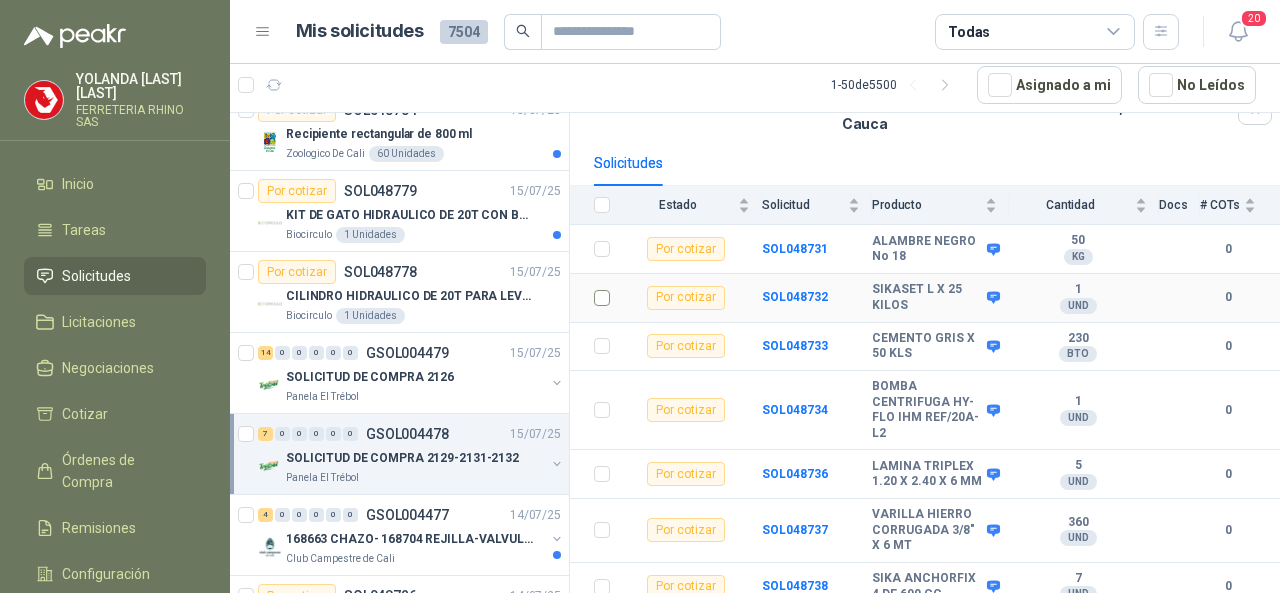 scroll, scrollTop: 198, scrollLeft: 0, axis: vertical 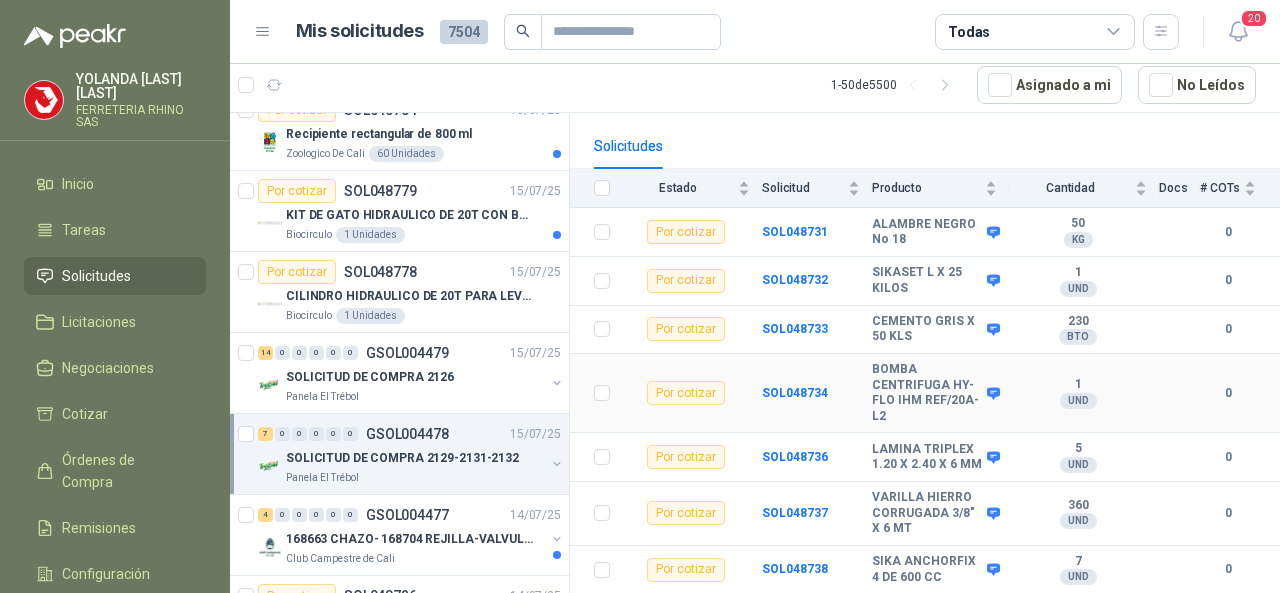click on "BOMBA CENTRIFUGA HY-FLO IHM REF/20A-L2" at bounding box center (927, 393) 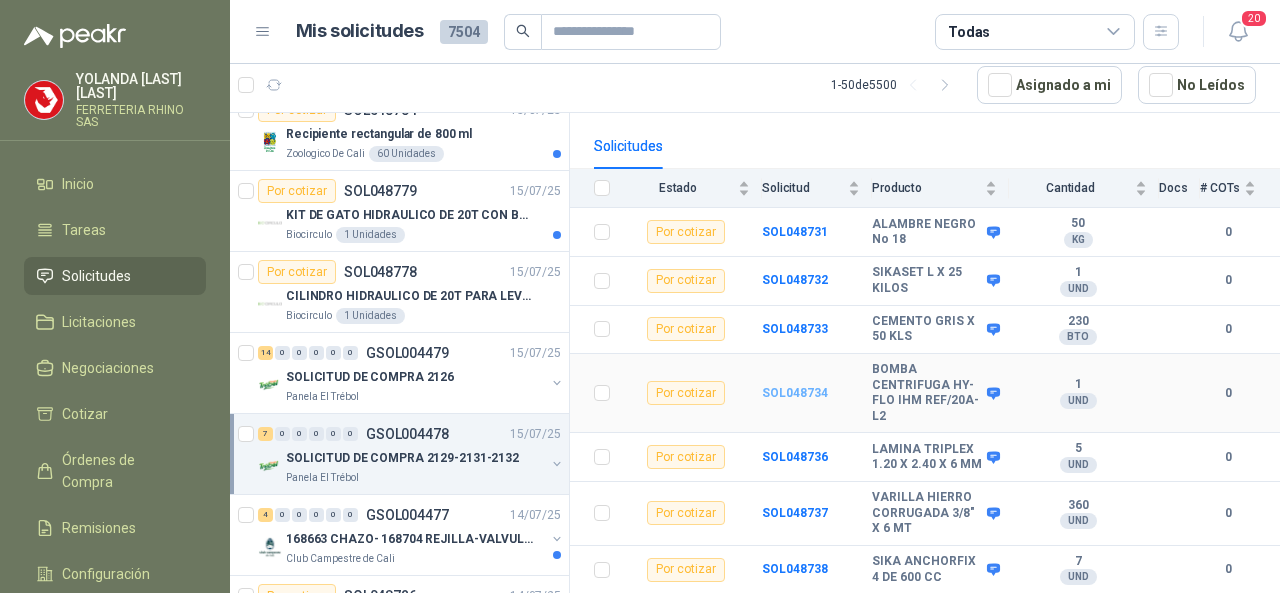click on "SOL048734" at bounding box center [795, 393] 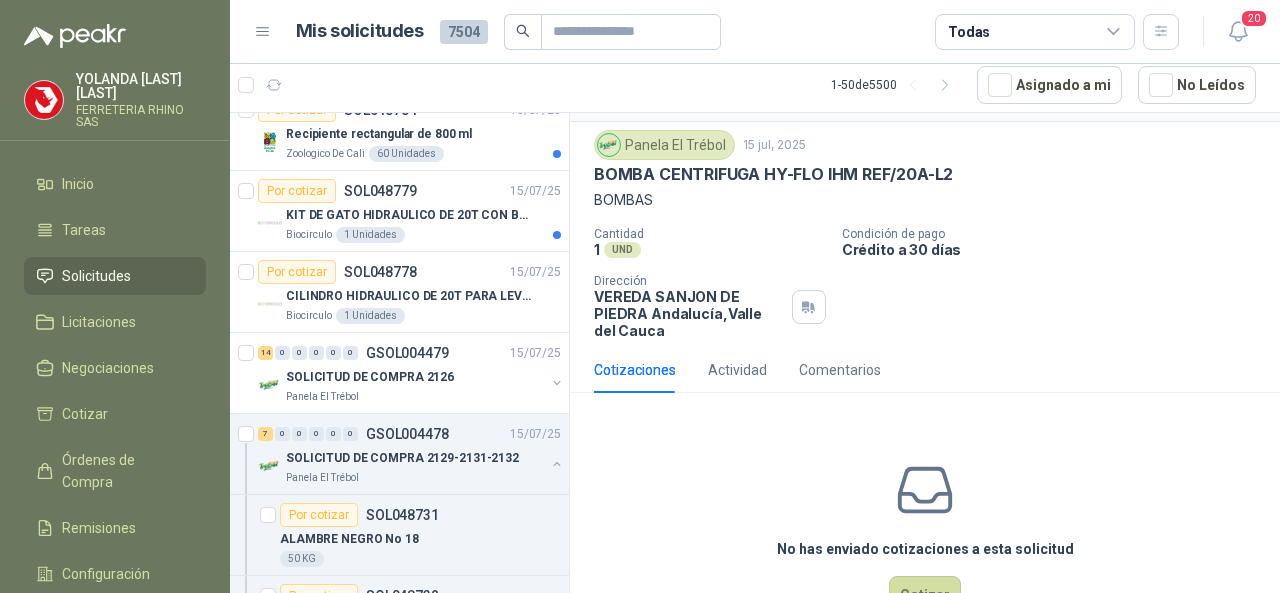 scroll, scrollTop: 0, scrollLeft: 0, axis: both 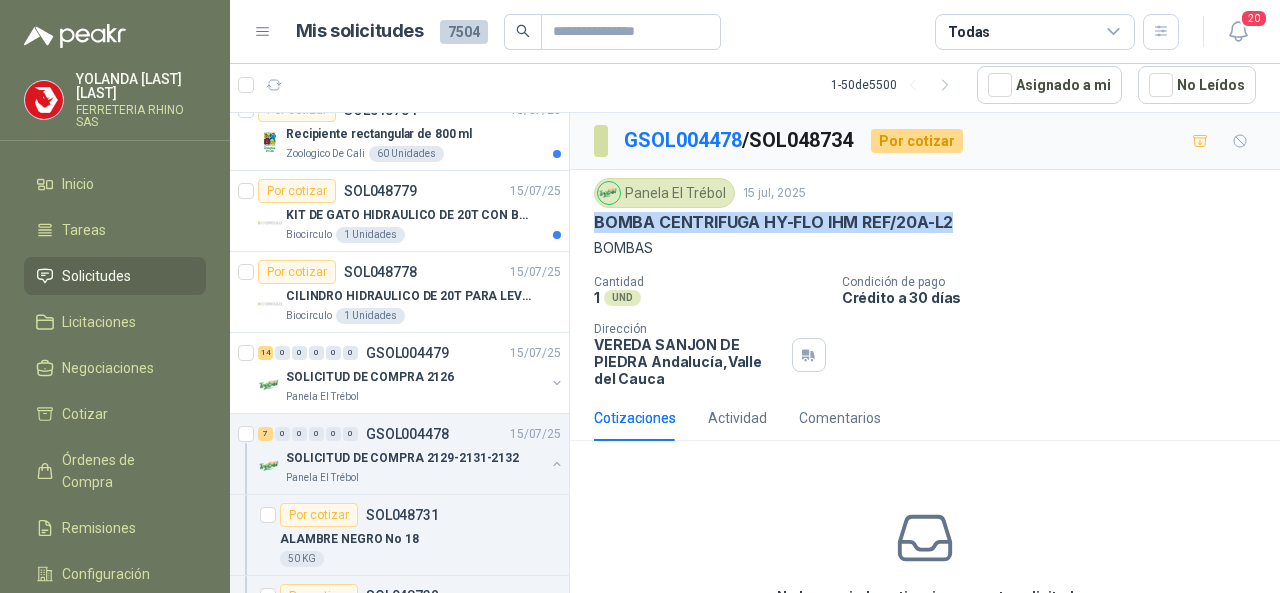 drag, startPoint x: 585, startPoint y: 213, endPoint x: 962, endPoint y: 226, distance: 377.22406 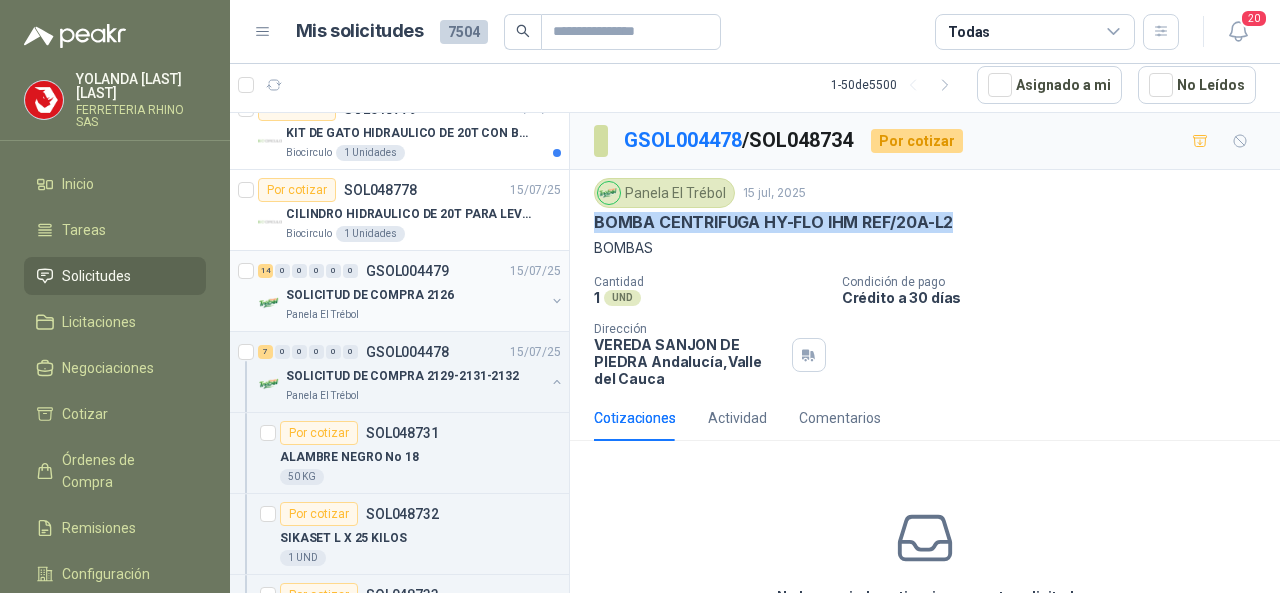 scroll, scrollTop: 1500, scrollLeft: 0, axis: vertical 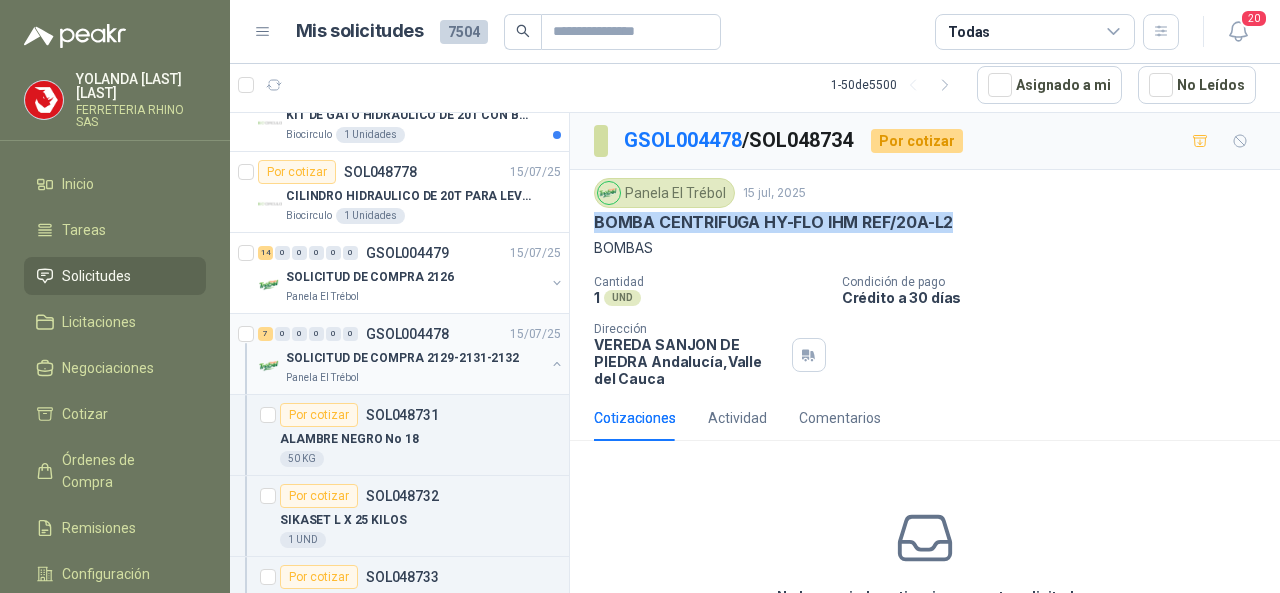 click on "GSOL004478" at bounding box center (407, 334) 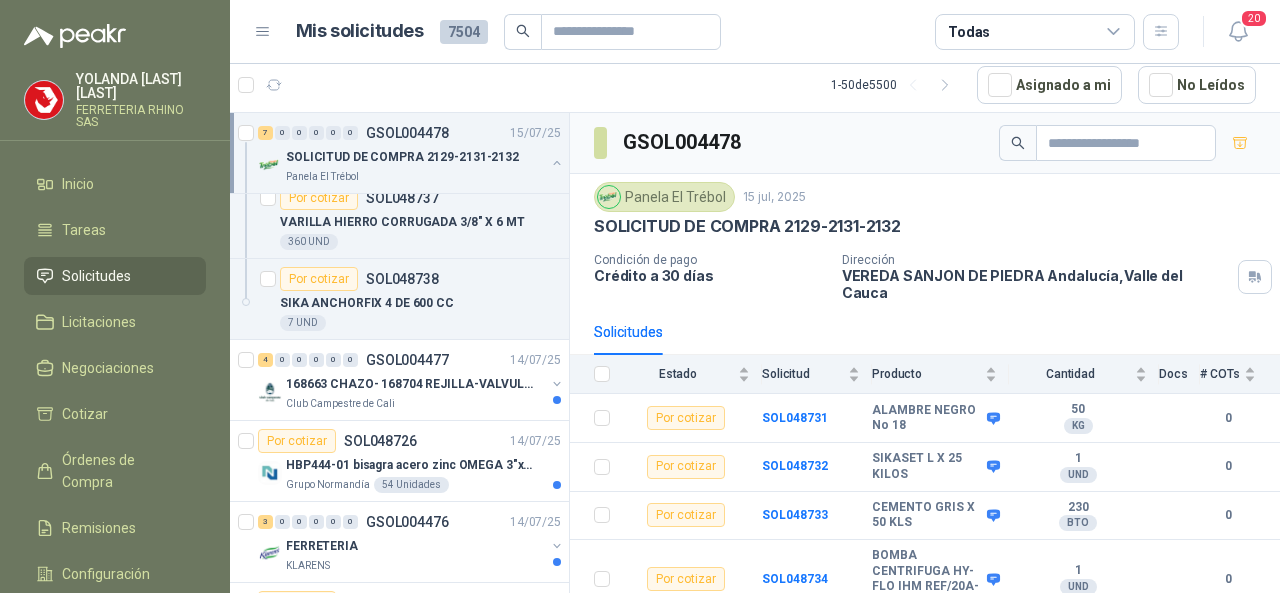 scroll, scrollTop: 2200, scrollLeft: 0, axis: vertical 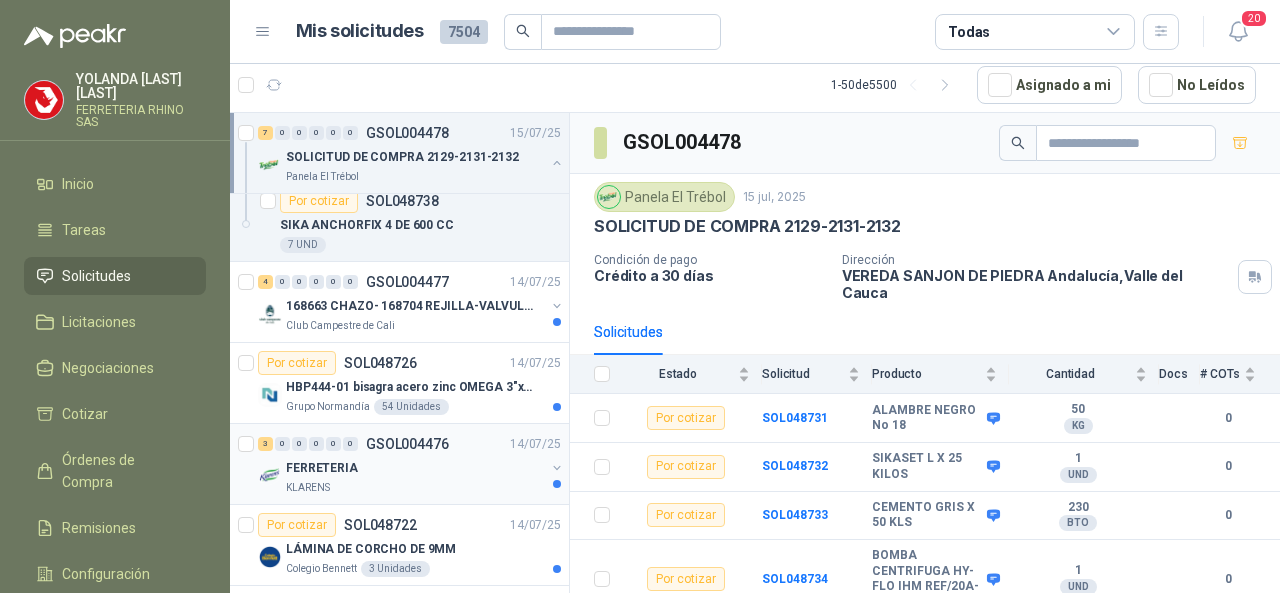 click on "GSOL004476" at bounding box center [407, 444] 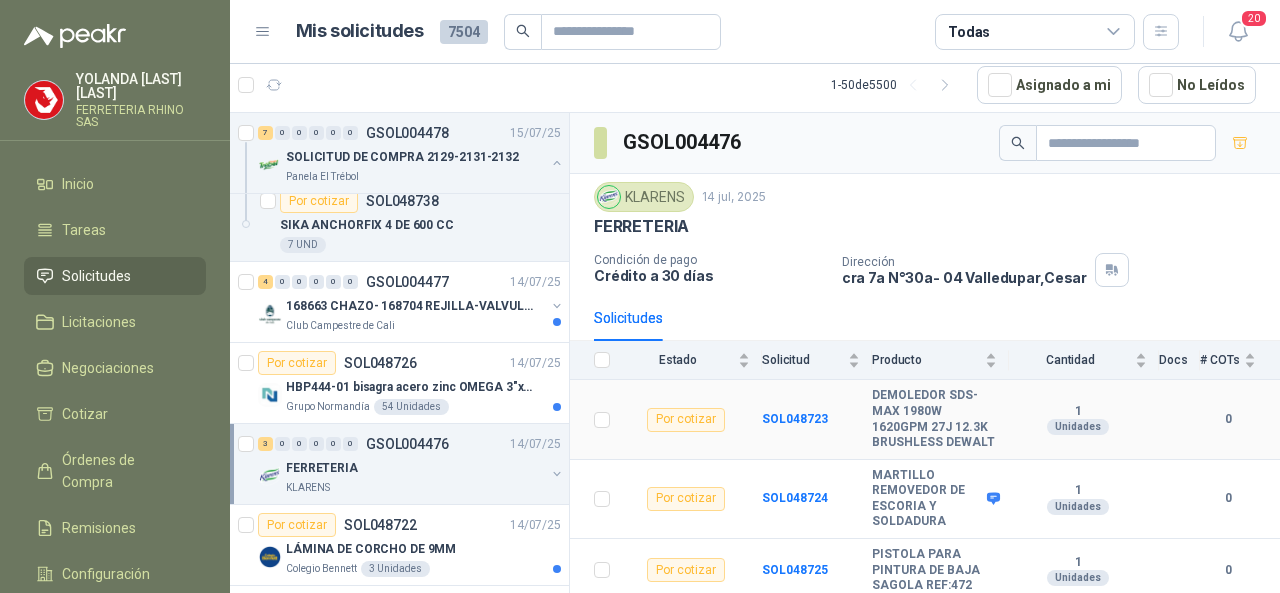 scroll, scrollTop: 20, scrollLeft: 0, axis: vertical 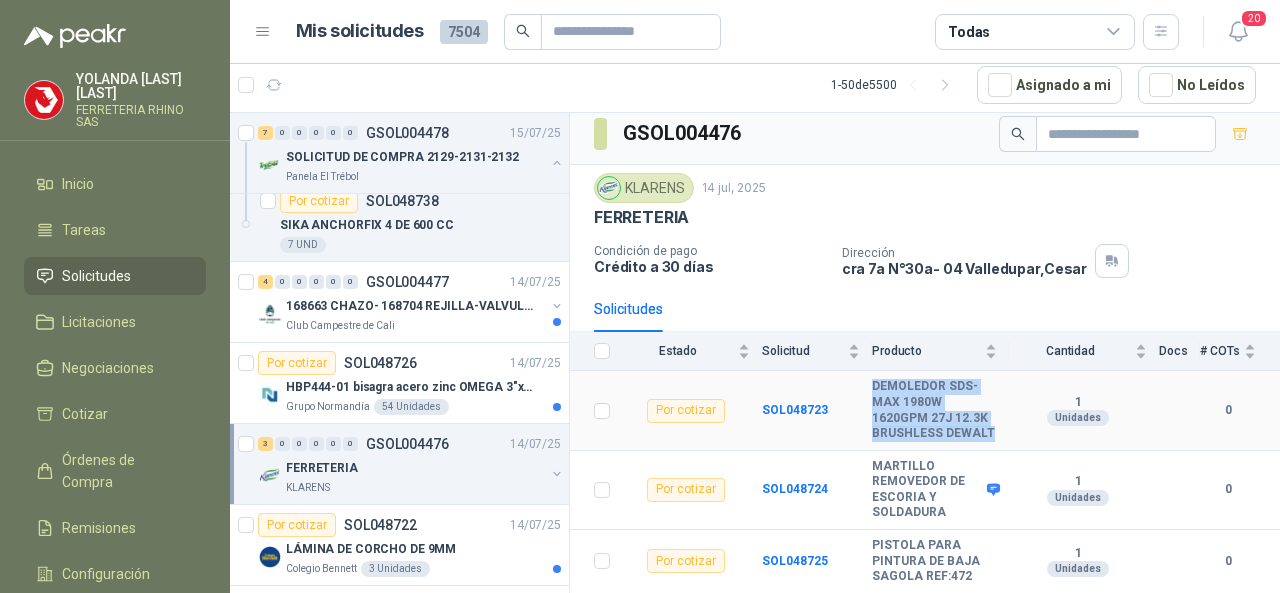 drag, startPoint x: 870, startPoint y: 361, endPoint x: 948, endPoint y: 435, distance: 107.51744 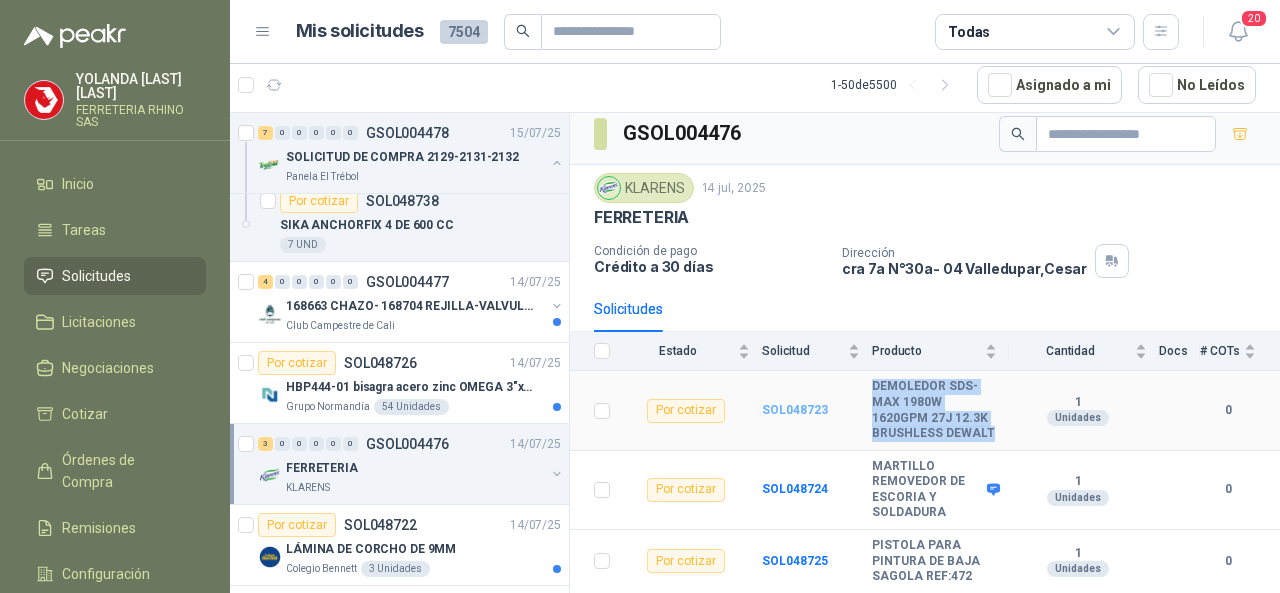 click on "SOL048723" at bounding box center [795, 410] 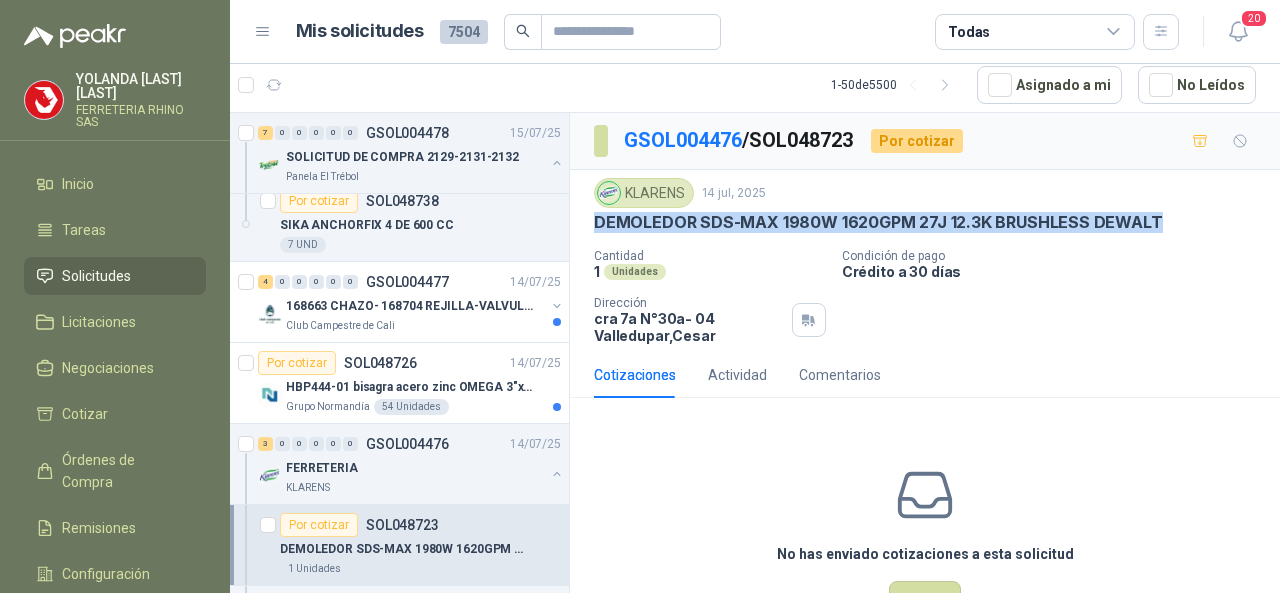 drag, startPoint x: 598, startPoint y: 218, endPoint x: 1172, endPoint y: 230, distance: 574.1254 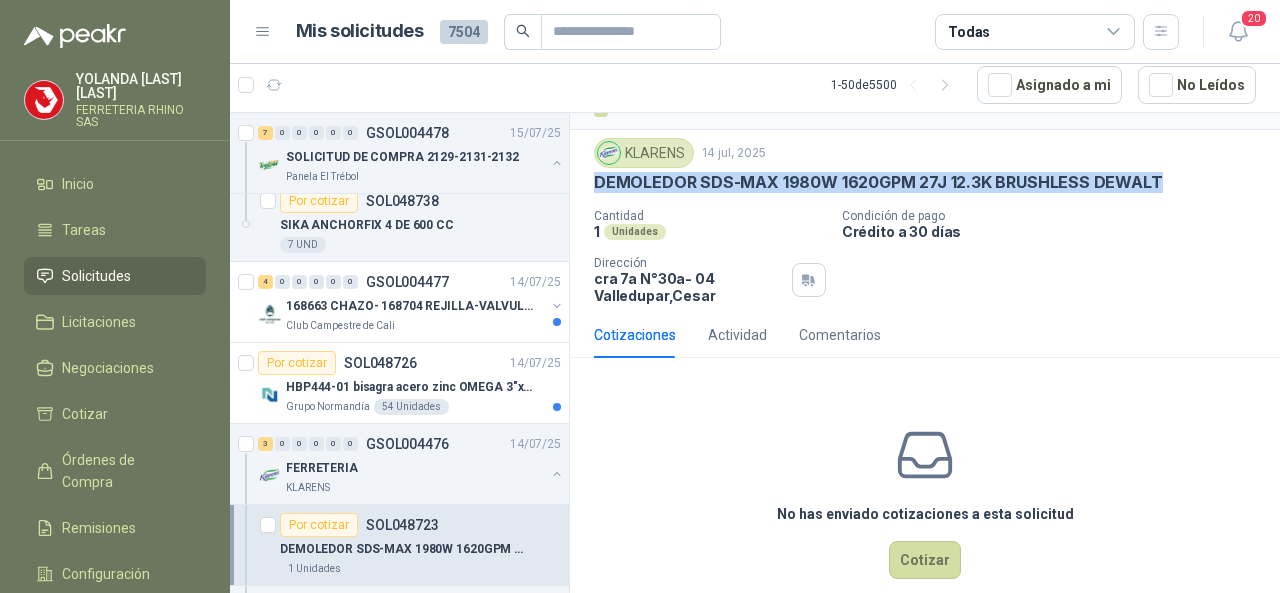scroll, scrollTop: 74, scrollLeft: 0, axis: vertical 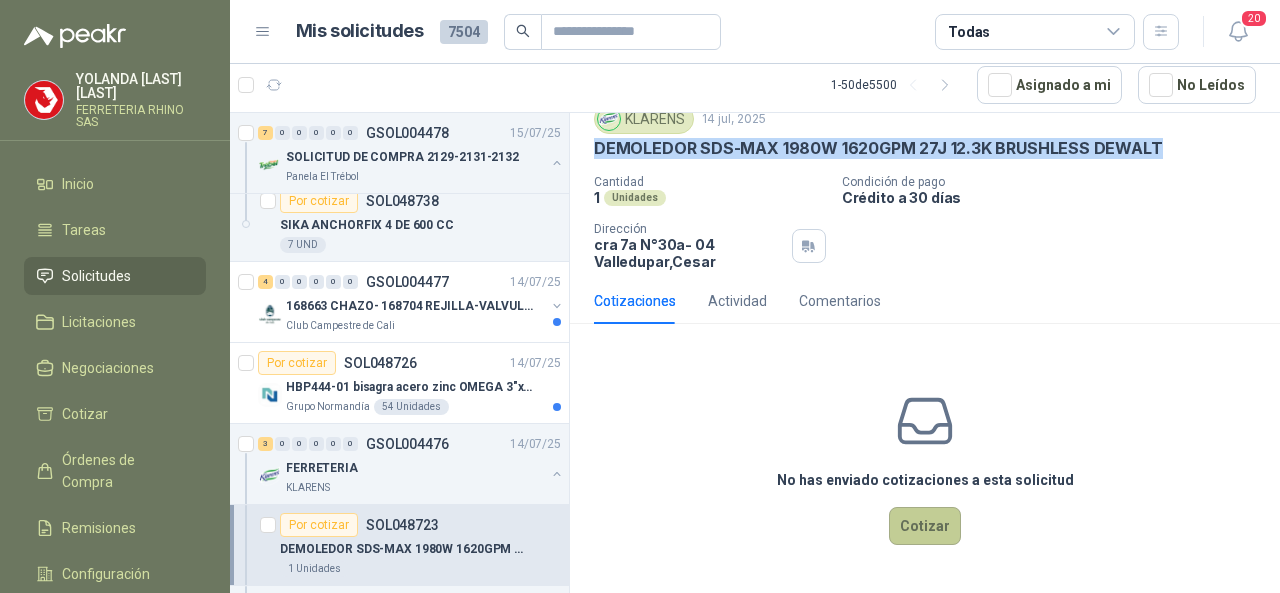 click on "Cotizar" at bounding box center [925, 526] 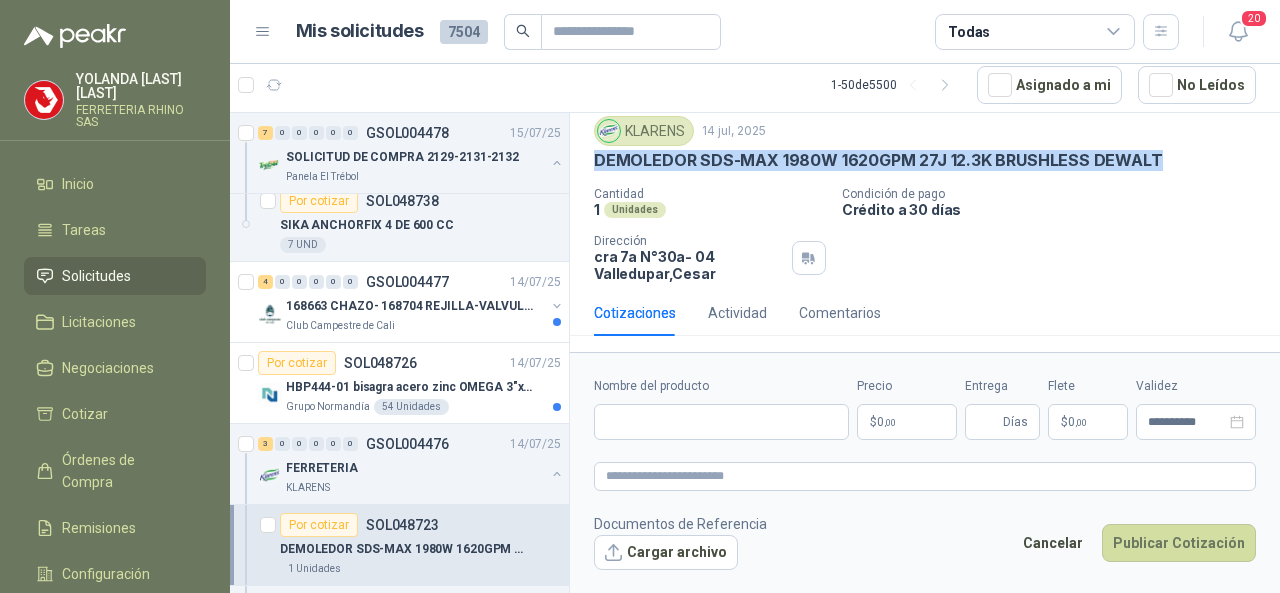 scroll, scrollTop: 60, scrollLeft: 0, axis: vertical 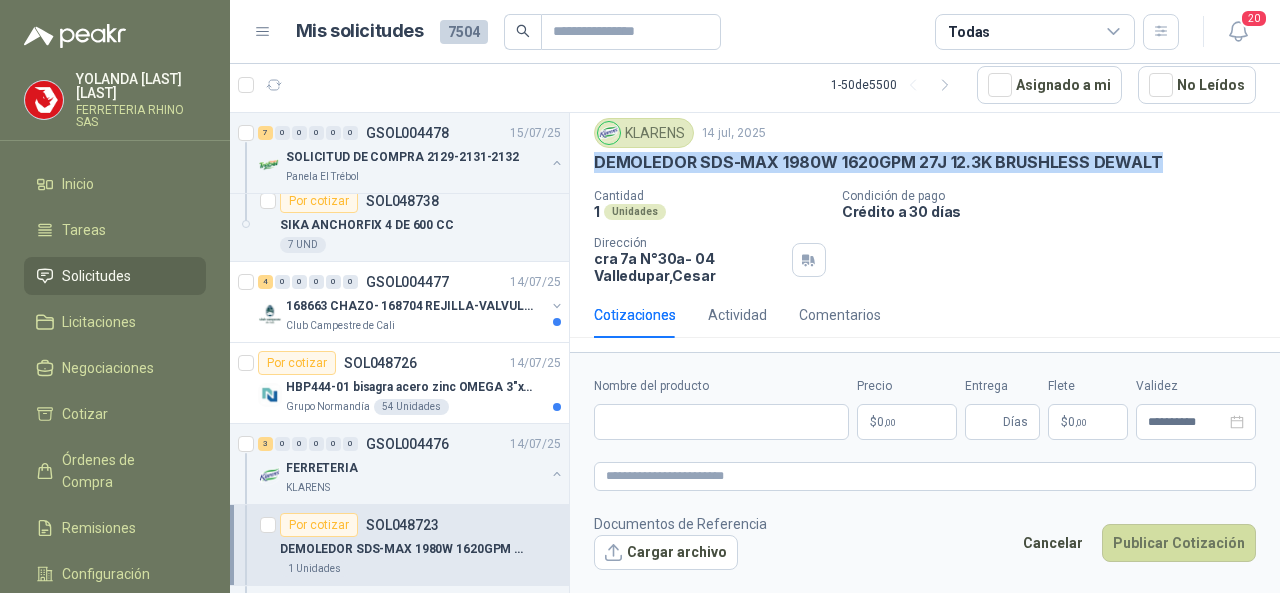 type 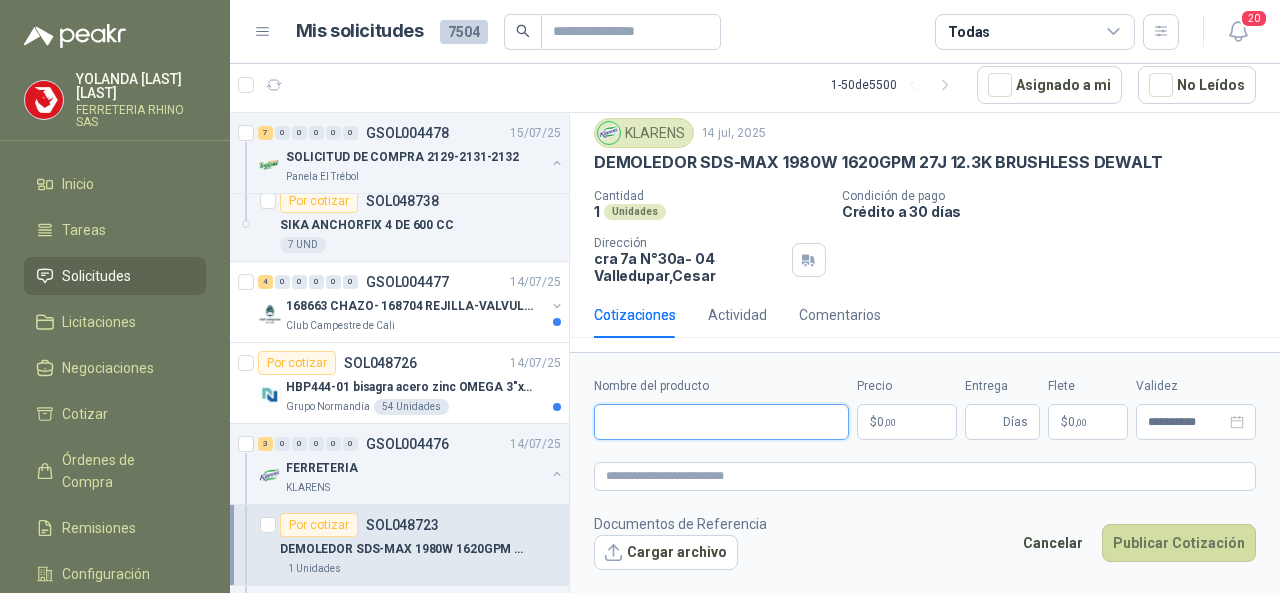 click on "Nombre del producto" at bounding box center [721, 422] 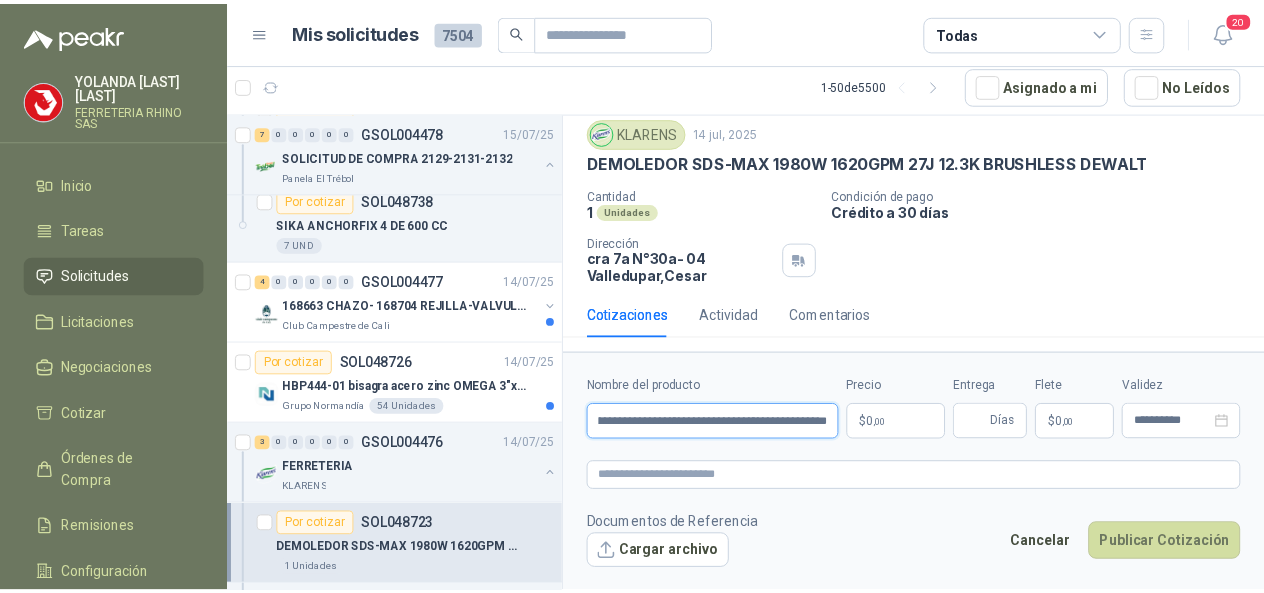 scroll, scrollTop: 0, scrollLeft: 230, axis: horizontal 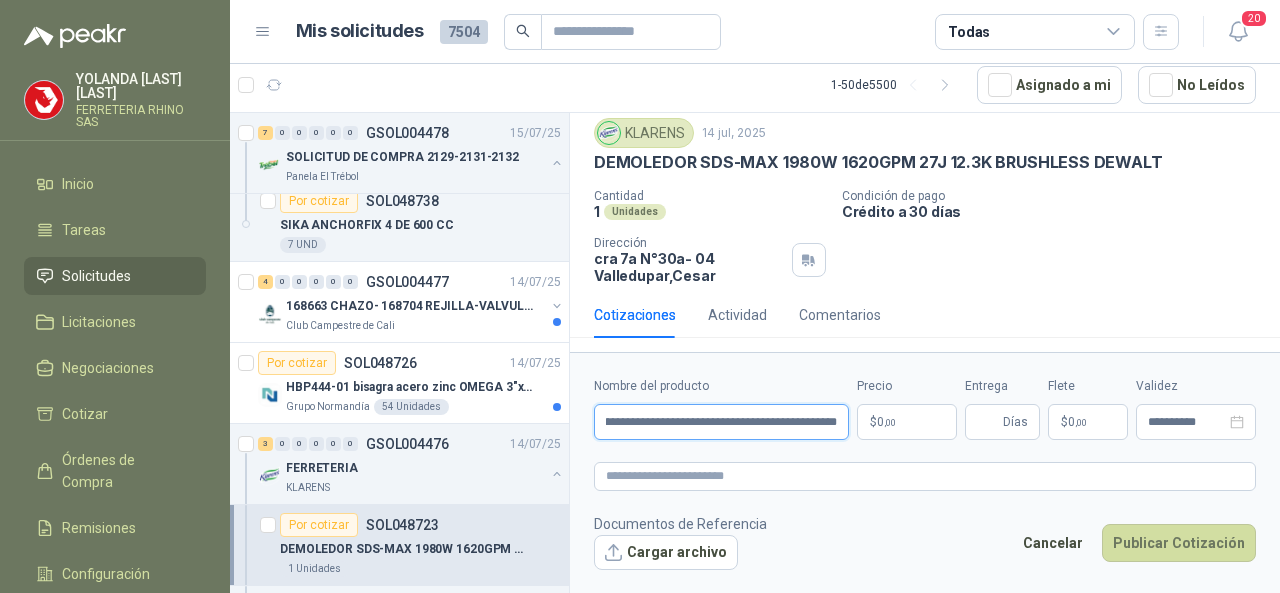 type on "**********" 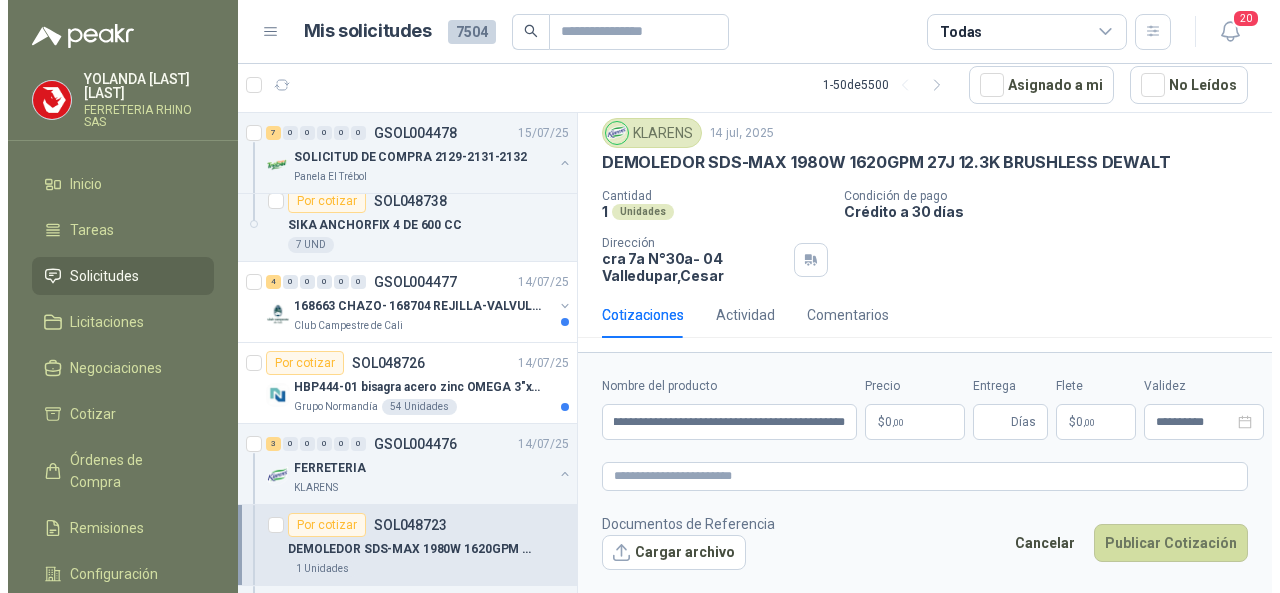 scroll, scrollTop: 0, scrollLeft: 0, axis: both 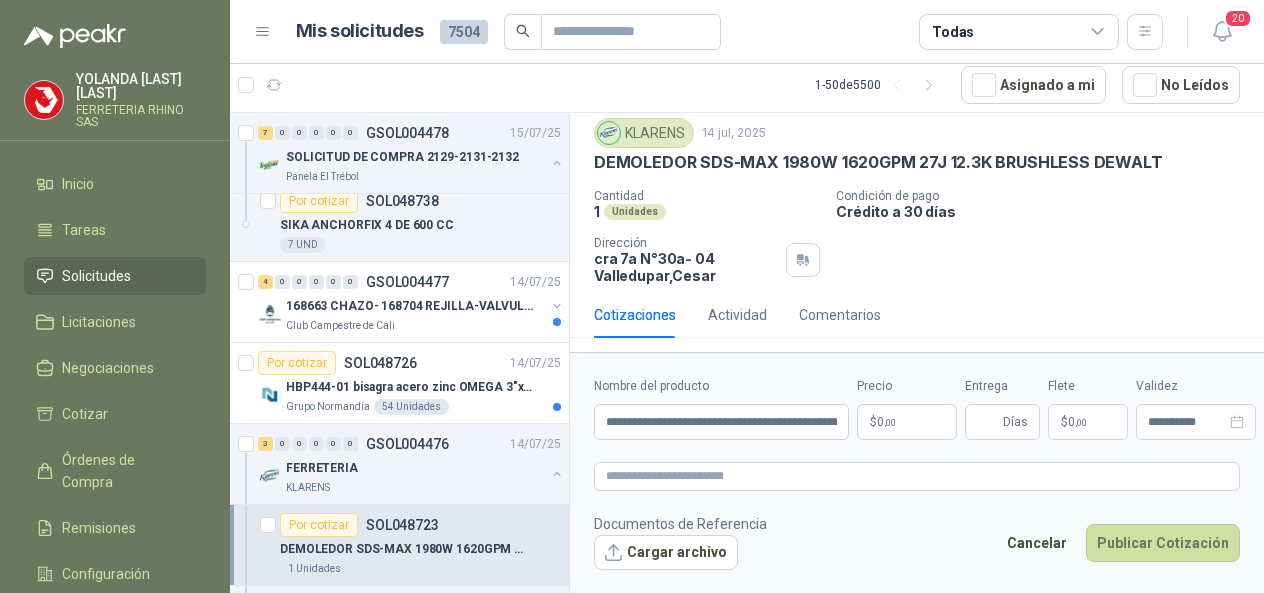 type 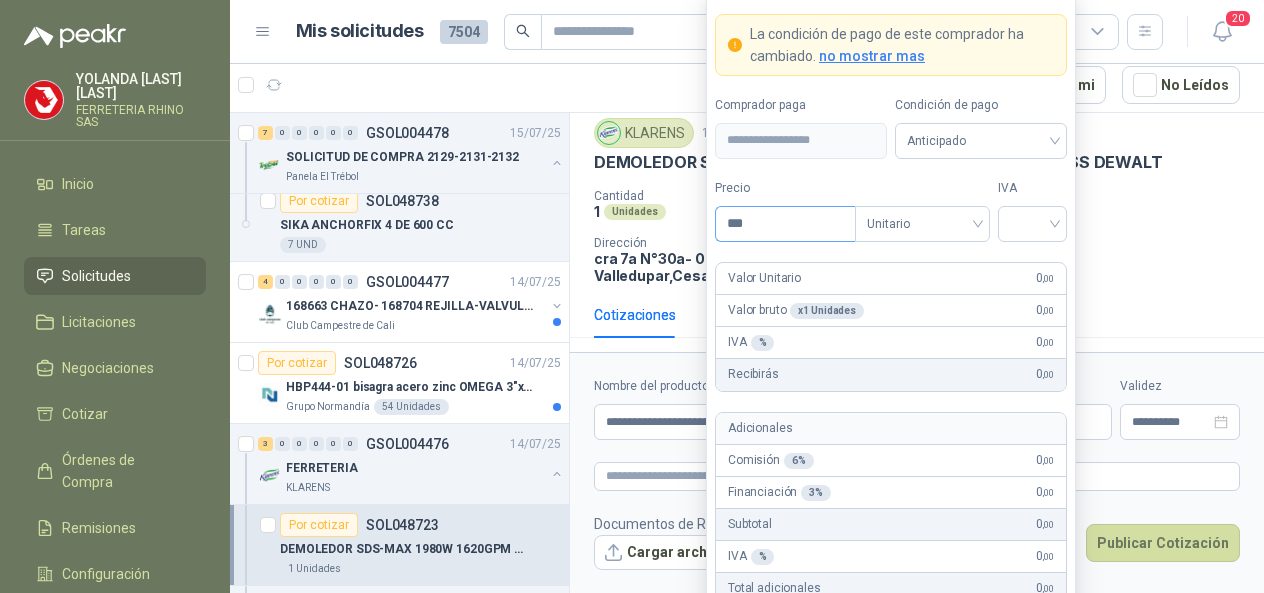 click on "***" at bounding box center (785, 224) 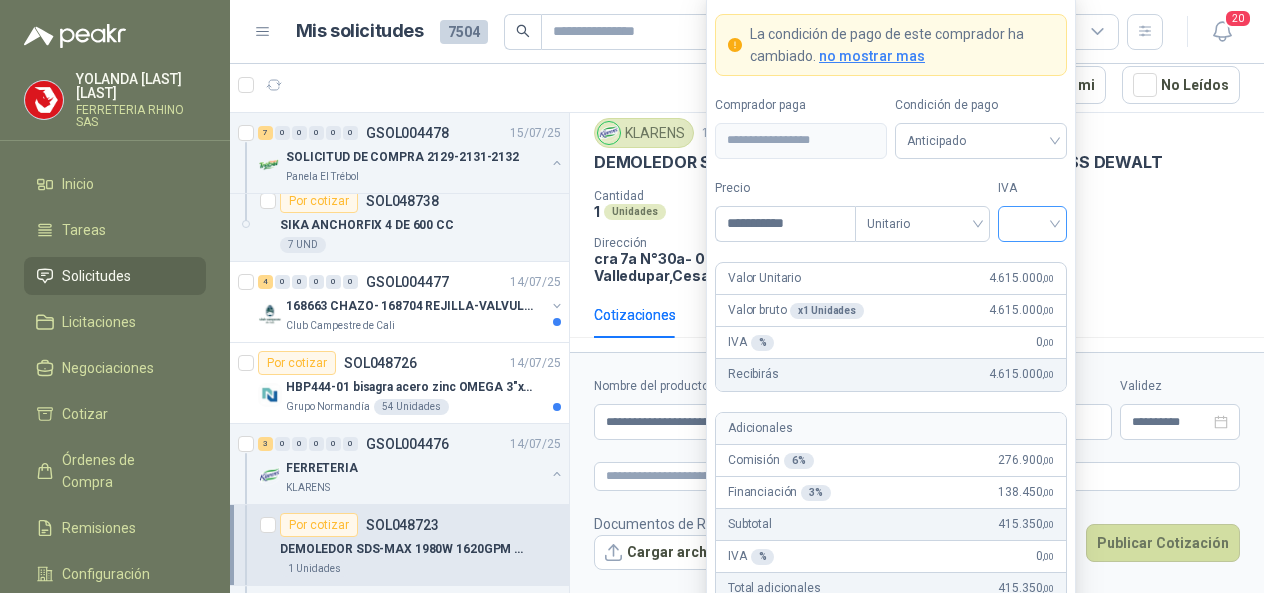 type on "**********" 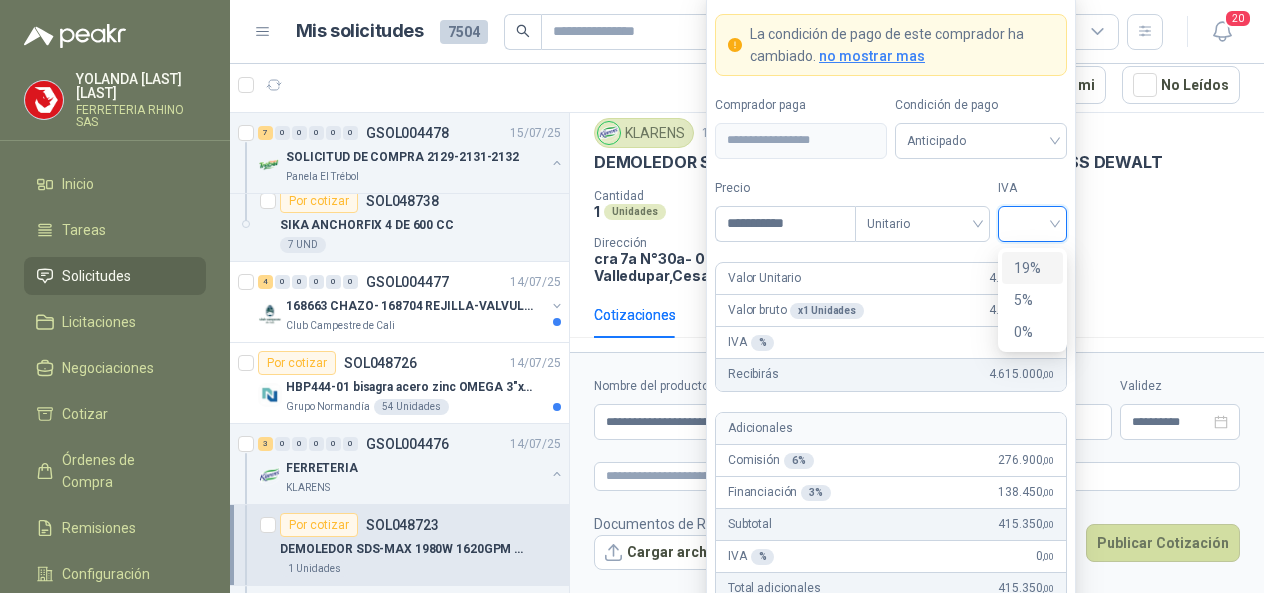 click on "19%" at bounding box center (1032, 268) 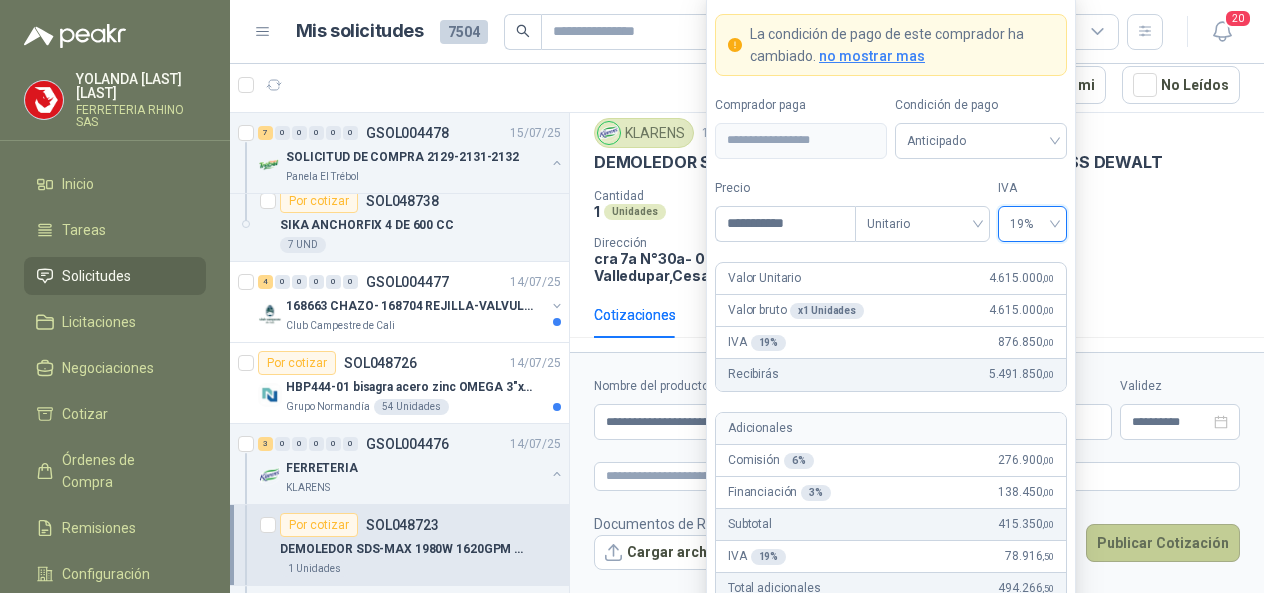 click on "Publicar Cotización" at bounding box center (1163, 543) 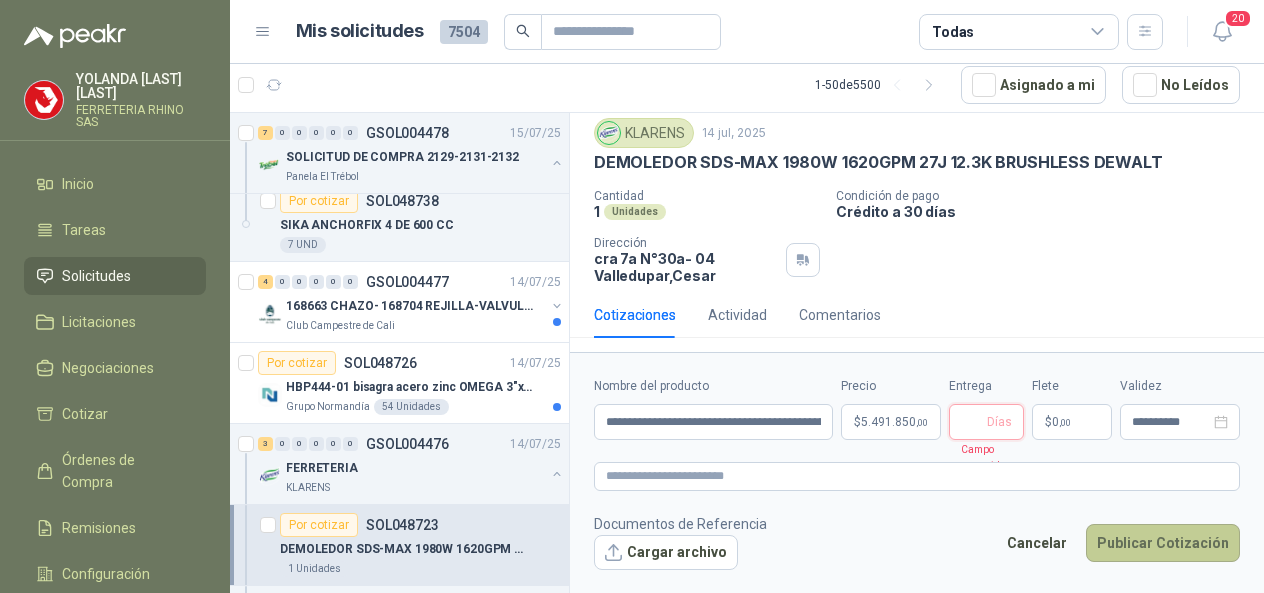 type 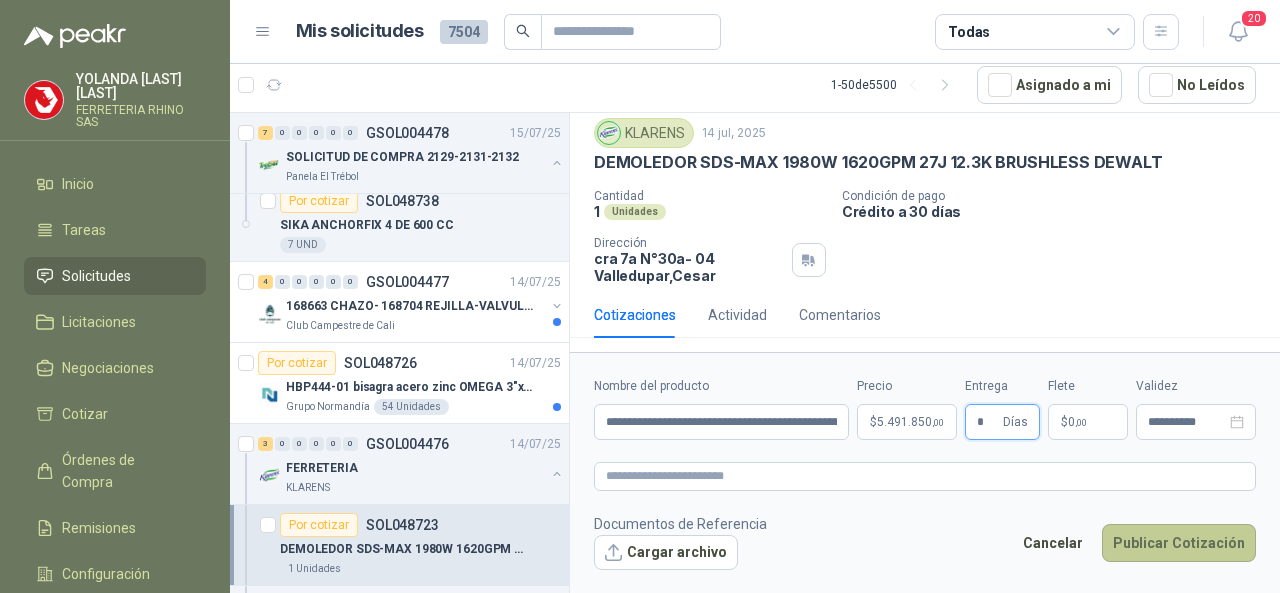 type on "*" 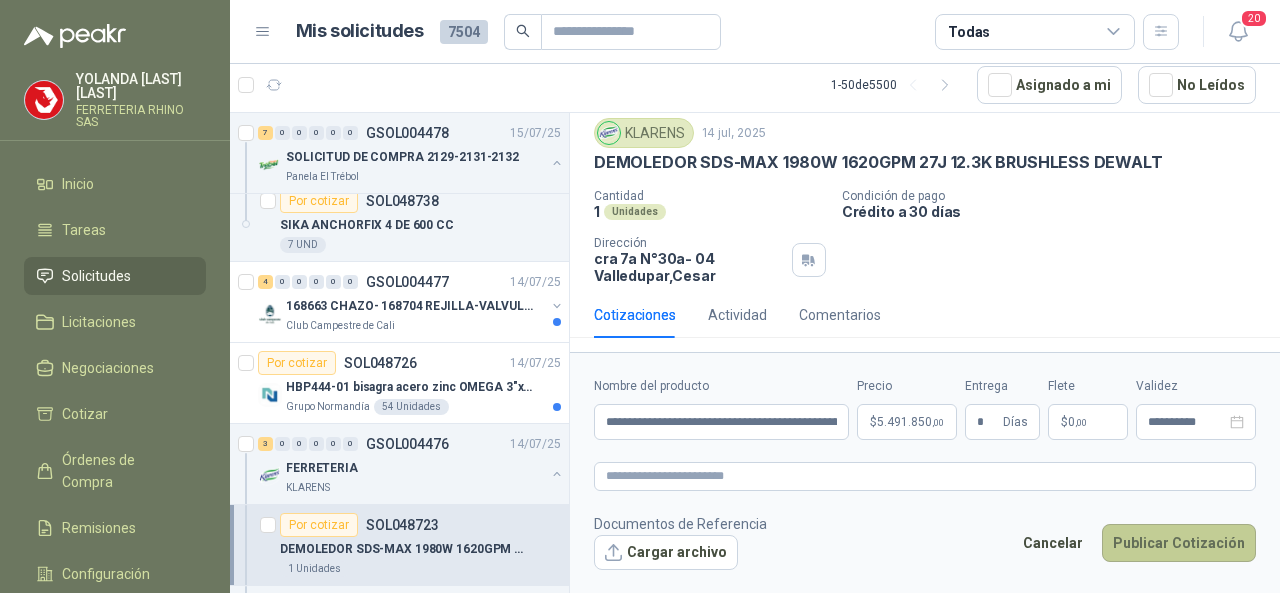click on "Publicar Cotización" at bounding box center (1179, 543) 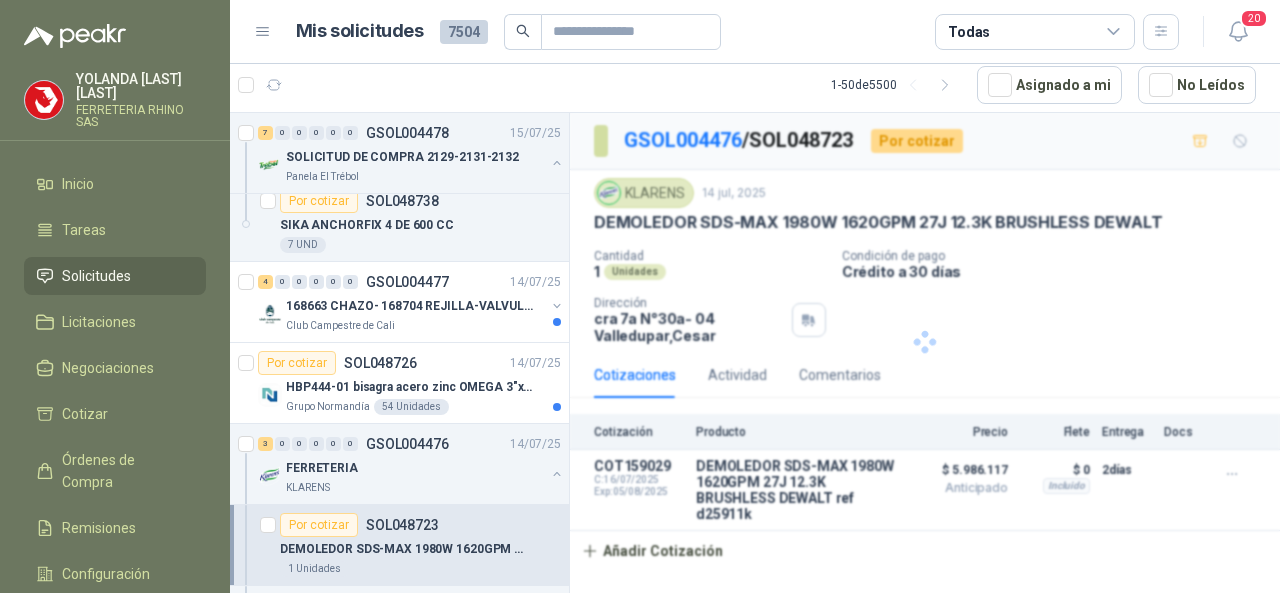 scroll, scrollTop: 0, scrollLeft: 0, axis: both 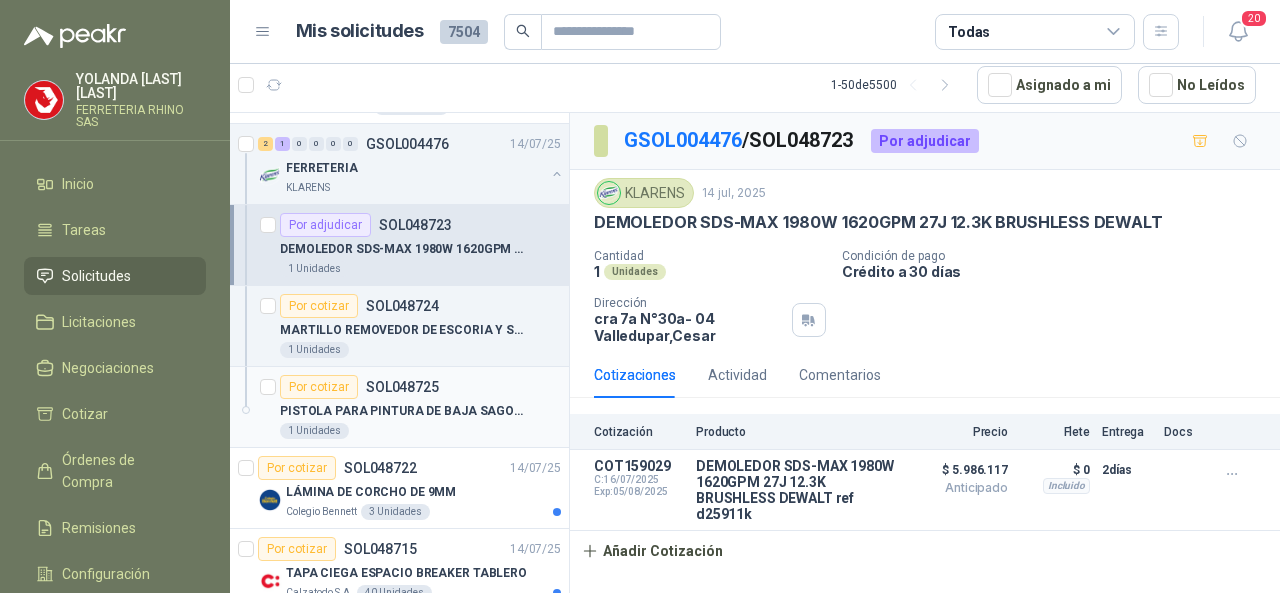 click on "SOL048725" at bounding box center [402, 387] 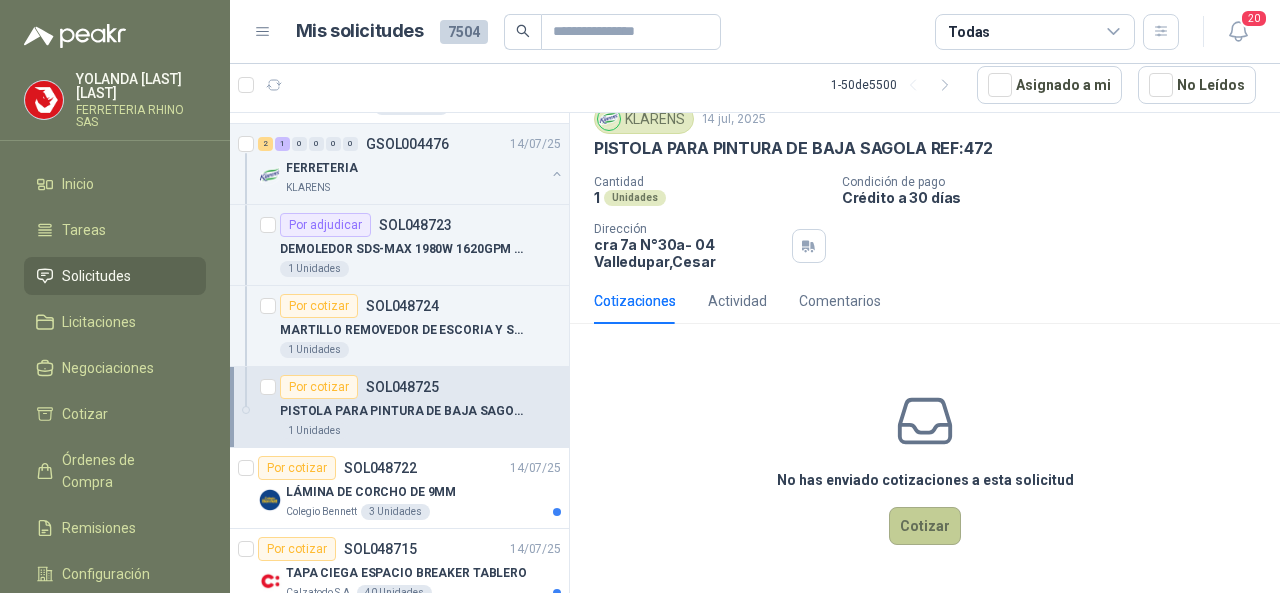 click on "Cotizar" at bounding box center (925, 526) 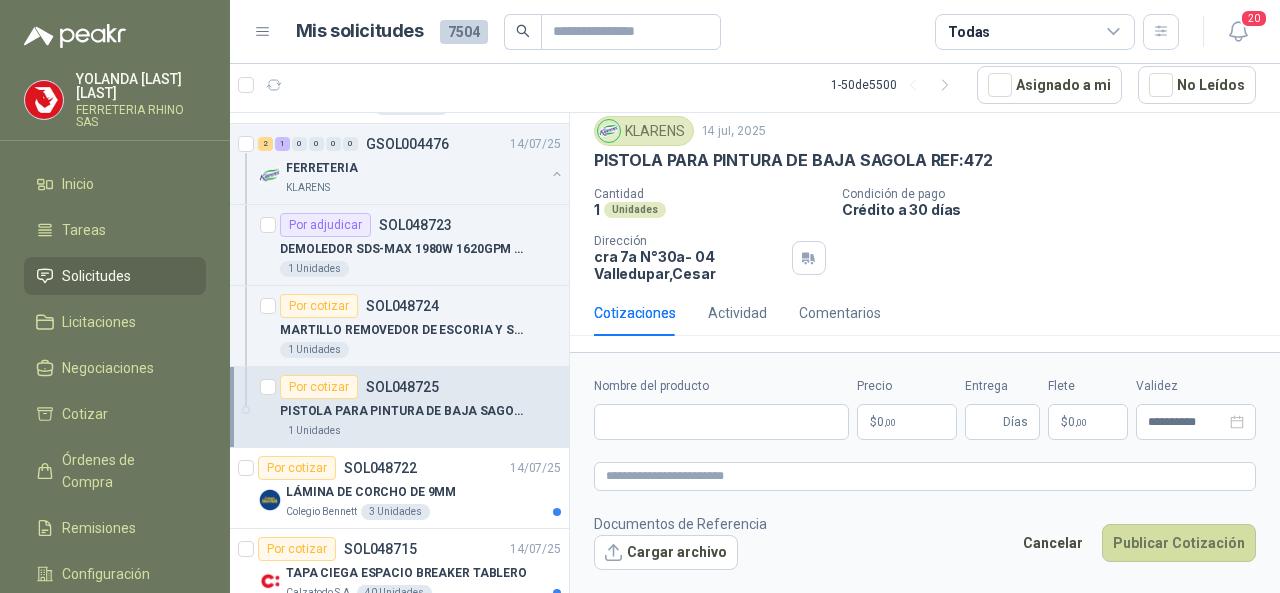 scroll, scrollTop: 60, scrollLeft: 0, axis: vertical 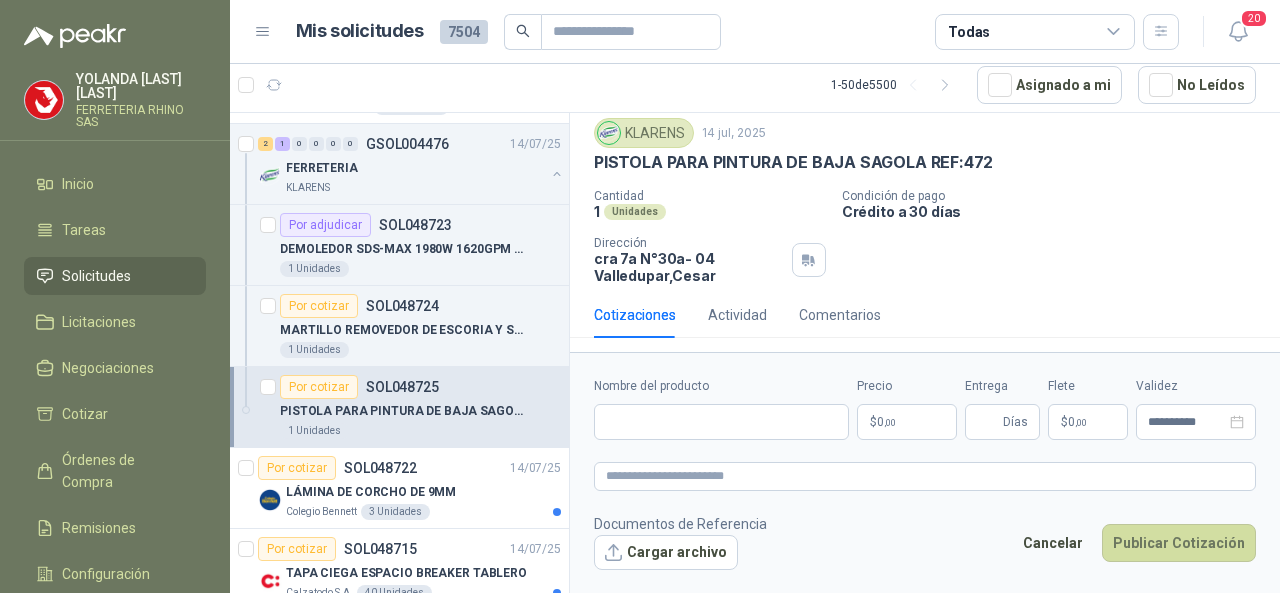 type 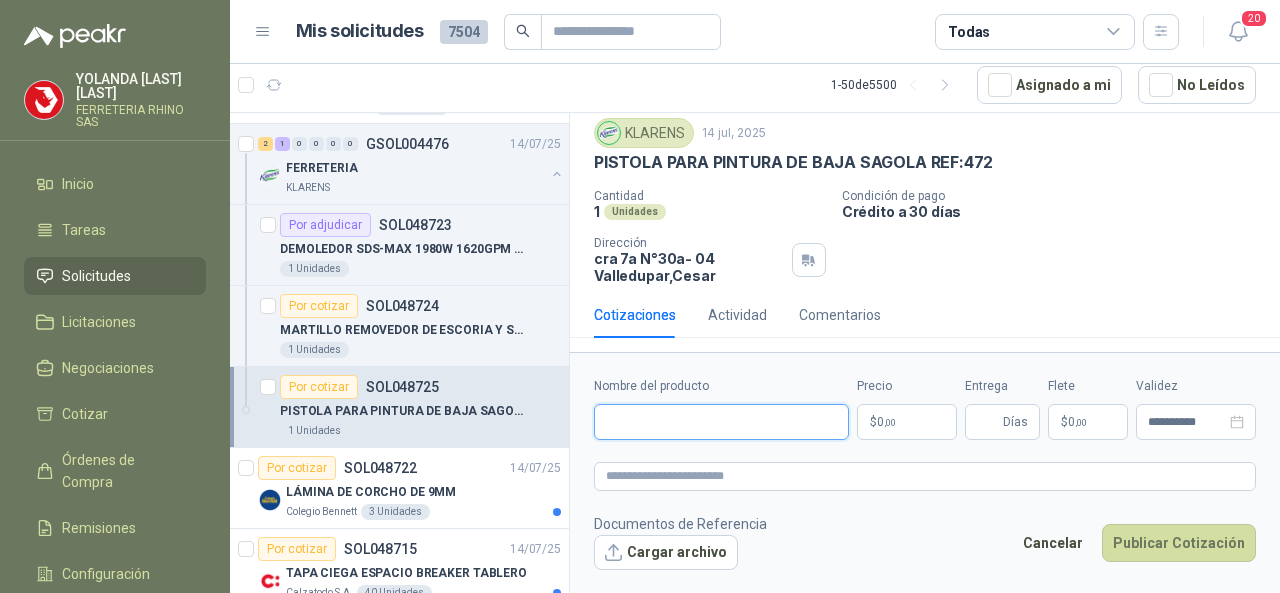 click on "Nombre del producto" at bounding box center (721, 422) 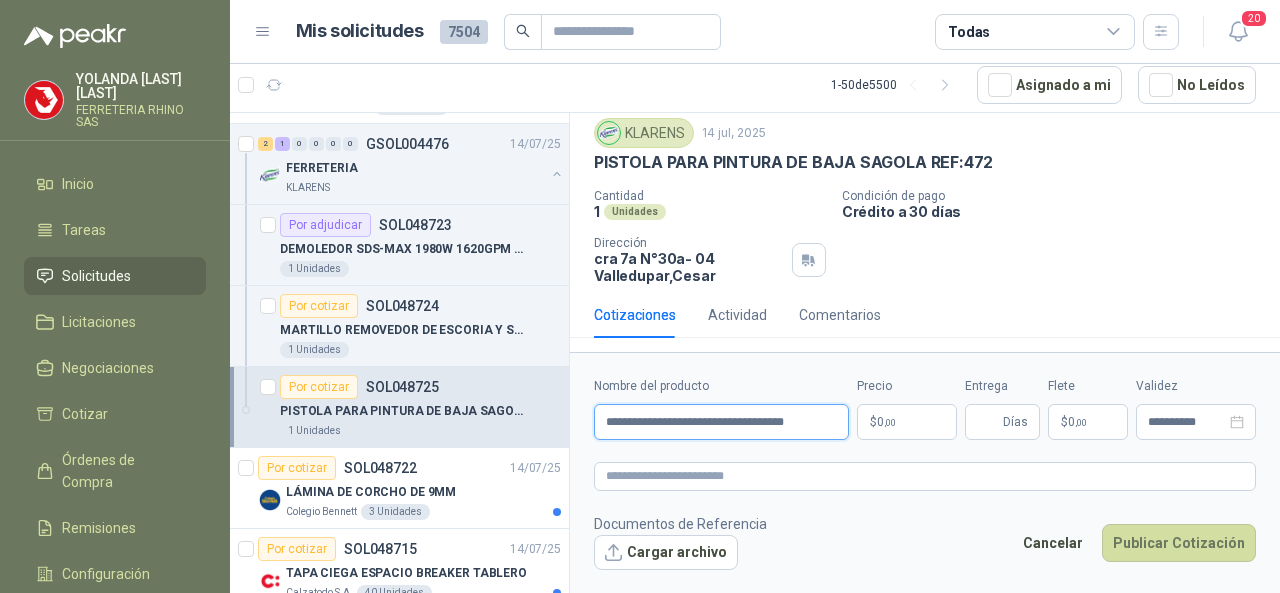 type on "**********" 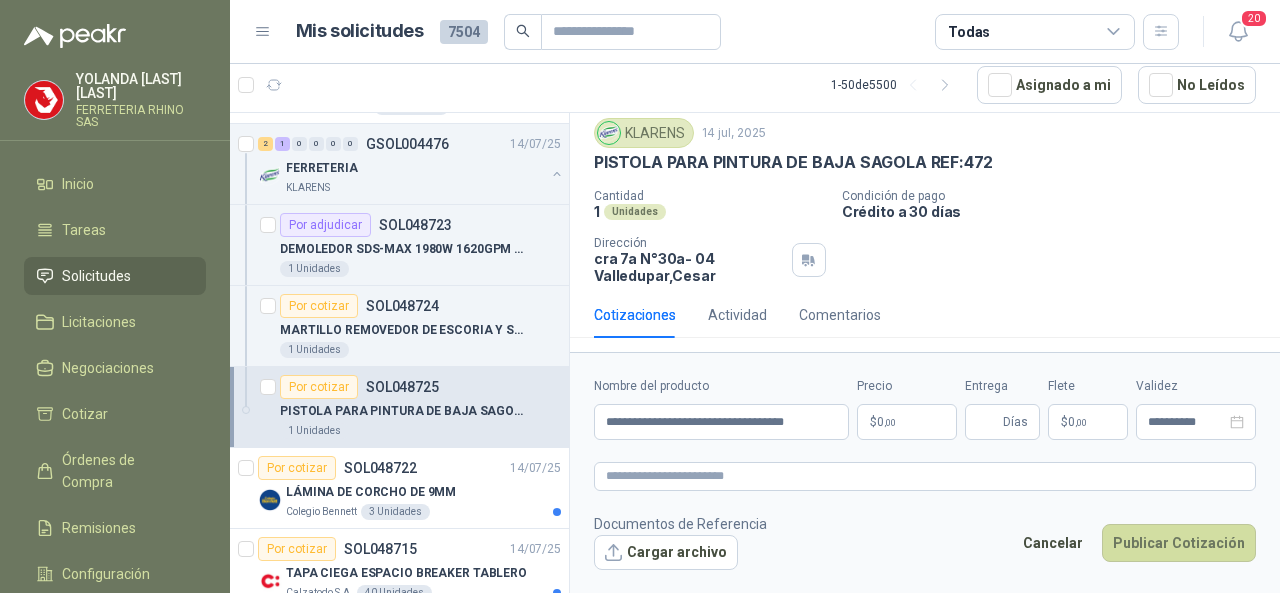 click on "[FIRST] [LAST] [COMPANY_NAME] Inicio TAREAS SOLICITUDES LICITACIONES NEGOCIACIONES COTIZAR ÓRDENES DE COMPRA REMISIONES CONFIGURACIÓN MANUALES Y AYUDA MIS SOLICITUDES [NUMBER] TODAS [NUMBER] [NUMBER] - [NUMBER] DE [NUMBER] ASIGNADO A MI NO LEÍDOS POR COTIZAR SOL[NUMBER] [DATE] [PRODUCT_NAME] [COMPANY_NAME] [NUMBER] UNIDADES [NUMBER] [NUMBER] [NUMBER] [NUMBER] [NUMBER] [NUMBER] GSOL[NUMBER] [DATE] [NUMBER] [CITY] [NUMBER] [NUMBER] [NUMBER] [NUMBER] [NUMBER] [NUMBER] GSOL[NUMBER] [DATE] [NUMBER] [CITY] [NUMBER] [NUMBER] [NUMBER] [NUMBER] [NUMBER] [NUMBER] GSOL[NUMBER] [DATE] [NUMBER] [CITY] [NUMBER] [NUMBER] [NUMBER] [NUMBER] [NUMBER] [NUMBER] GSOL[NUMBER] [DATE] [NUMBER] [CITY] POR COTIZAR SOL[NUMBER] [DATE] [PRODUCT_NAME] [COMPANY_NAME] [NUMBER] UNIDADES POR ADJUDICAR SOL[NUMBER] [DATE] [PRODUCT_NAME] [NUMBER] [NUMBER] UNIDADES POR COTIZAR SOL[NUMBER] [DATE] [NUMBER]" at bounding box center [640, 296] 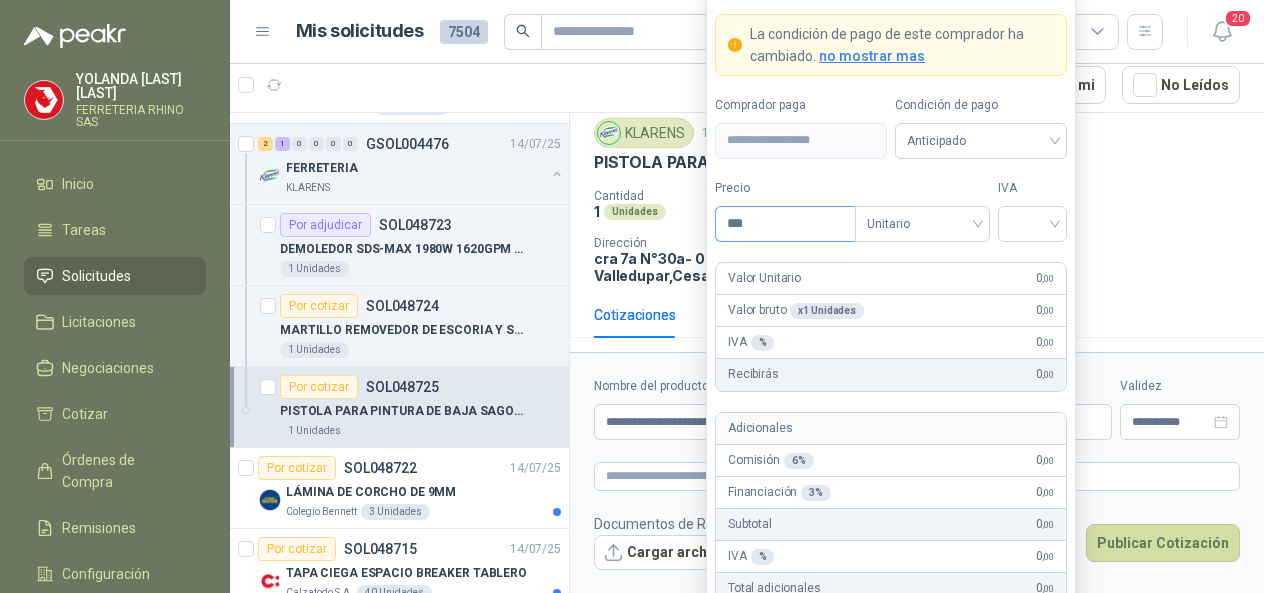 click on "***" at bounding box center (785, 224) 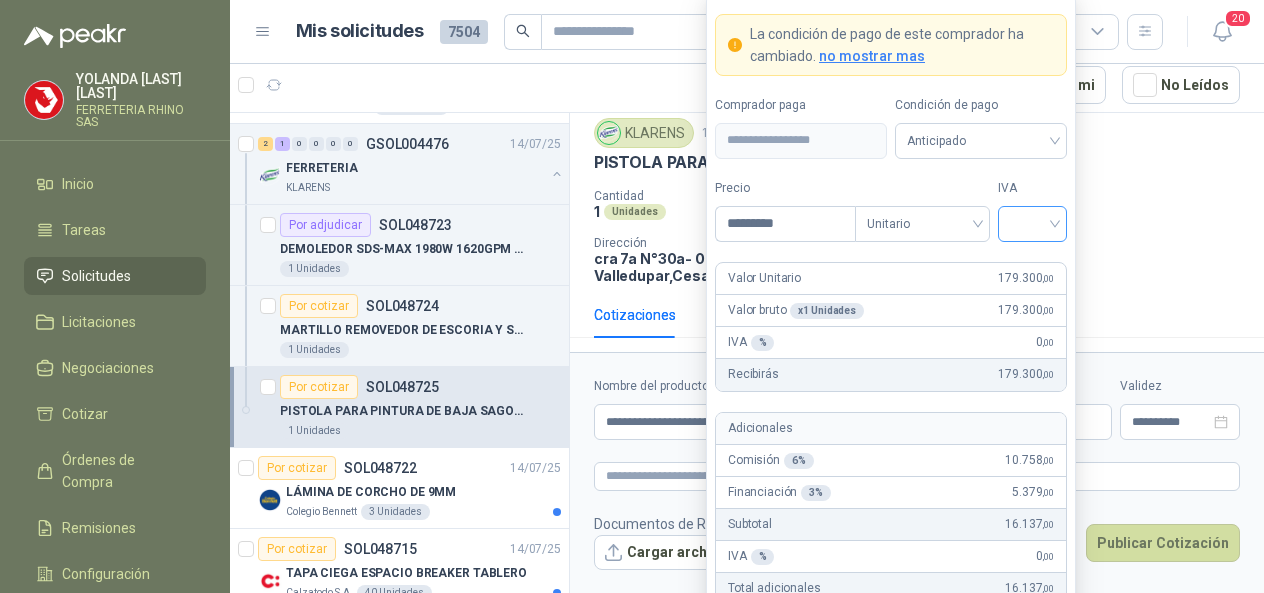 click at bounding box center (1032, 224) 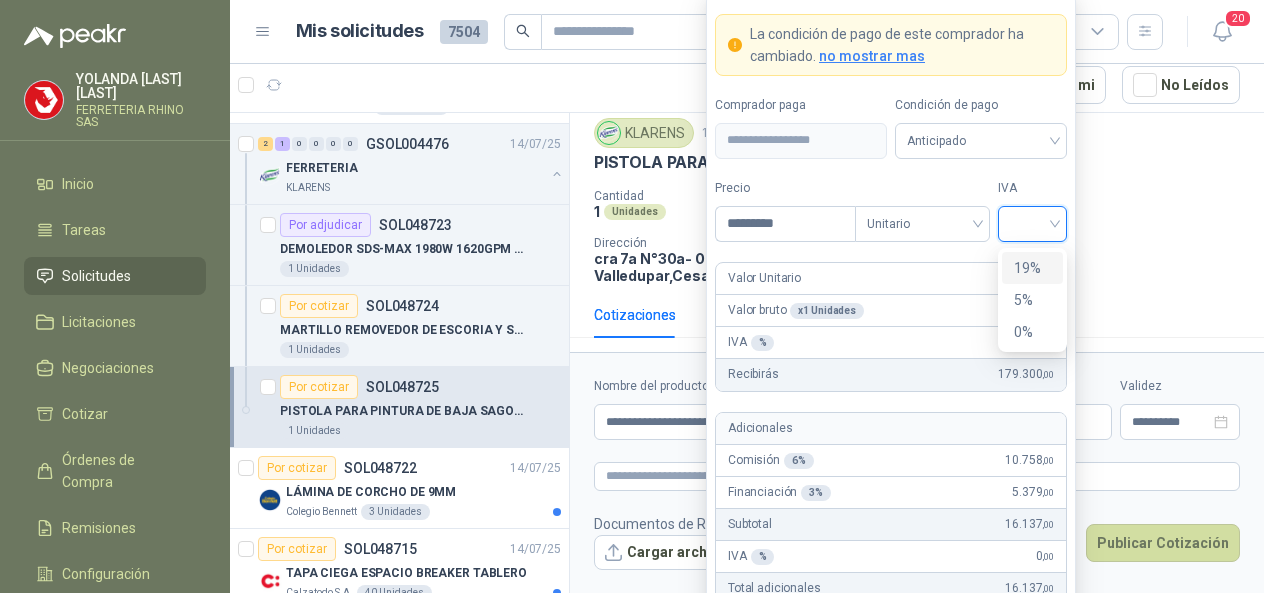 click on "19%" at bounding box center (1032, 268) 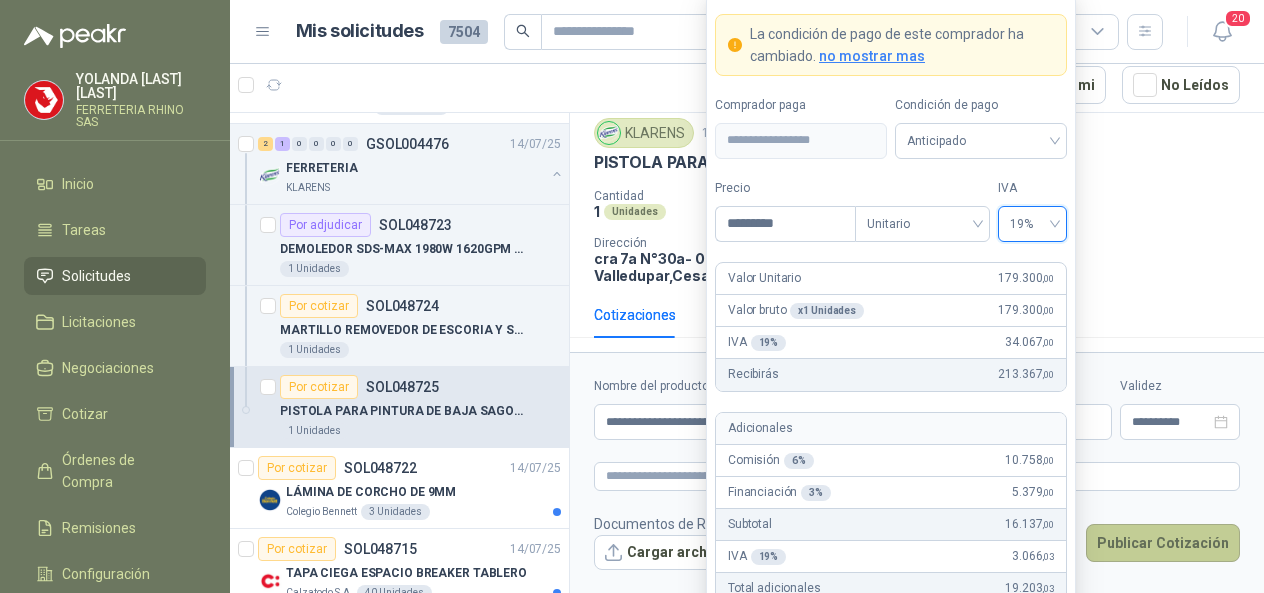 click on "Publicar Cotización" at bounding box center (1163, 543) 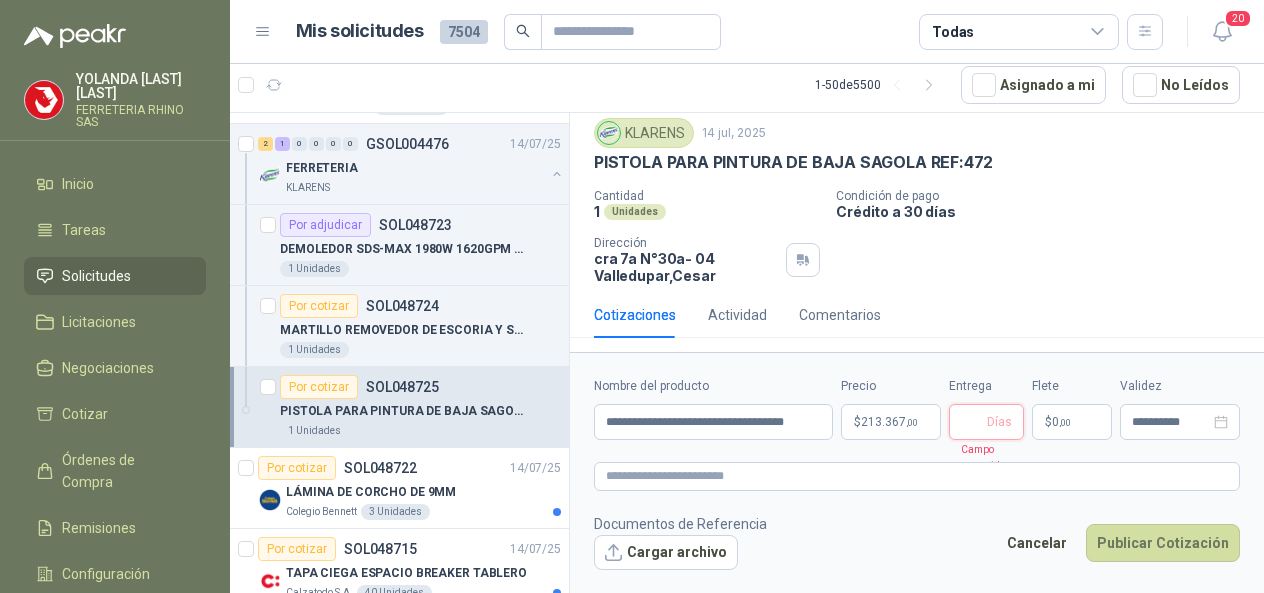 type 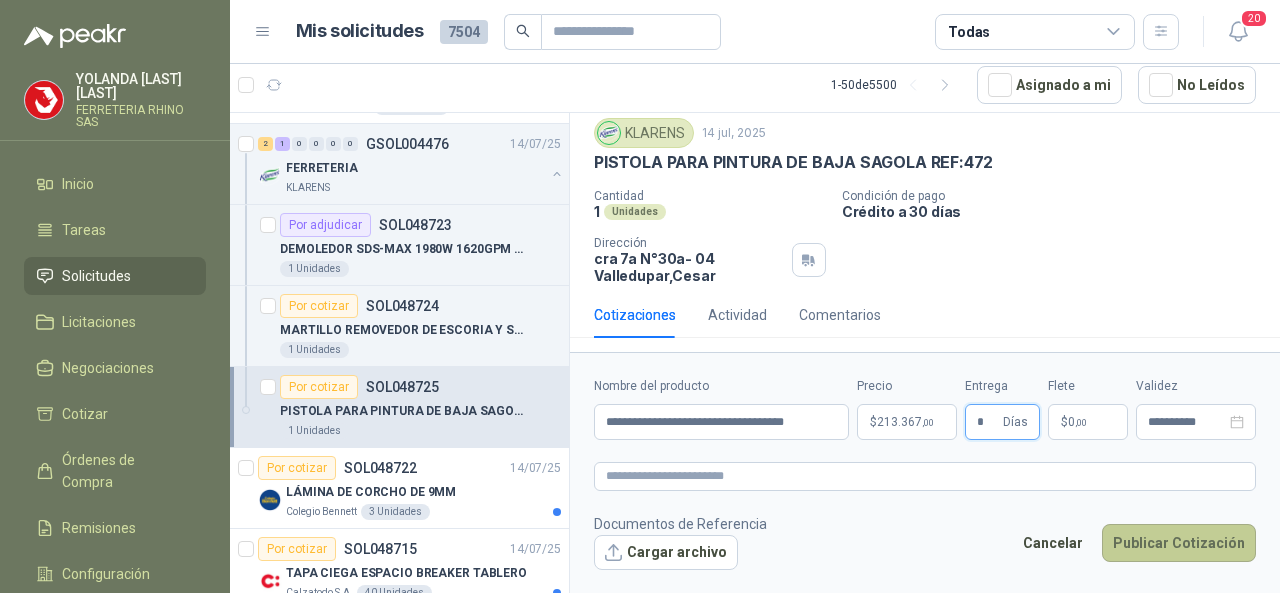 type on "*" 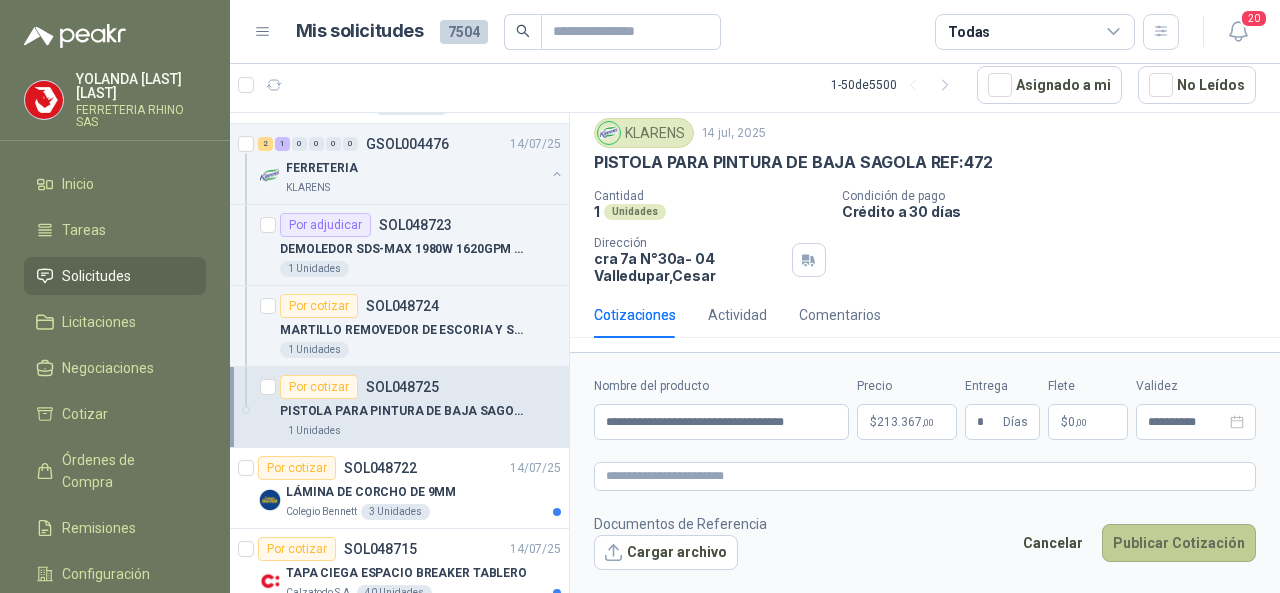 click on "Publicar Cotización" at bounding box center (1179, 543) 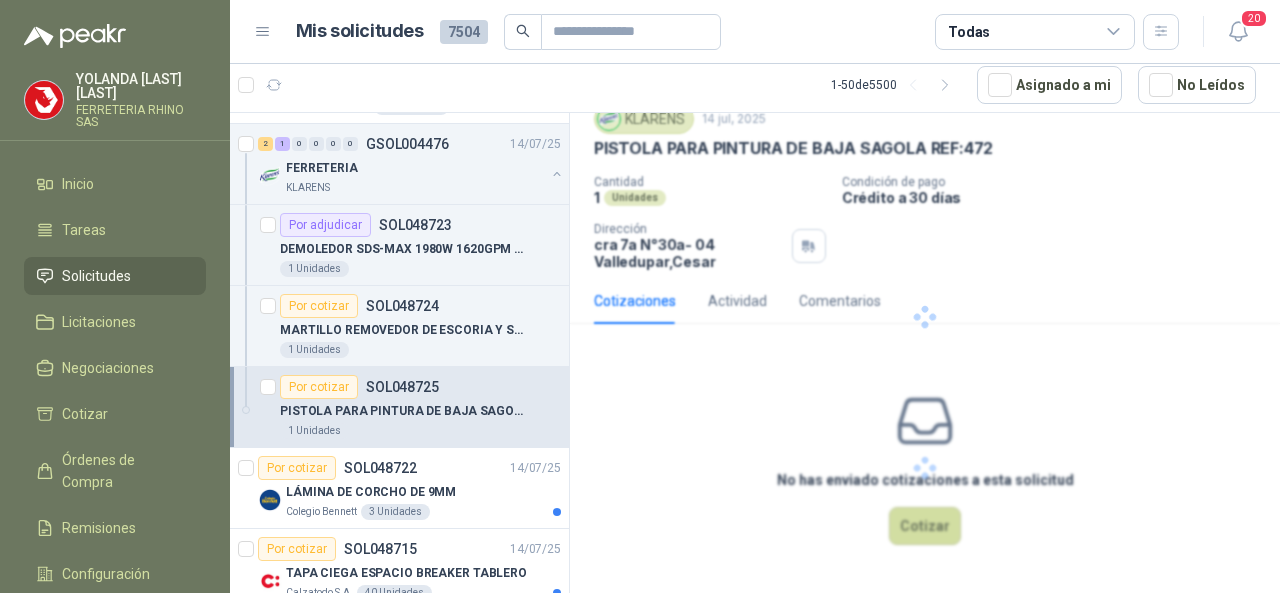 scroll, scrollTop: 0, scrollLeft: 0, axis: both 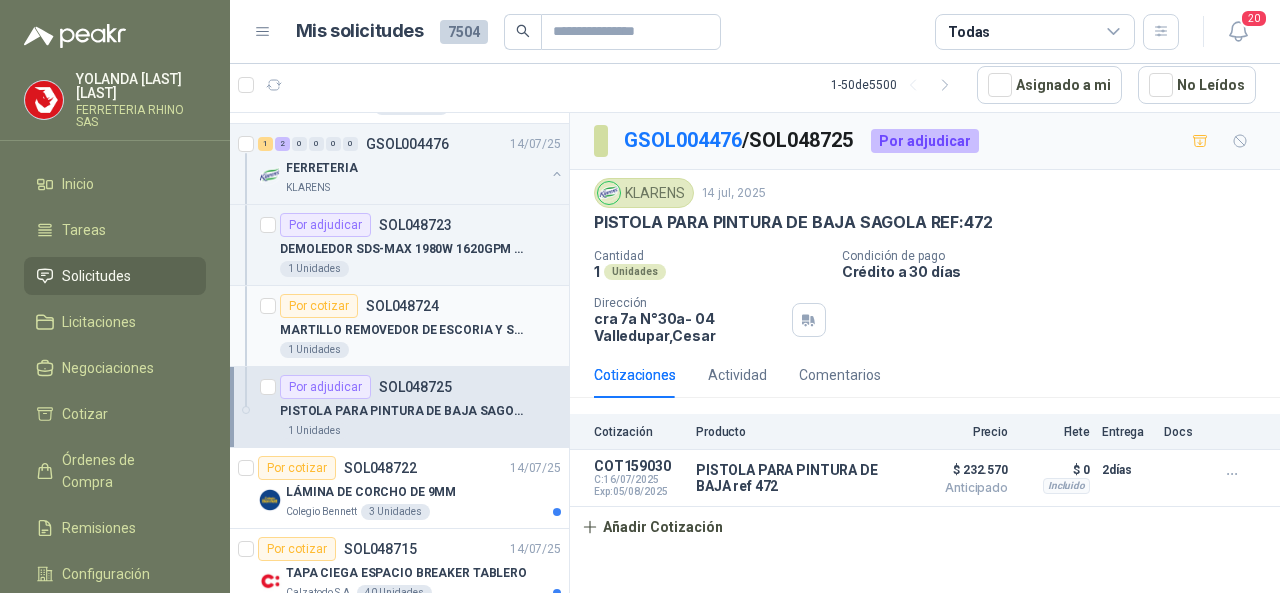 click on "SOL048724" at bounding box center (402, 306) 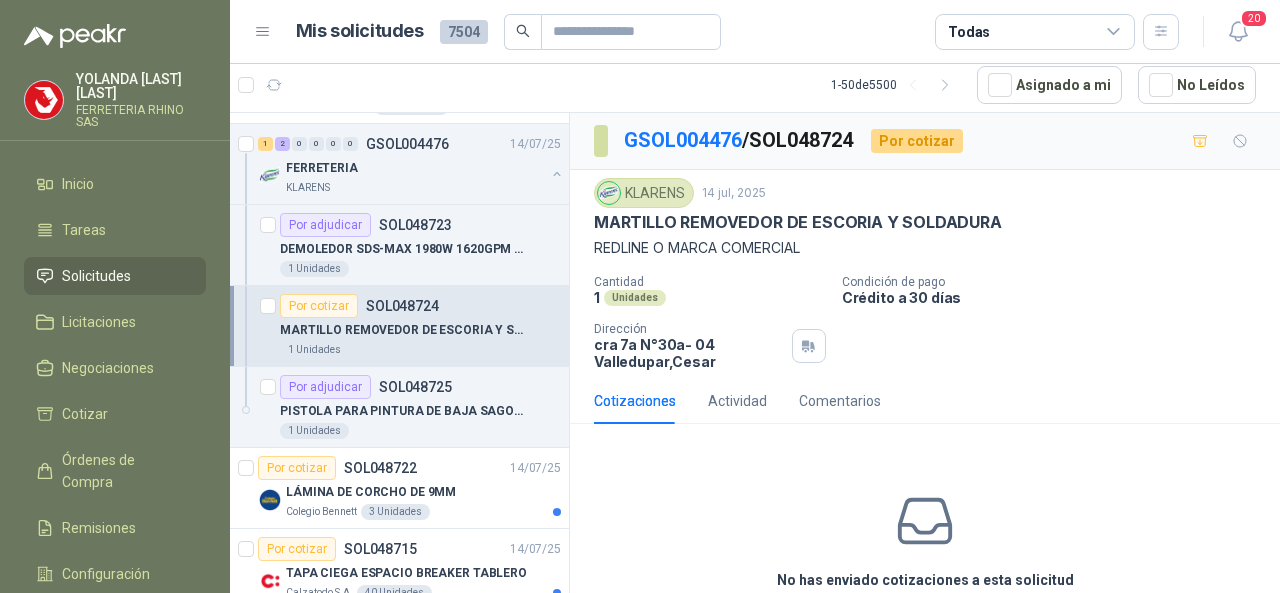 scroll, scrollTop: 100, scrollLeft: 0, axis: vertical 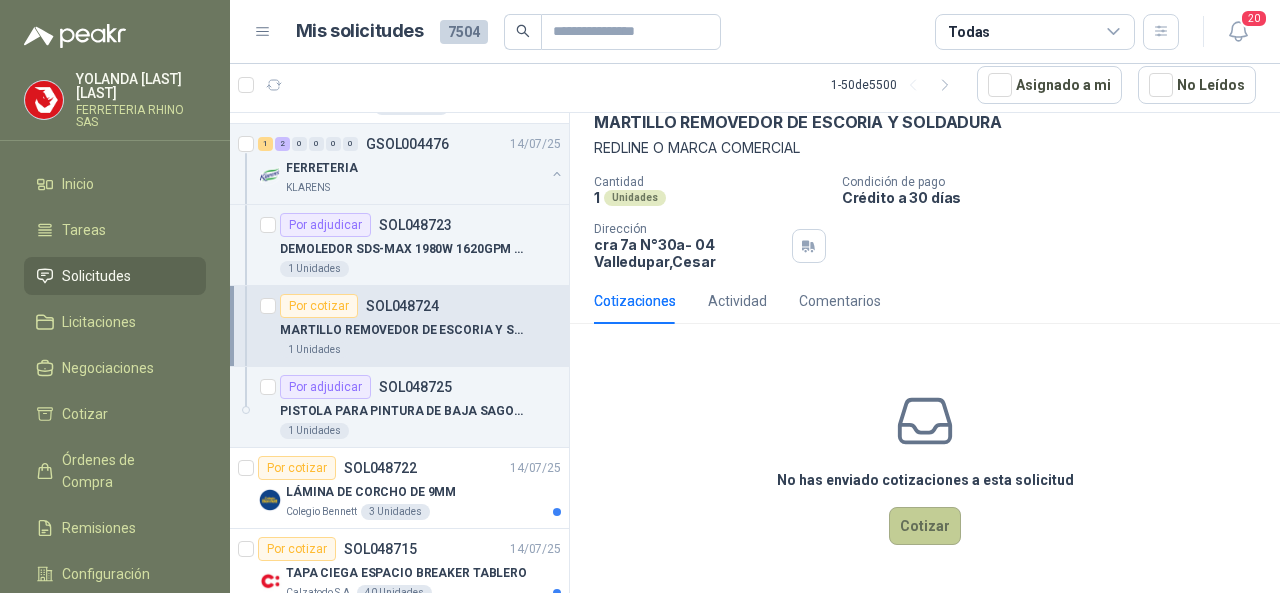 click on "Cotizar" at bounding box center [925, 526] 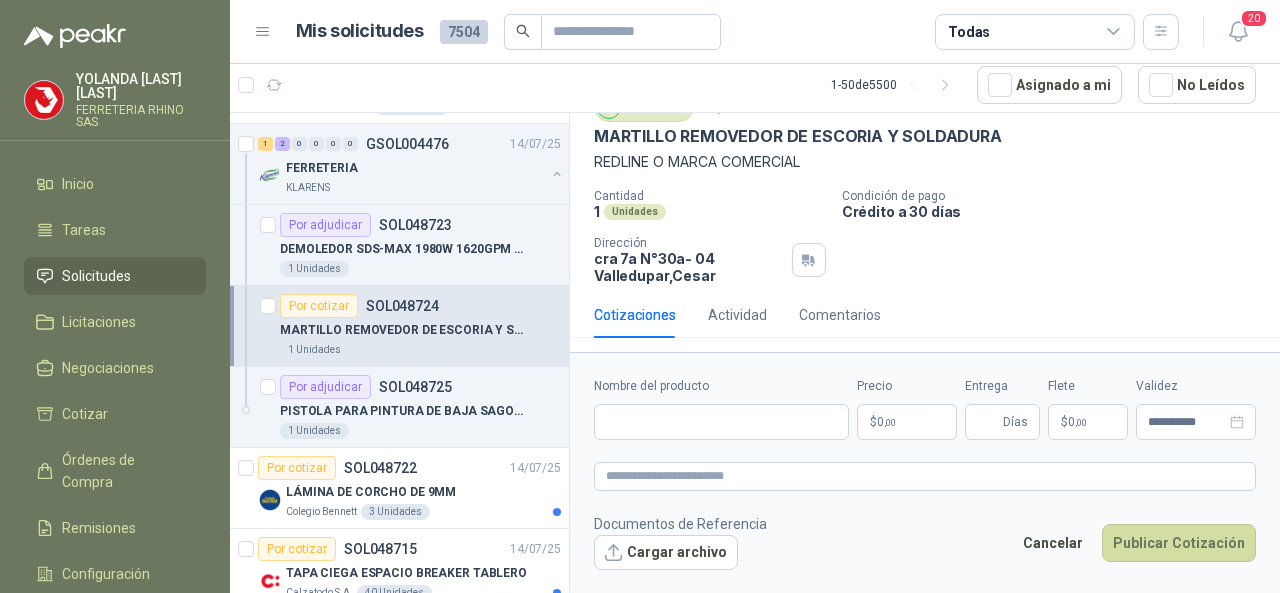type 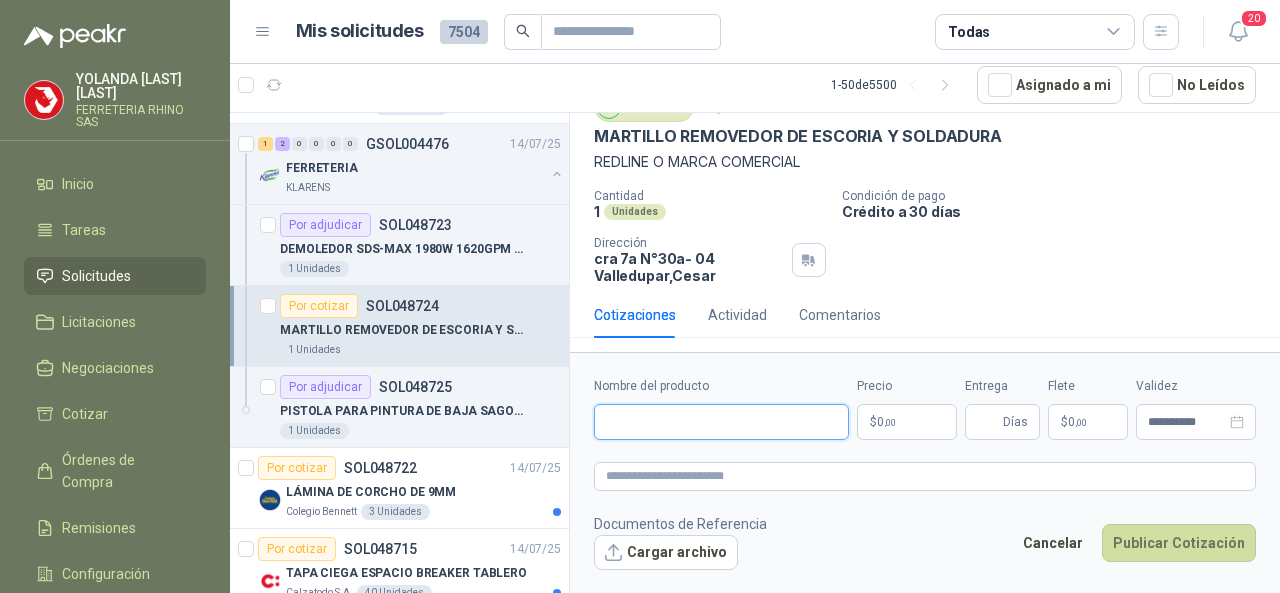 click on "Nombre del producto" at bounding box center [721, 422] 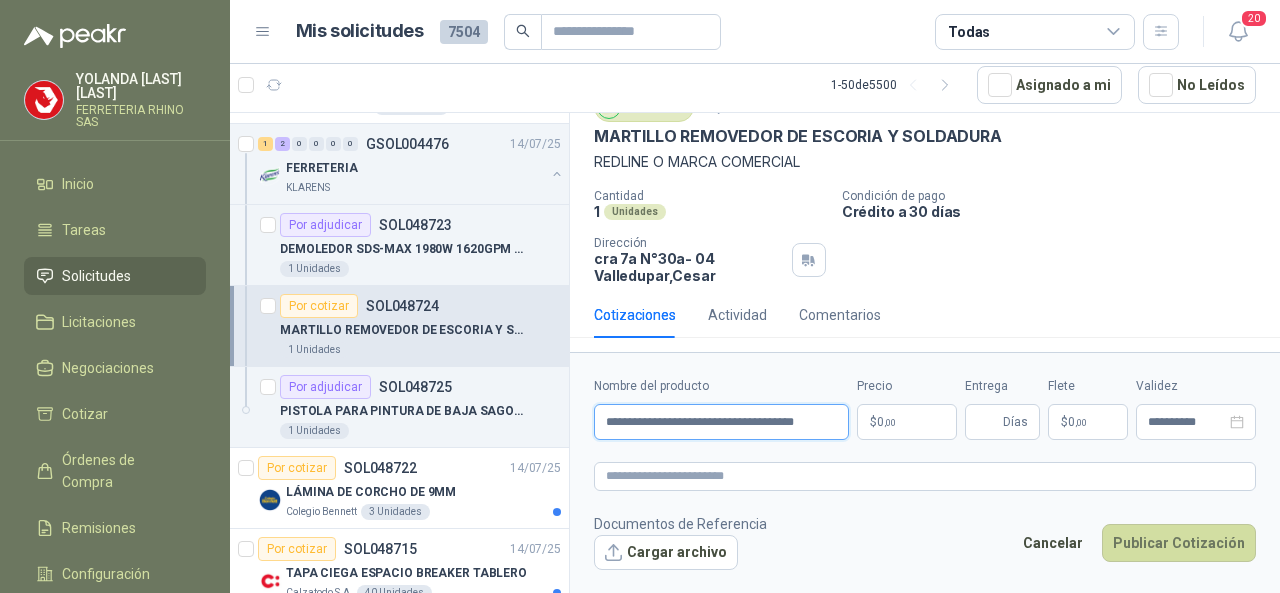 scroll, scrollTop: 0, scrollLeft: 11, axis: horizontal 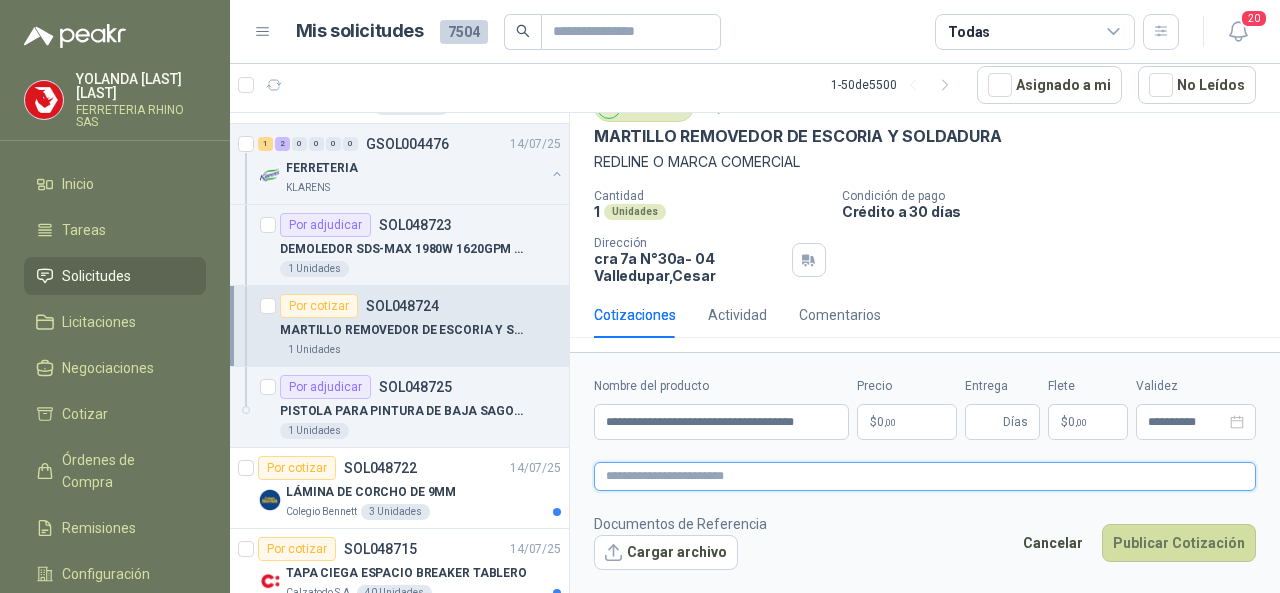 click at bounding box center [925, 476] 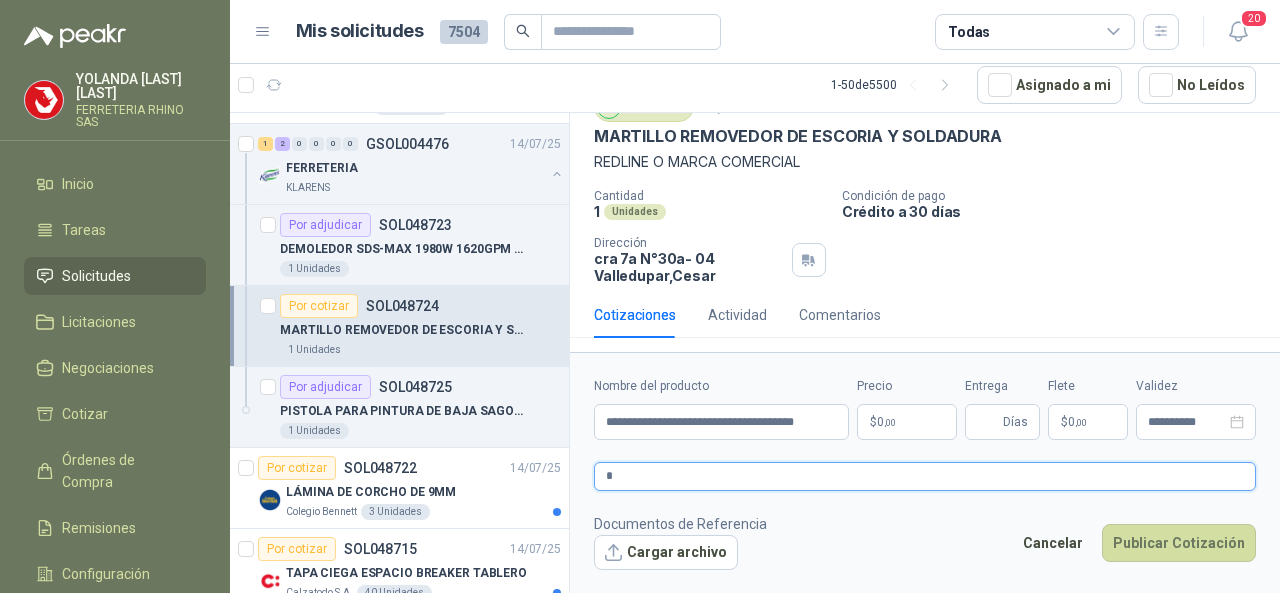 type 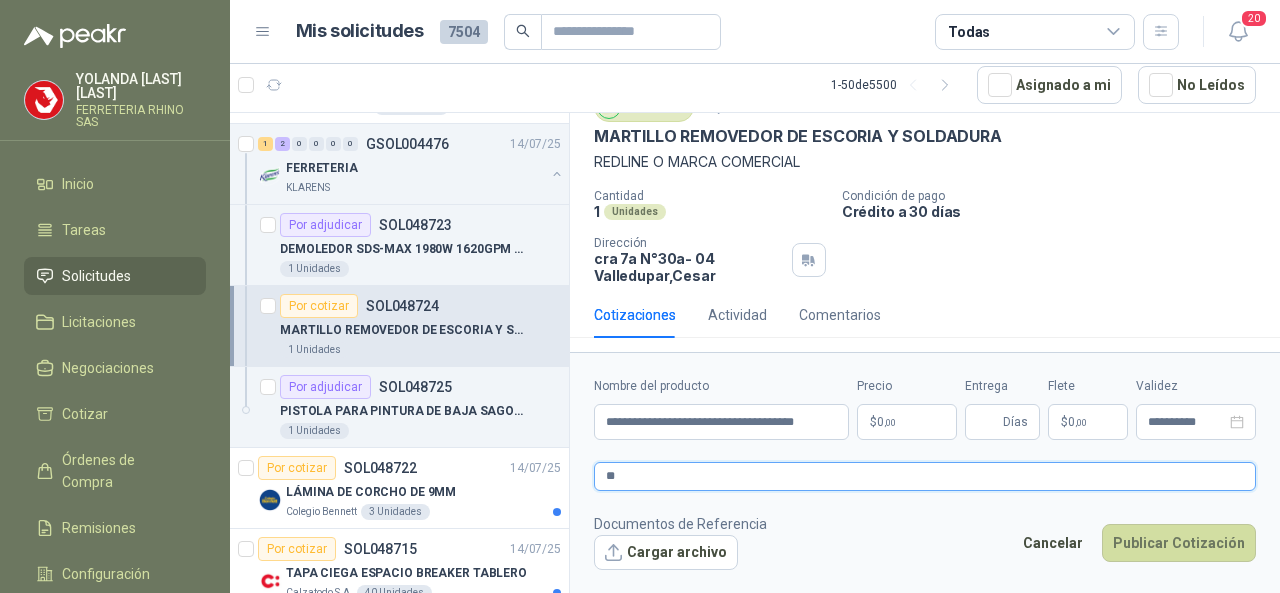 type 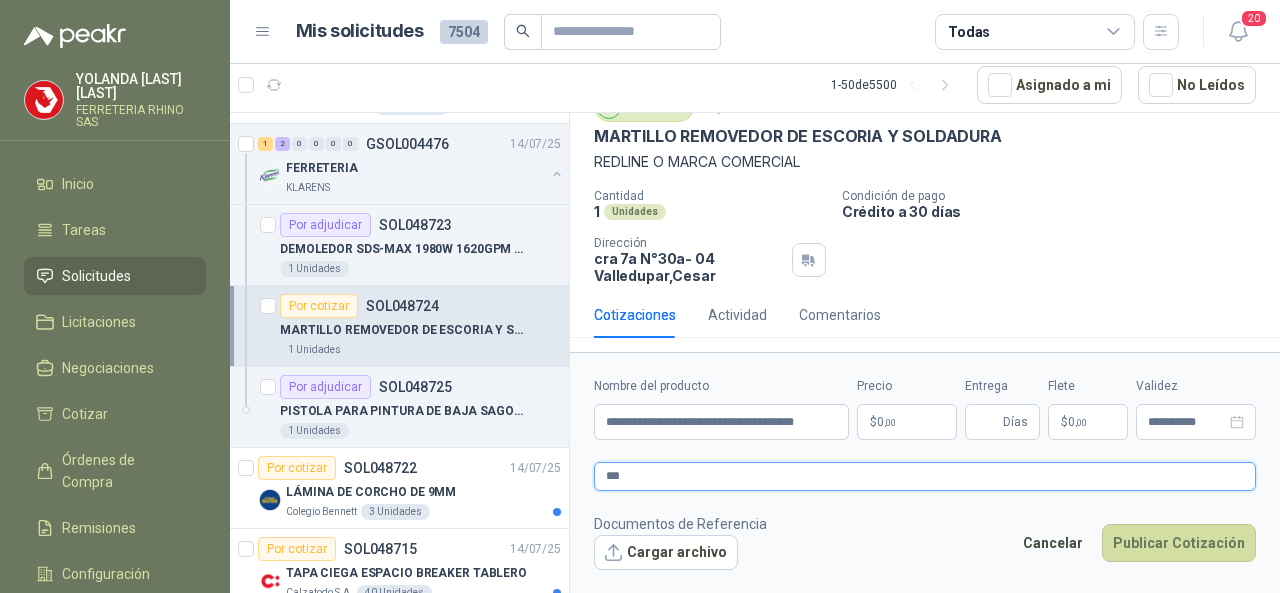 type 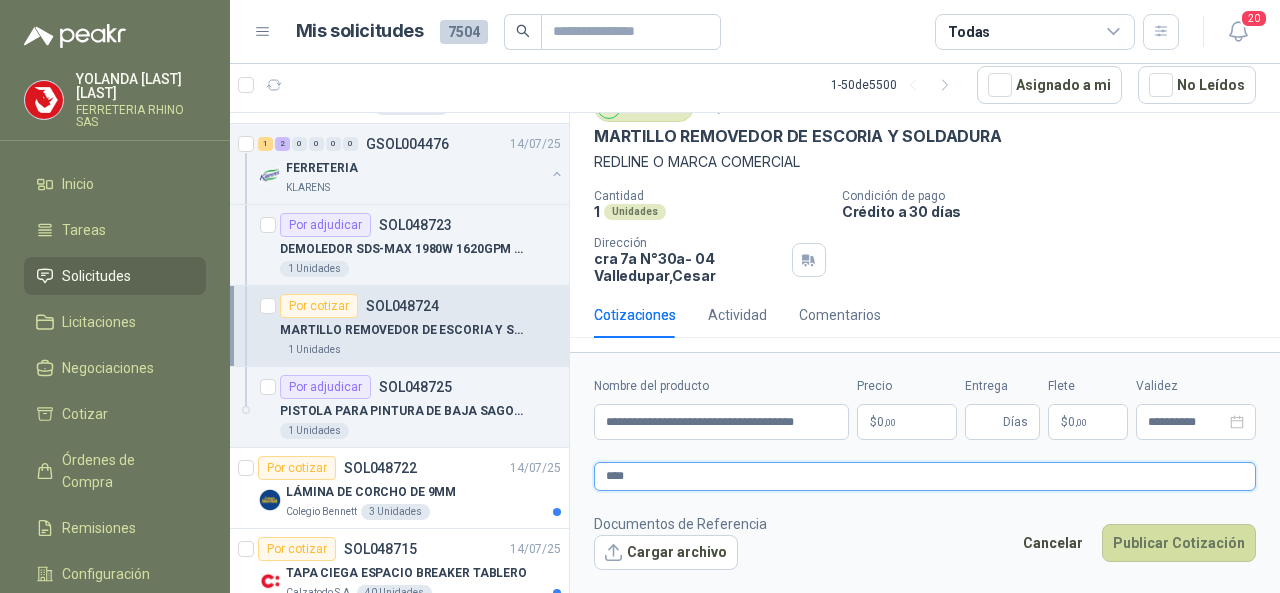 paste on "********" 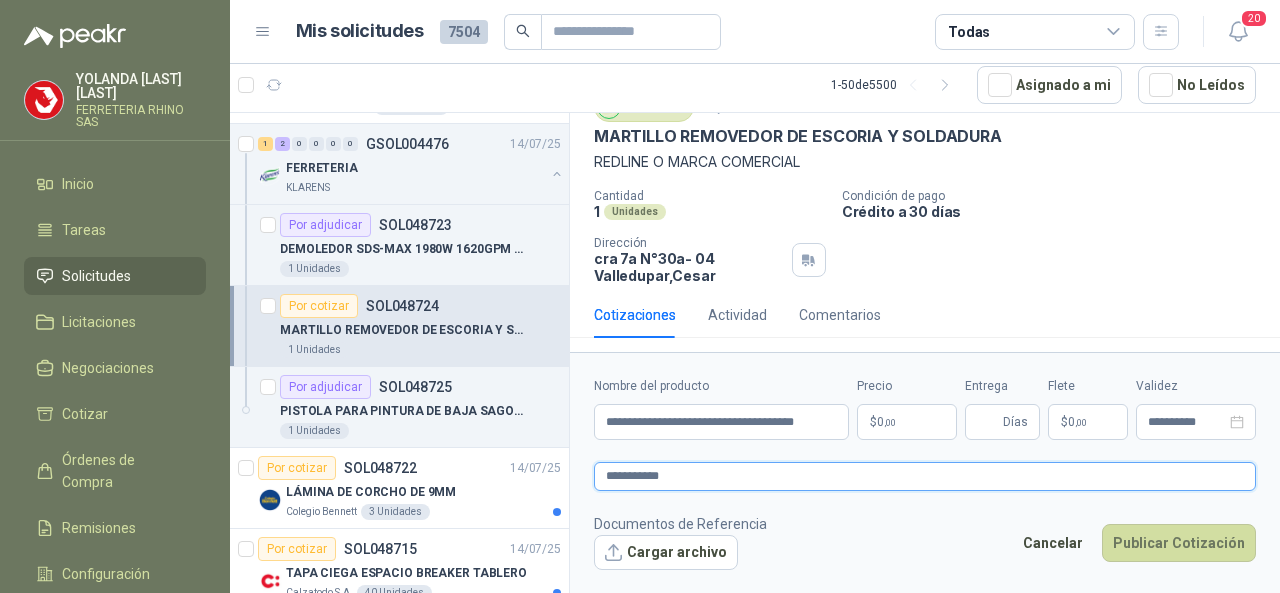 type on "**********" 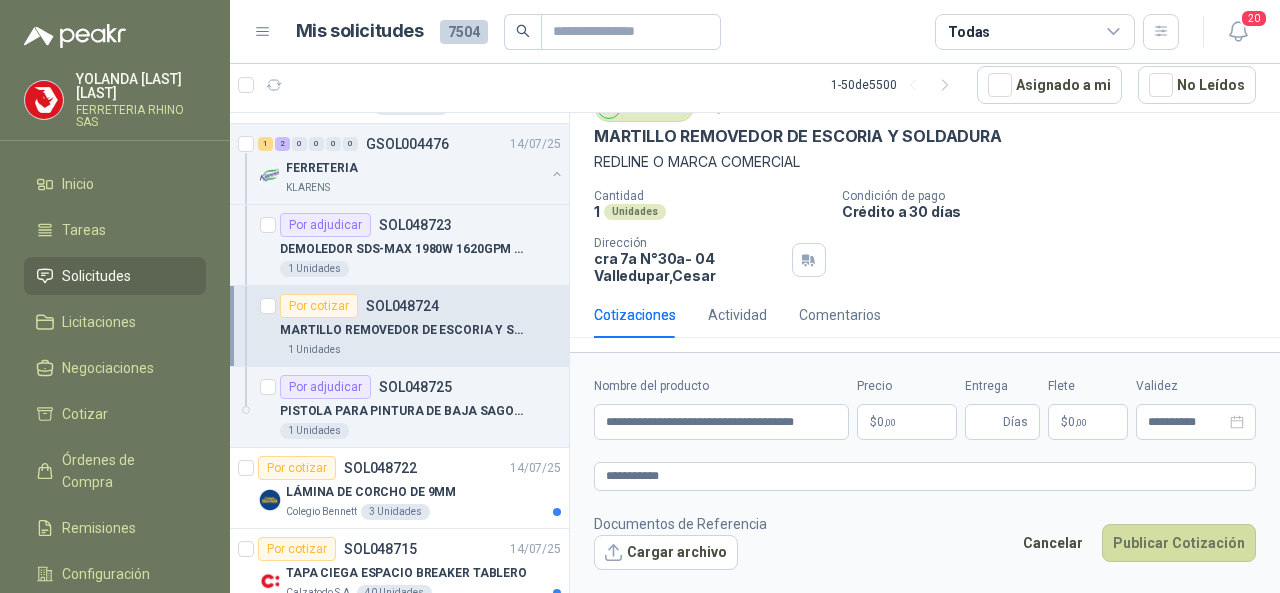 click on "$  0 ,00" at bounding box center (907, 422) 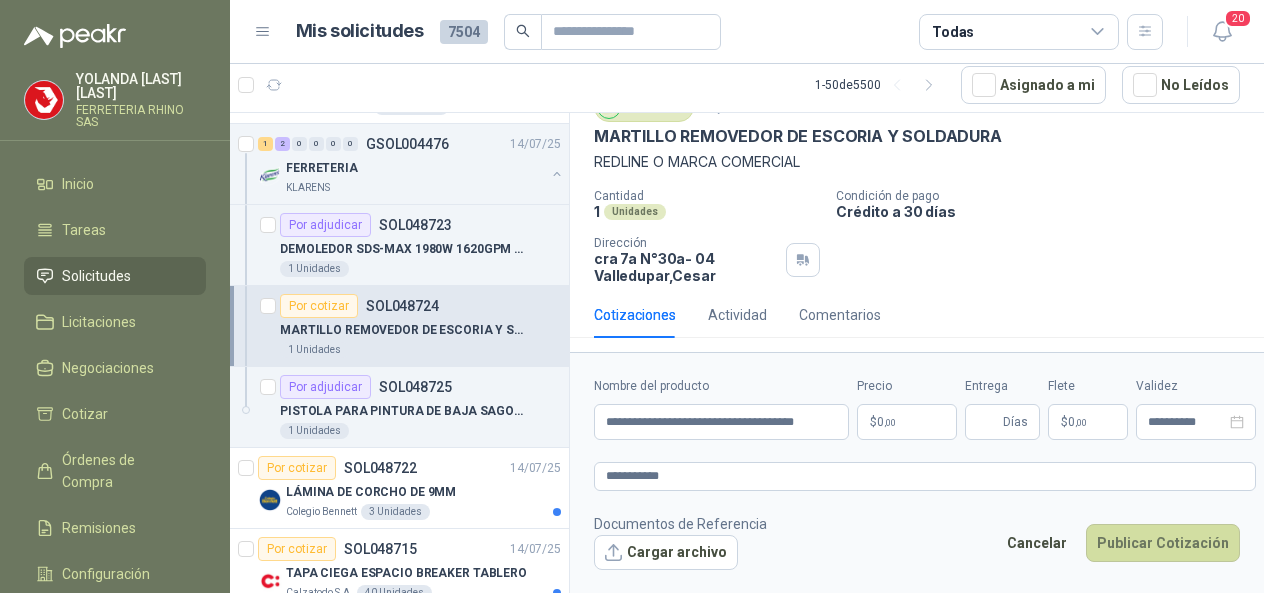 type 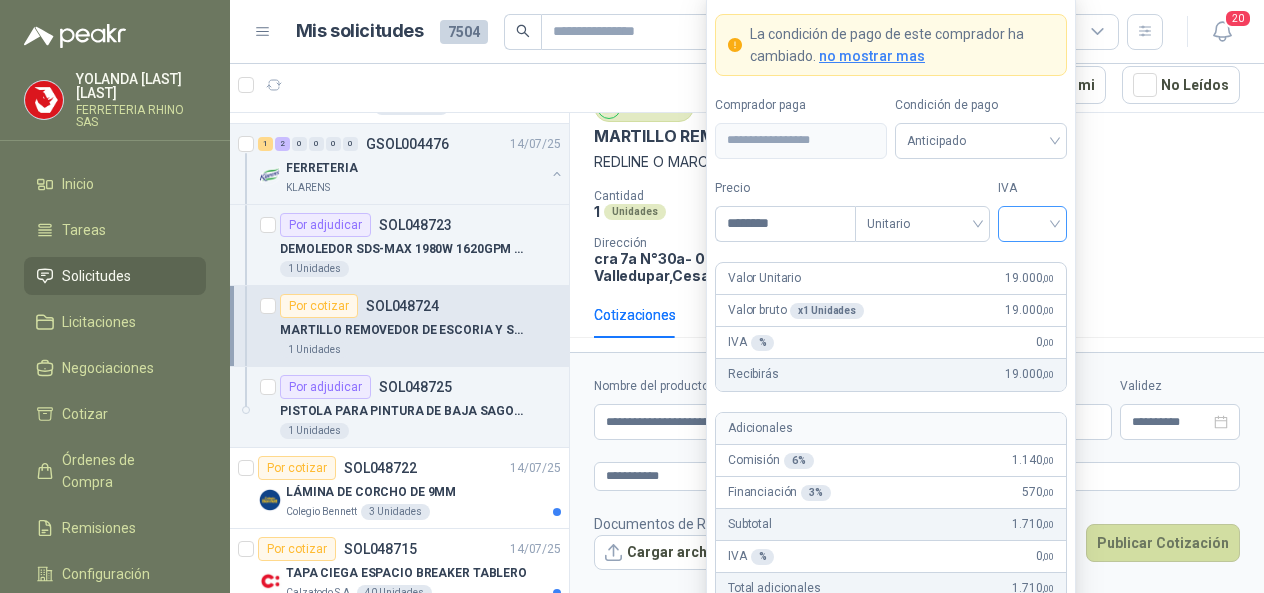 type on "********" 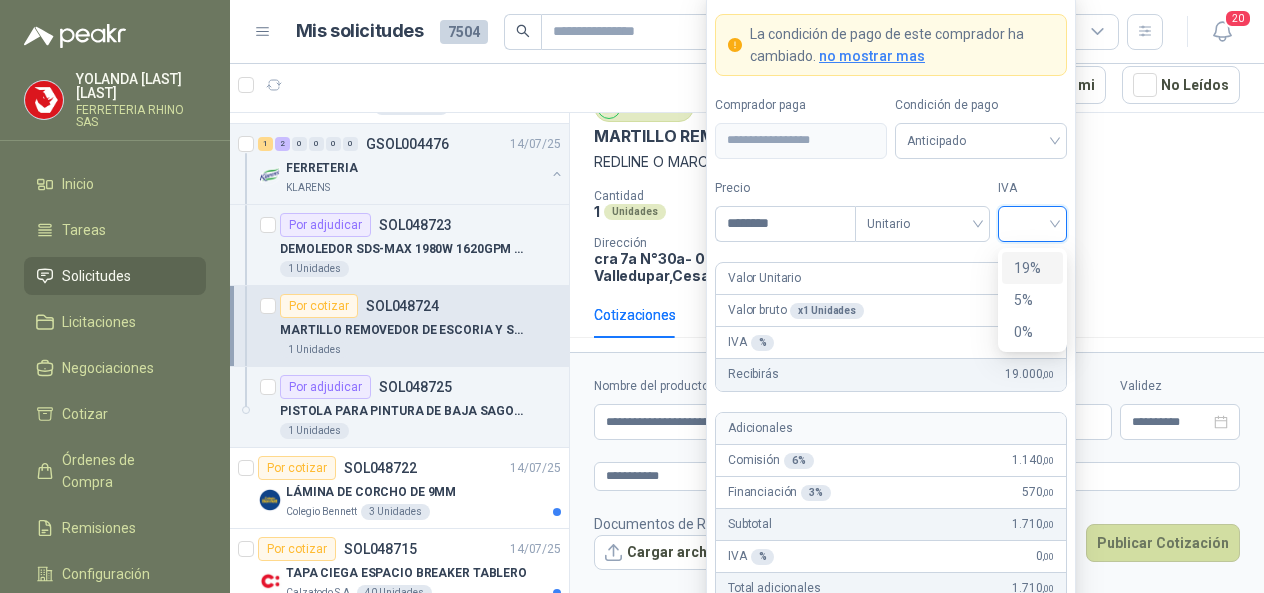 drag, startPoint x: 1042, startPoint y: 223, endPoint x: 1050, endPoint y: 234, distance: 13.601471 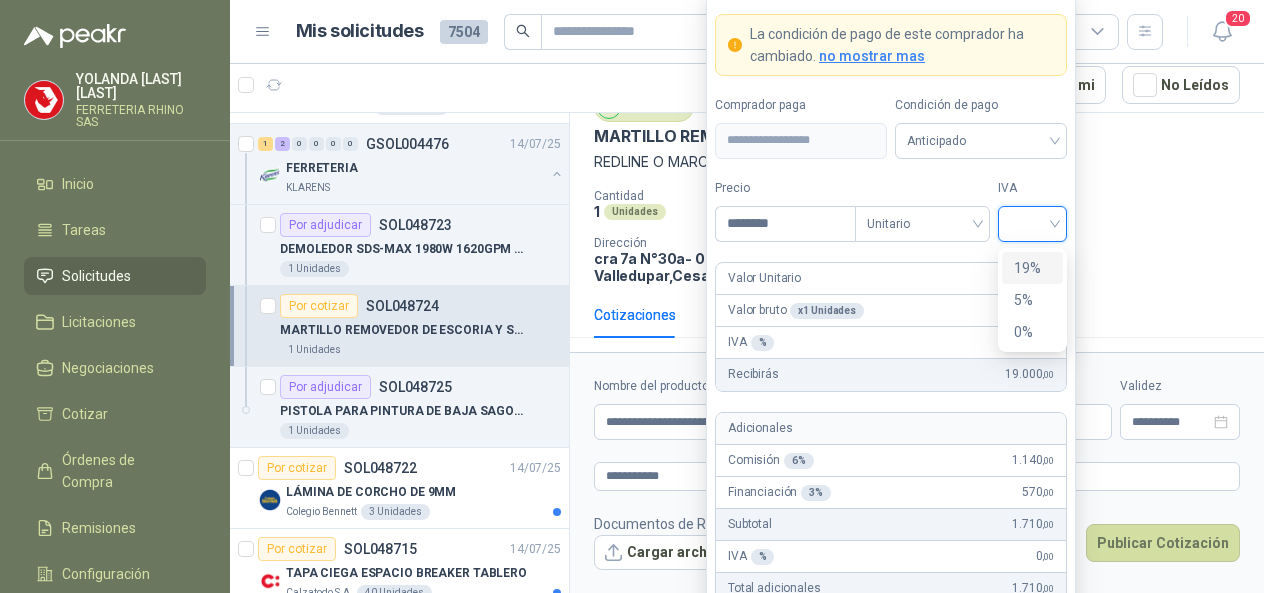 click at bounding box center (1032, 222) 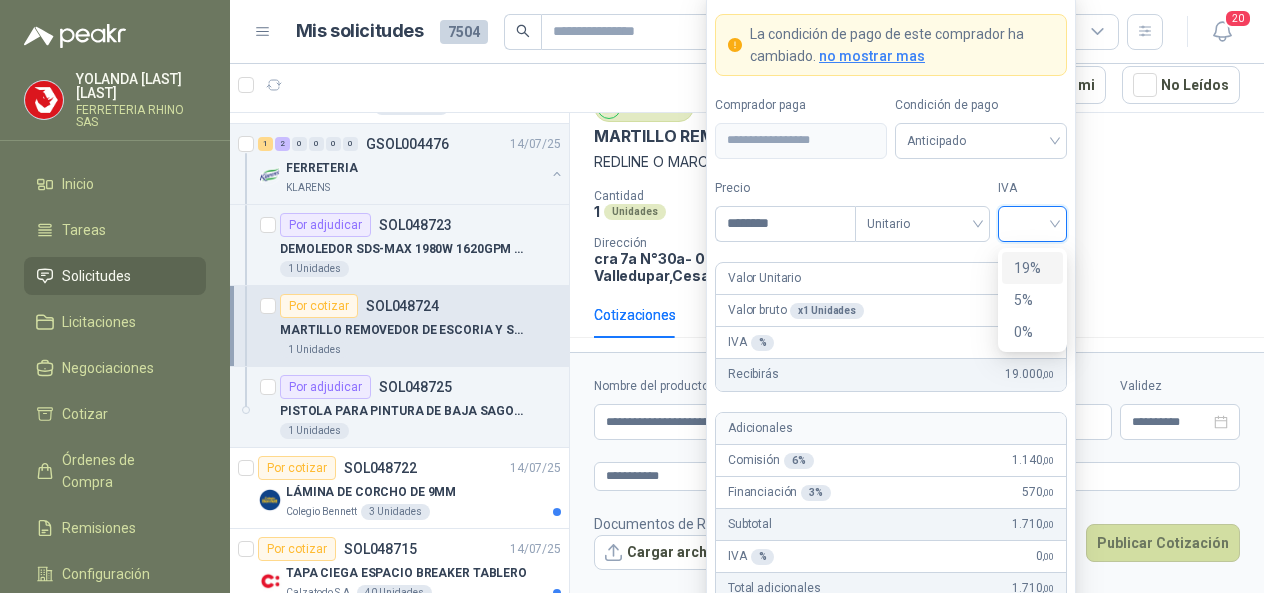 click on "19%" at bounding box center (1032, 268) 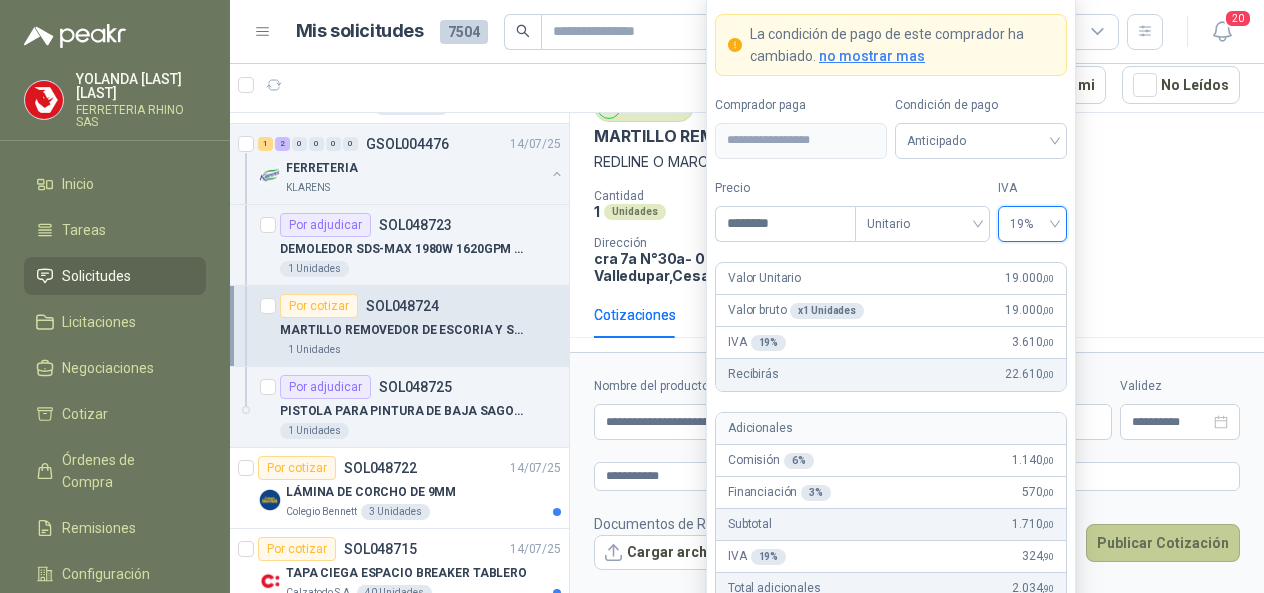 click on "Publicar Cotización" at bounding box center [1163, 543] 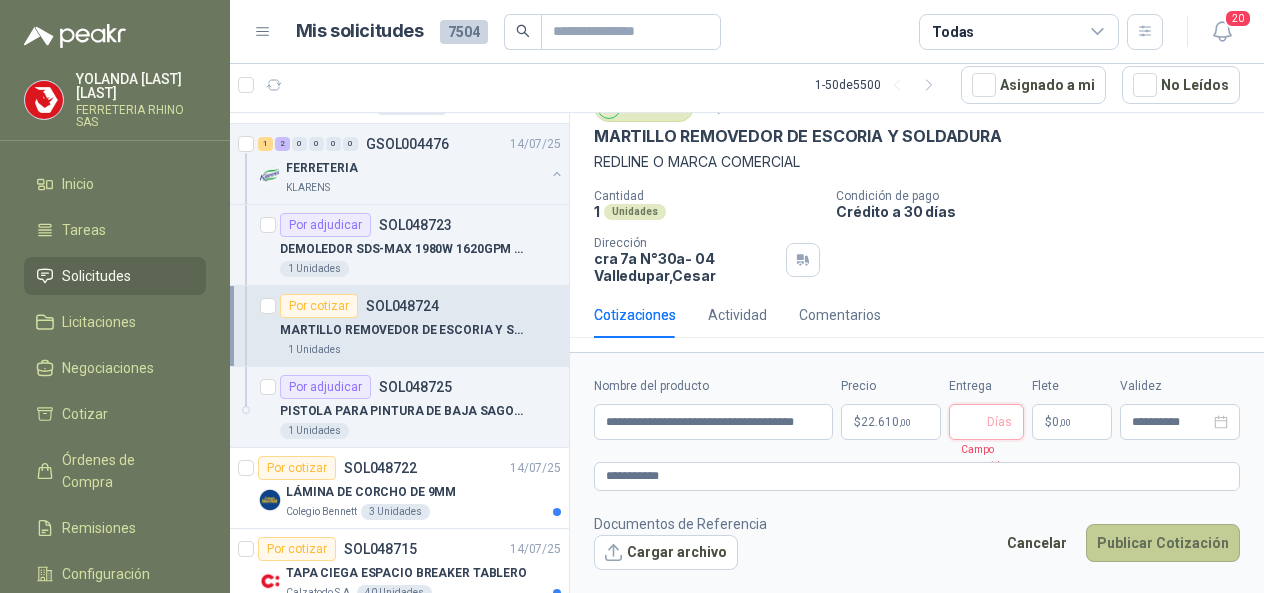 type 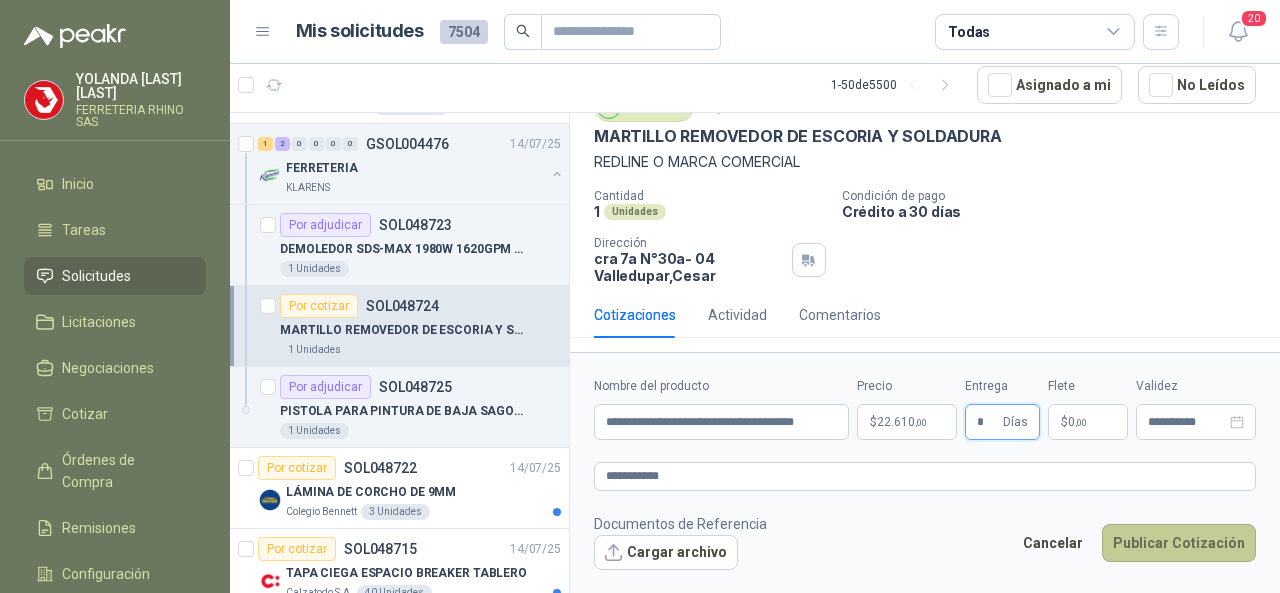 type on "*" 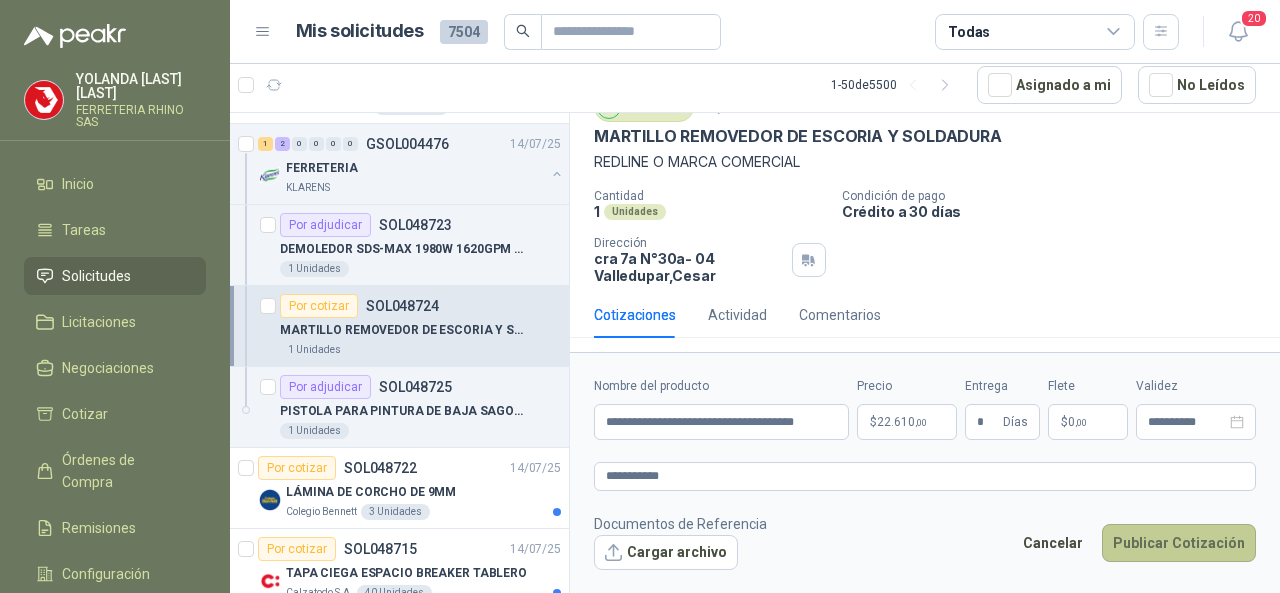 click on "Publicar Cotización" at bounding box center [1179, 543] 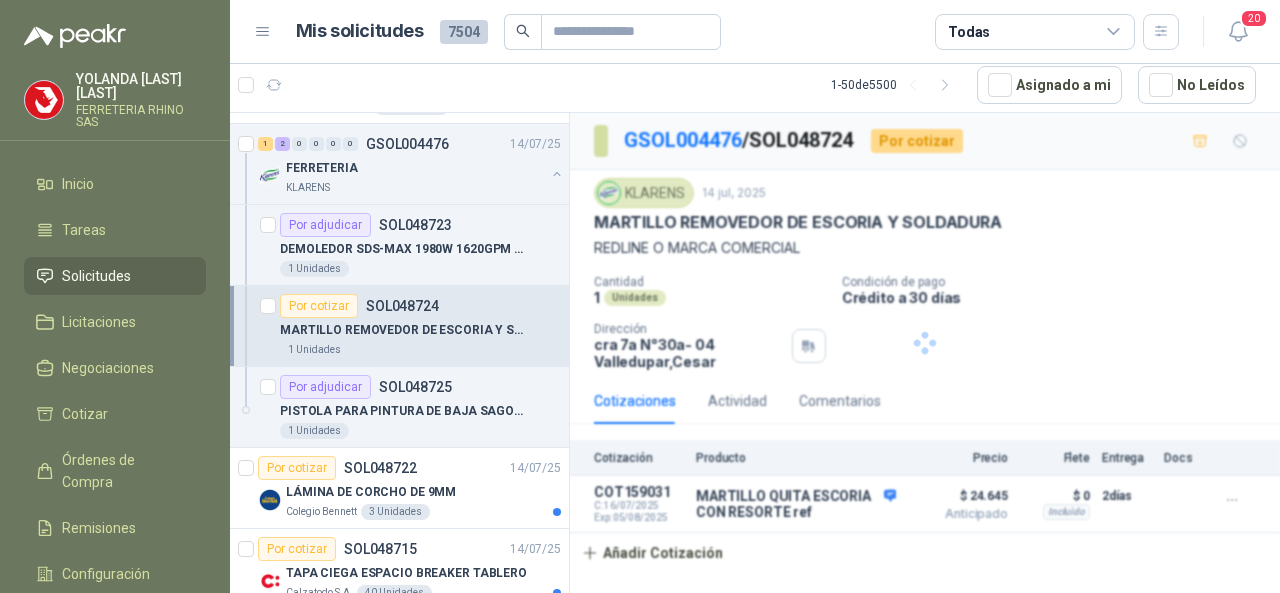 scroll, scrollTop: 0, scrollLeft: 0, axis: both 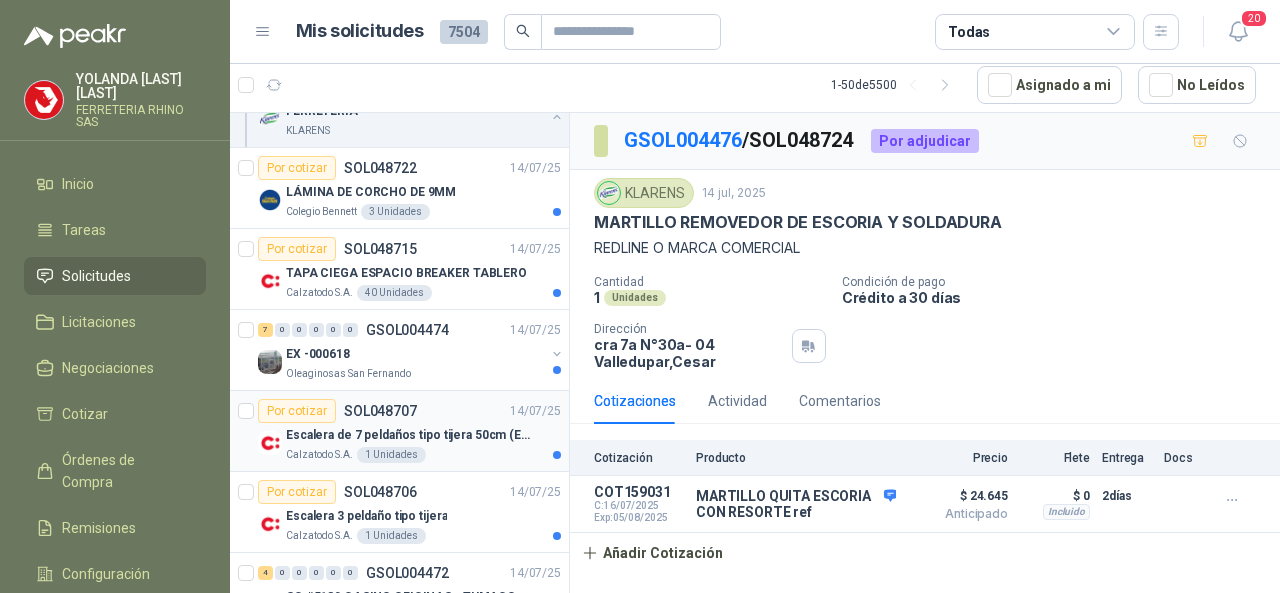 click on "SOL048707" at bounding box center [380, 411] 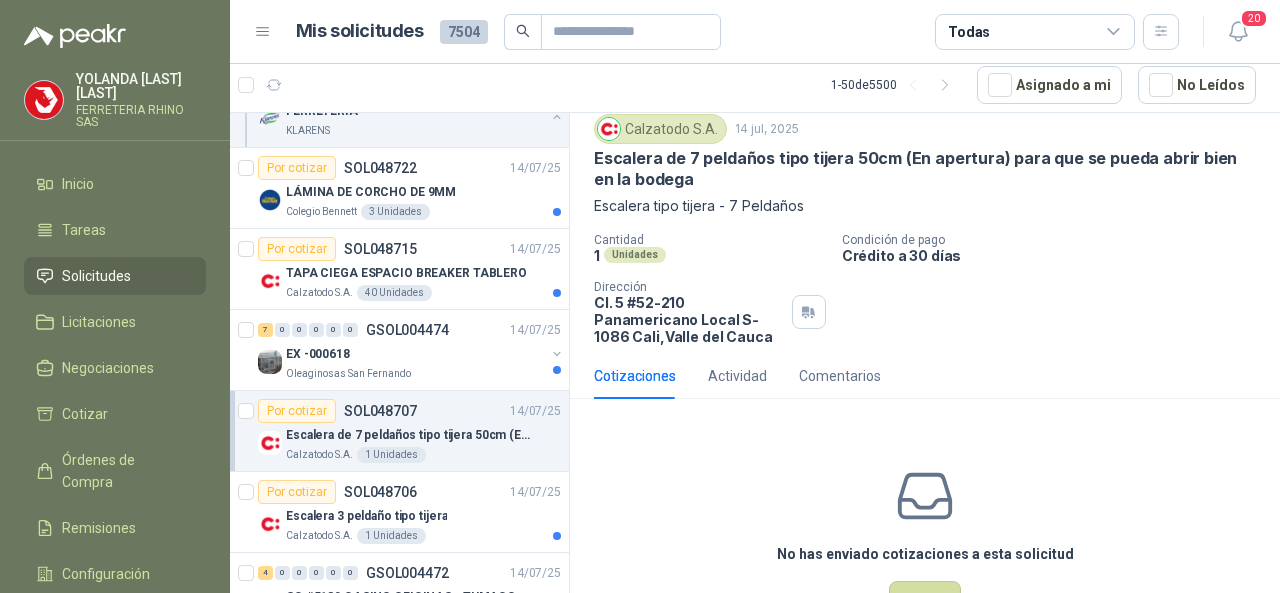 scroll, scrollTop: 138, scrollLeft: 0, axis: vertical 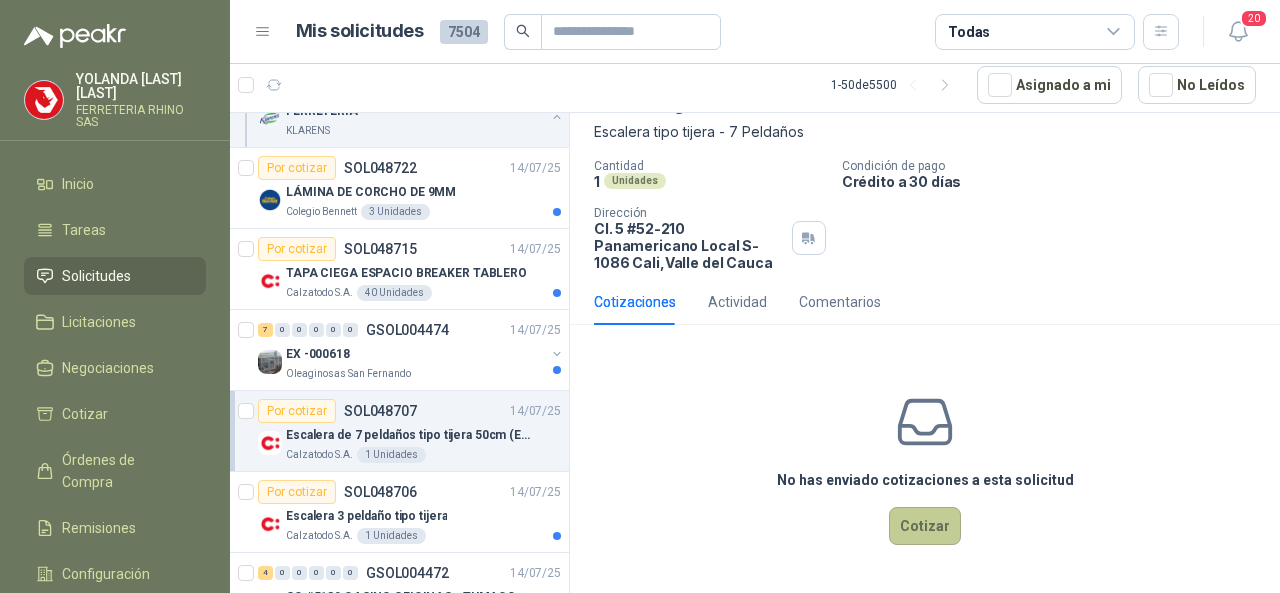 click on "Cotizar" at bounding box center [925, 526] 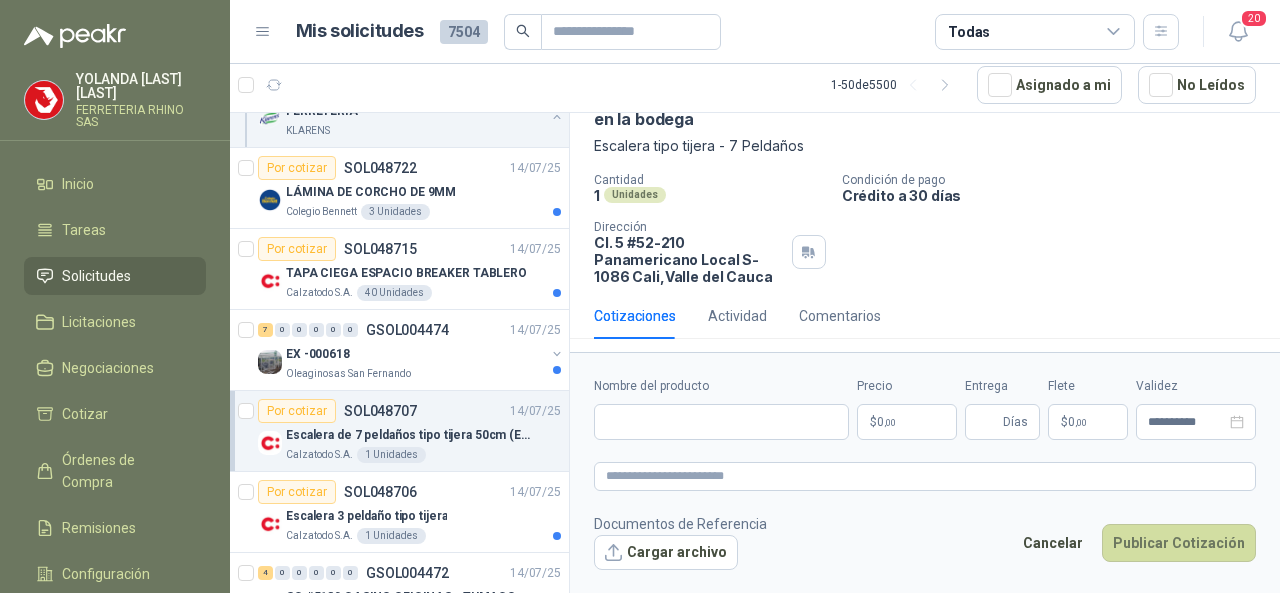 scroll, scrollTop: 124, scrollLeft: 0, axis: vertical 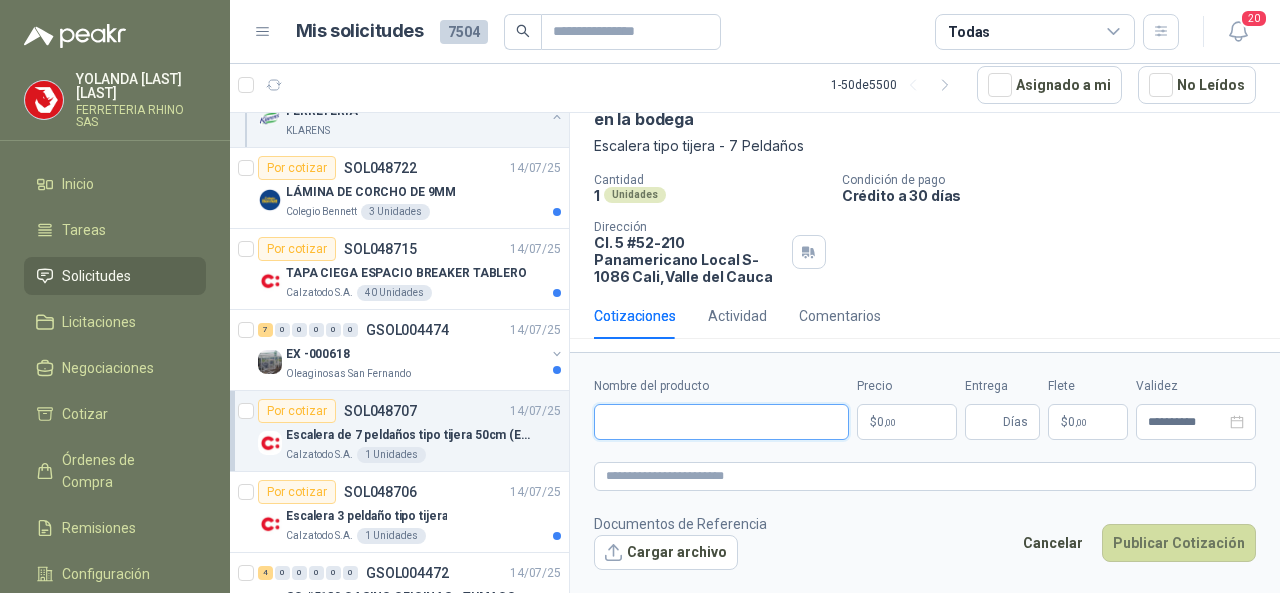 click on "Nombre del producto" at bounding box center (721, 422) 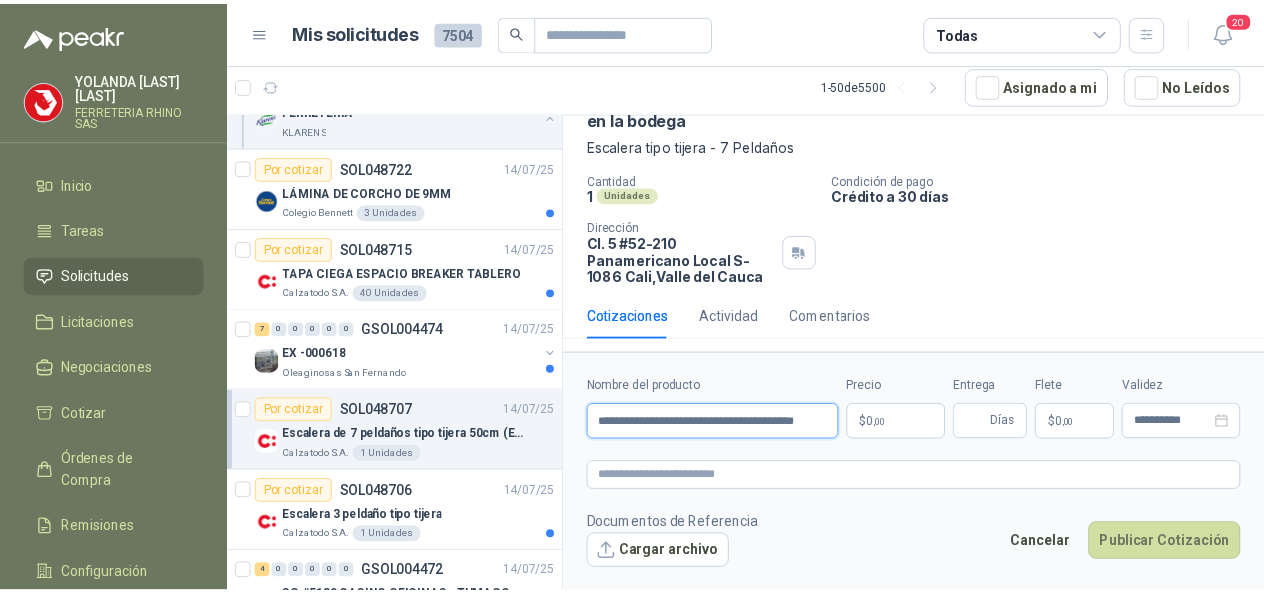 scroll, scrollTop: 0, scrollLeft: 23, axis: horizontal 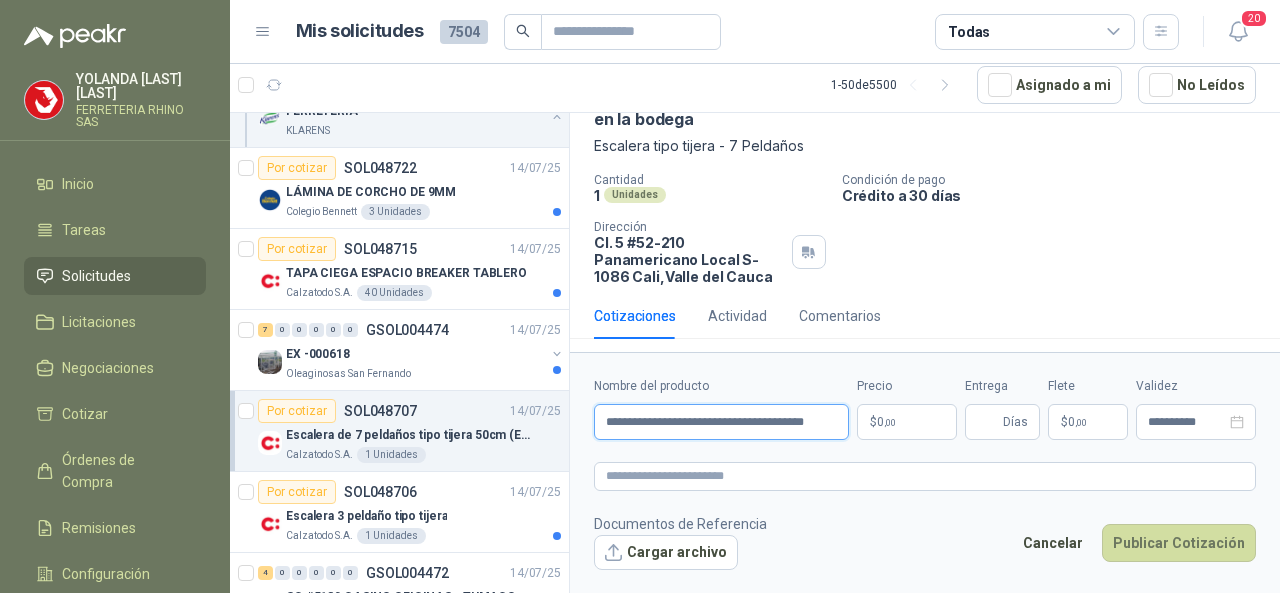 type on "**********" 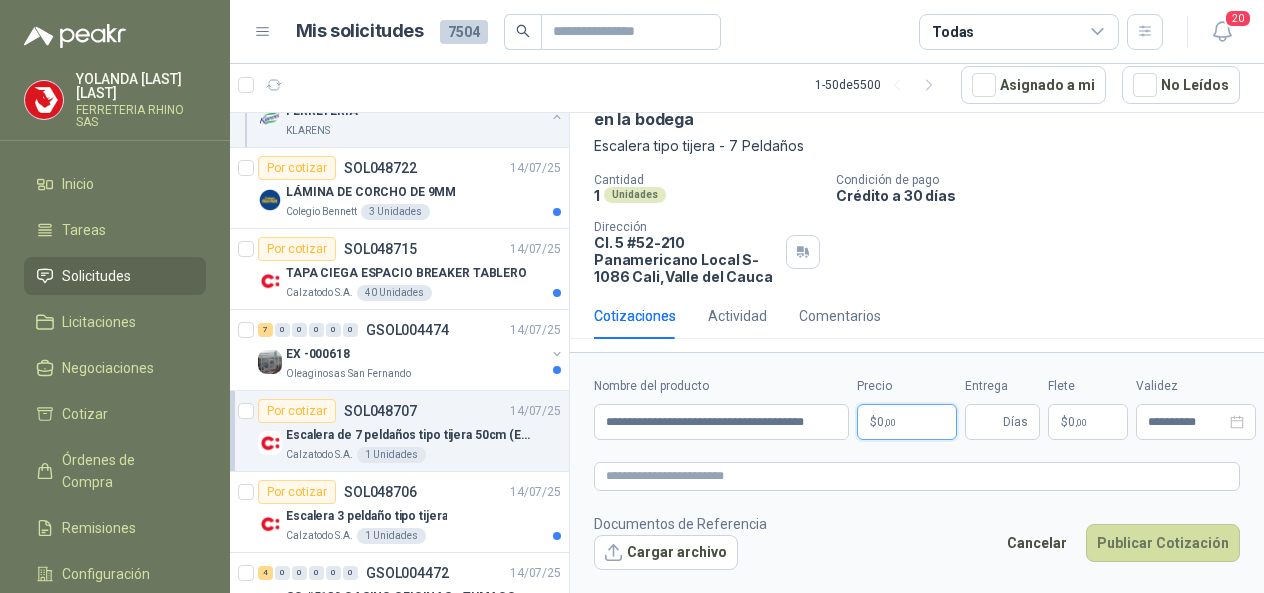 click on "[FIRST] [LAST] [COMPANY_NAME] Inicio TAREAS SOLICITUDES LICITACIONES NEGOCIACIONES COTIZAR ÓRDENES DE COMPRA REMISIONES CONFIGURACIÓN MANUALES Y AYUDA MIS SOLICITUDES [NUMBER] TODAS [NUMBER] [NUMBER] - [NUMBER] DE [NUMBER] ASIGNADO A MI NO LEÍDOS POR COTIZAR SOL[NUMBER] [DATE] [PRODUCT_NAME] [COMPANY_NAME] [NUMBER] UNIDADES [NUMBER] [NUMBER] [NUMBER] [NUMBER] [NUMBER] [NUMBER] GSOL[NUMBER] [DATE] [NUMBER] [CITY] [NUMBER] [NUMBER] [NUMBER] [NUMBER] [NUMBER] [NUMBER] GSOL[NUMBER] [DATE] [NUMBER] [CITY] [NUMBER] [NUMBER] [NUMBER] [NUMBER] [NUMBER] [NUMBER] GSOL[NUMBER] [DATE] [NUMBER] [CITY] [NUMBER] [NUMBER] [NUMBER] [NUMBER] [NUMBER] [NUMBER] GSOL[NUMBER] [DATE] [NUMBER] [CITY] POR COTIZAR SOL[NUMBER] [DATE] [PRODUCT_NAME] [COMPANY_NAME] [NUMBER] UNIDADES POR ADJUDICAR SOL[NUMBER] [DATE] [PRODUCT_NAME] [NUMBER] [NUMBER] UNIDADES POR COTIZAR SOL[NUMBER] [DATE] [NUMBER]" at bounding box center (632, 296) 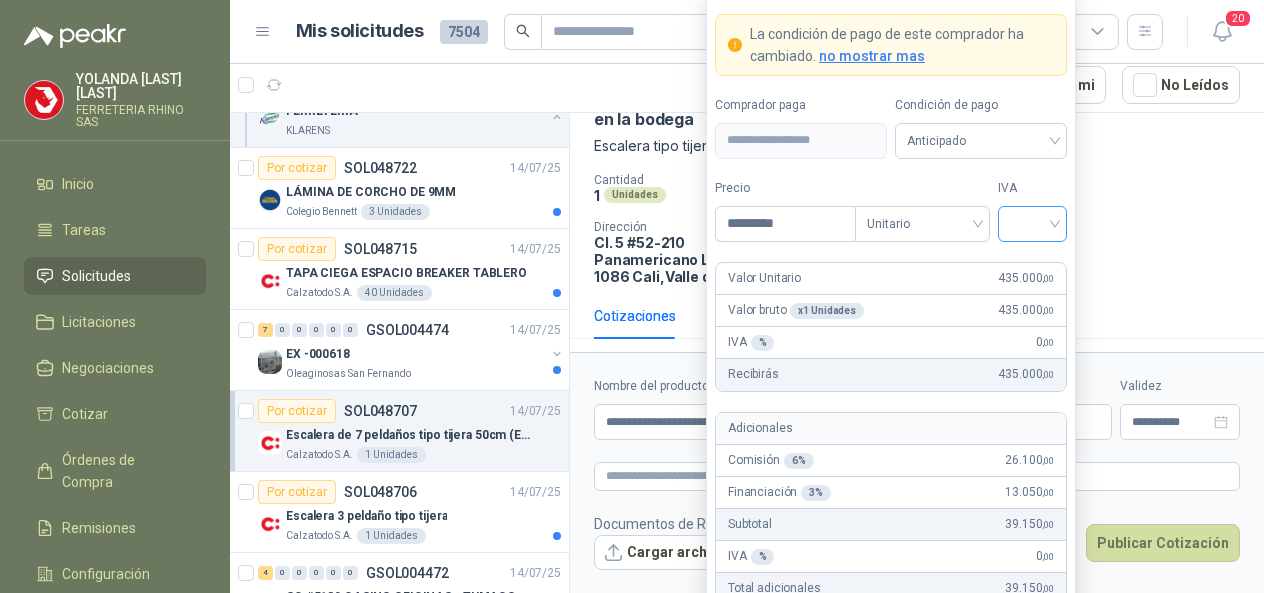 type on "*********" 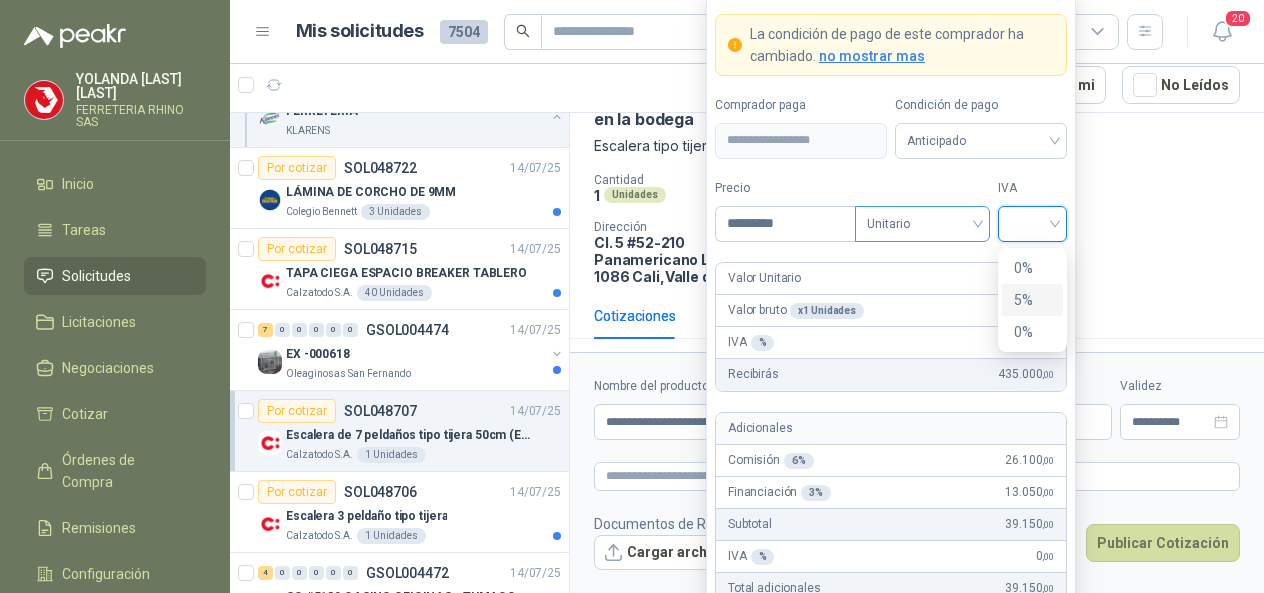 click on "Unitario" at bounding box center (922, 224) 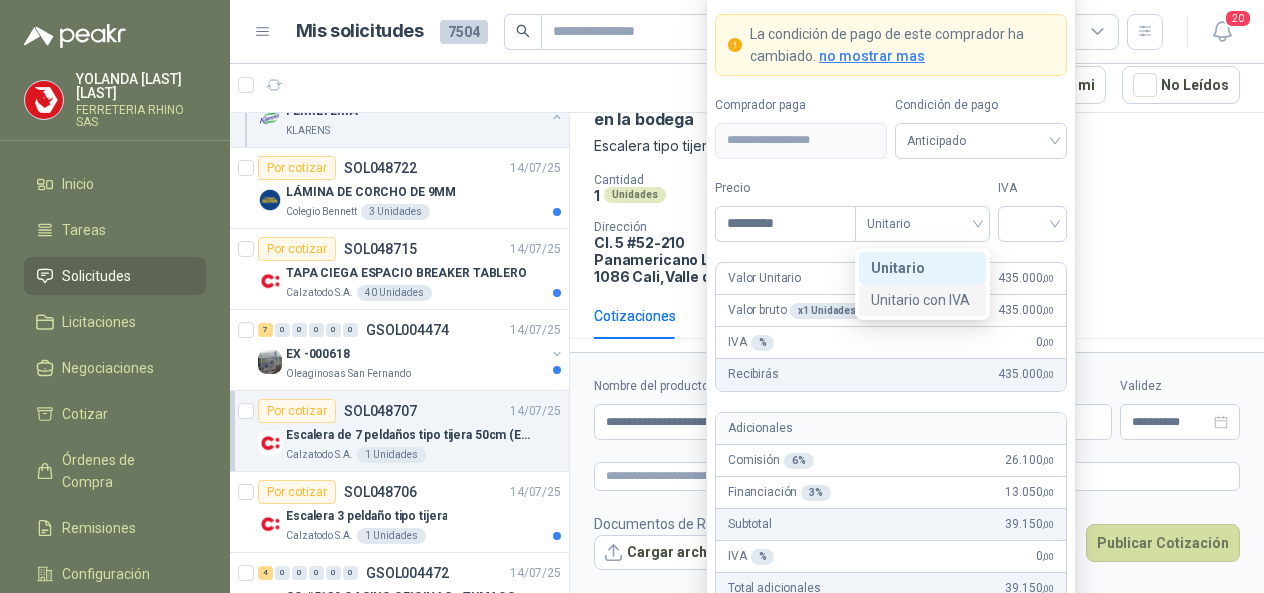 click on "Recibirás [NUMBER] ,00" at bounding box center (891, 375) 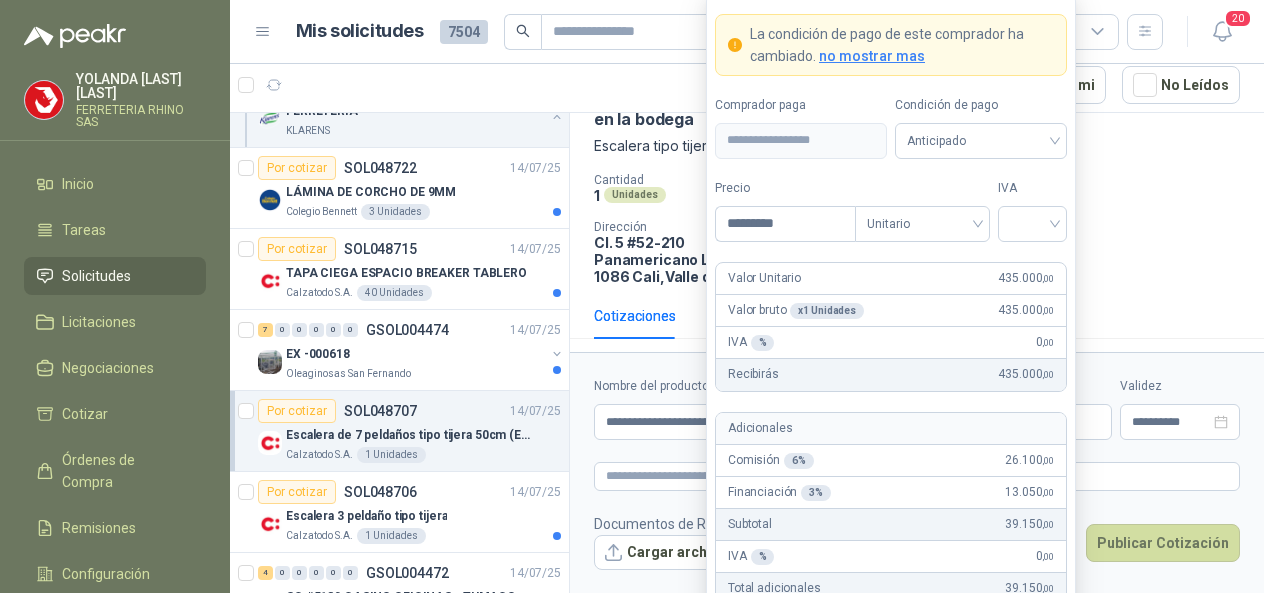 drag, startPoint x: 965, startPoint y: 552, endPoint x: 814, endPoint y: 467, distance: 173.28012 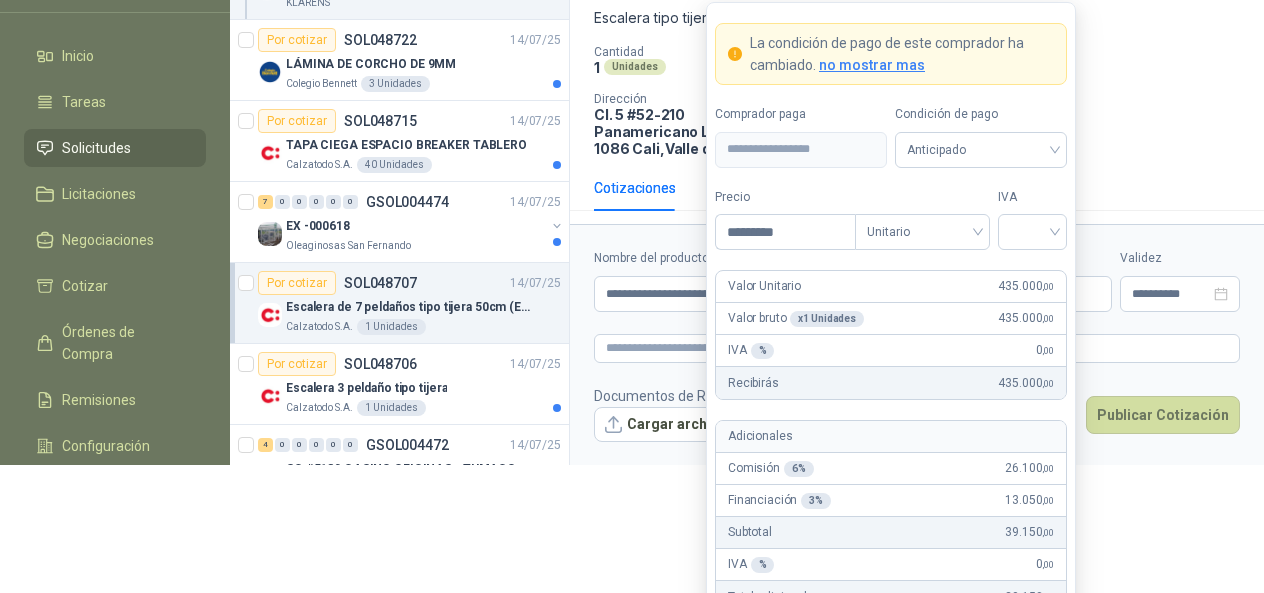 scroll, scrollTop: 136, scrollLeft: 0, axis: vertical 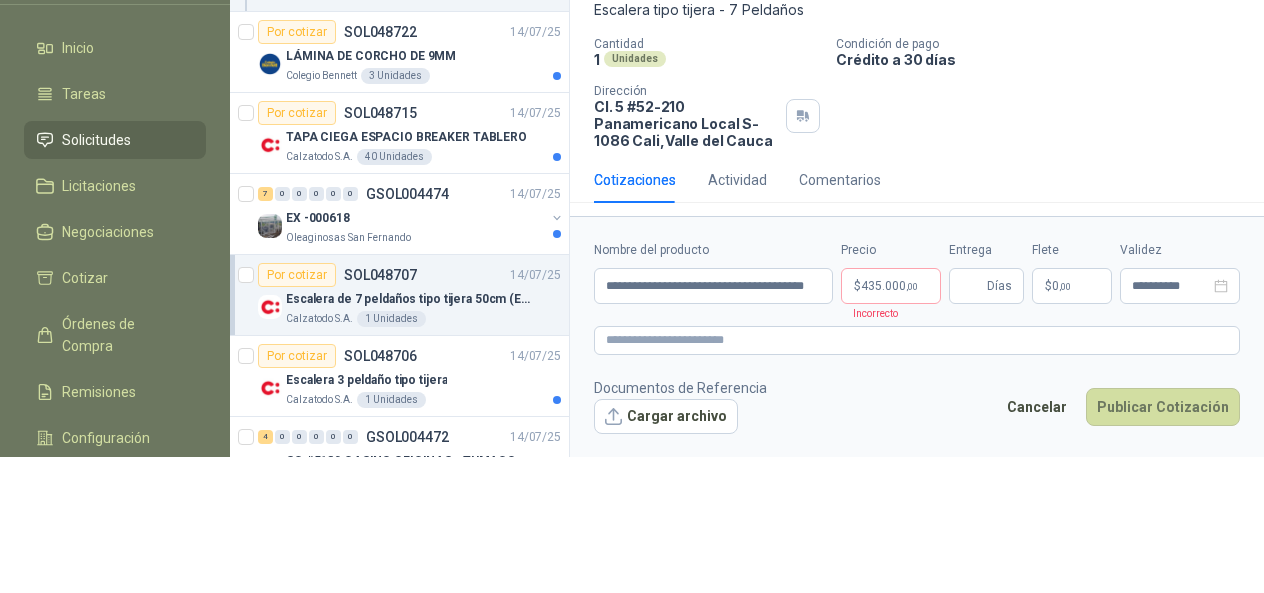 click on "[FIRST] [LAST] [COMPANY_NAME] Inicio TAREAS SOLICITUDES LICITACIONES NEGOCIACIONES COTIZAR ÓRDENES DE COMPRA REMISIONES CONFIGURACIÓN MANUALES Y AYUDA MIS SOLICITUDES [NUMBER] TODAS [NUMBER] [NUMBER] - [NUMBER] DE [NUMBER] ASIGNADO A MI NO LEÍDOS POR COTIZAR SOL[NUMBER] [DATE] [PRODUCT_NAME] [COMPANY_NAME] [NUMBER] UNIDADES [NUMBER] [NUMBER] [NUMBER] [NUMBER] [NUMBER] [NUMBER] GSOL[NUMBER] [DATE] [NUMBER] [CITY] [NUMBER] [NUMBER] [NUMBER] [NUMBER] [NUMBER] [NUMBER] GSOL[NUMBER] [DATE] [NUMBER] [CITY] [NUMBER] [NUMBER] [NUMBER] [NUMBER] [NUMBER] [NUMBER] GSOL[NUMBER] [DATE] [NUMBER] [CITY] [NUMBER] [NUMBER] [NUMBER] [NUMBER] [NUMBER] [NUMBER] GSOL[NUMBER] [DATE] [NUMBER] [CITY] POR COTIZAR SOL[NUMBER] [DATE] [PRODUCT_NAME] [COMPANY_NAME] [NUMBER] UNIDADES POR ADJUDICAR SOL[NUMBER] [DATE] [PRODUCT_NAME] [NUMBER] [NUMBER] UNIDADES POR COTIZAR SOL[NUMBER] [DATE] [NUMBER]" at bounding box center (632, 160) 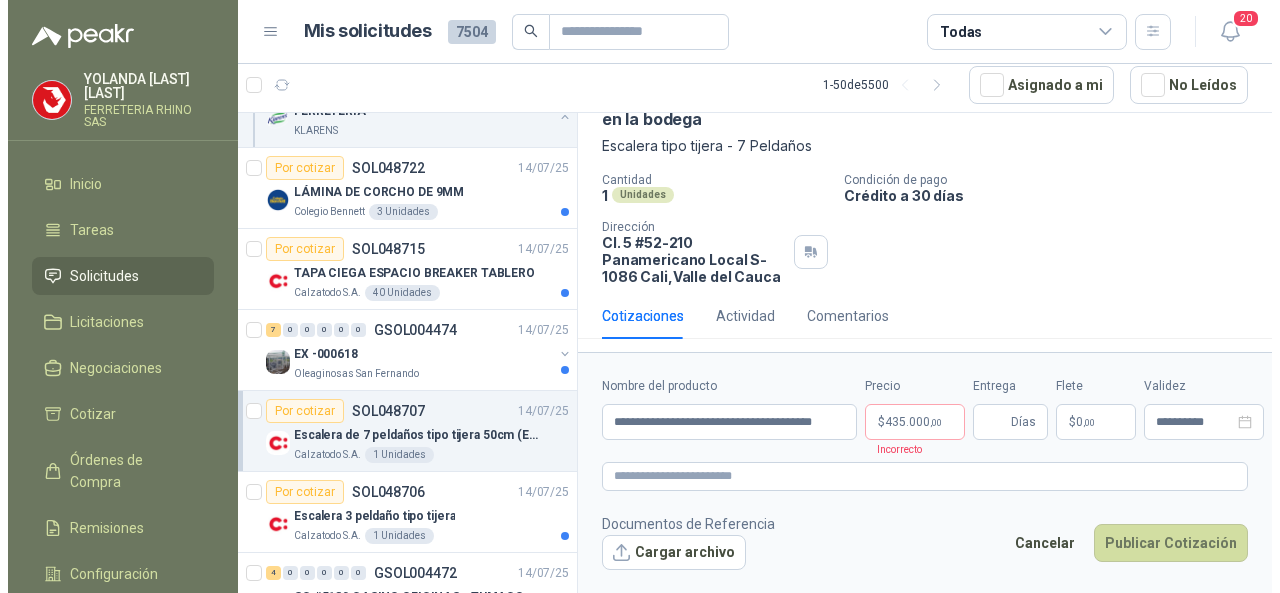 scroll, scrollTop: 0, scrollLeft: 0, axis: both 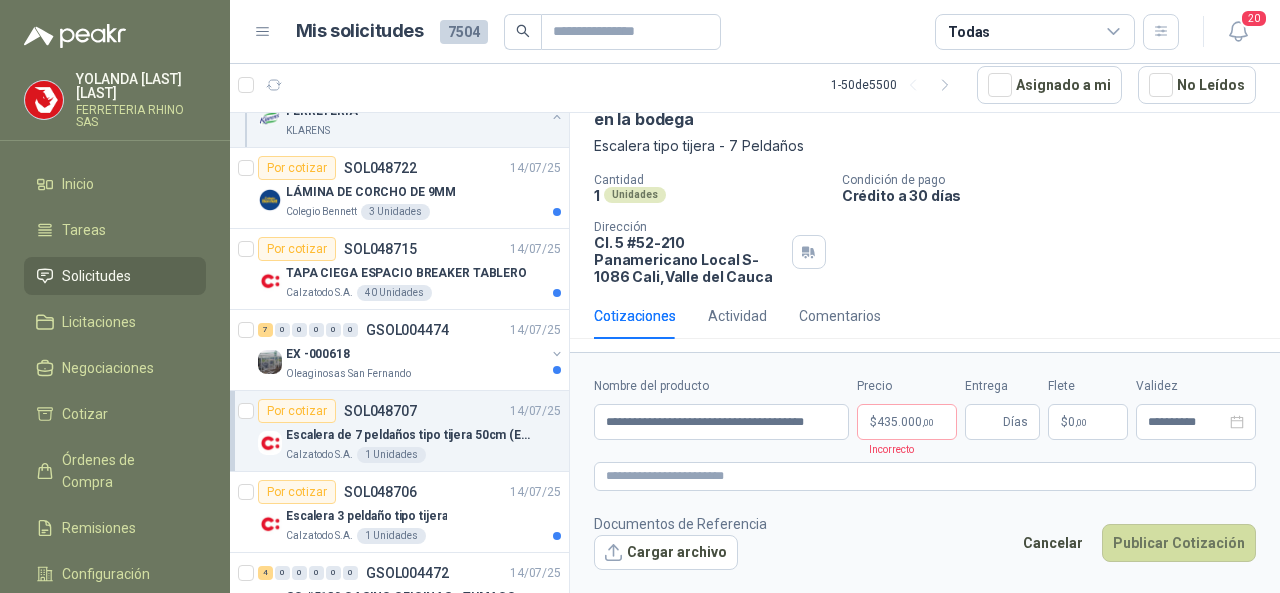 click on "[FIRST] [LAST]" at bounding box center [141, 86] 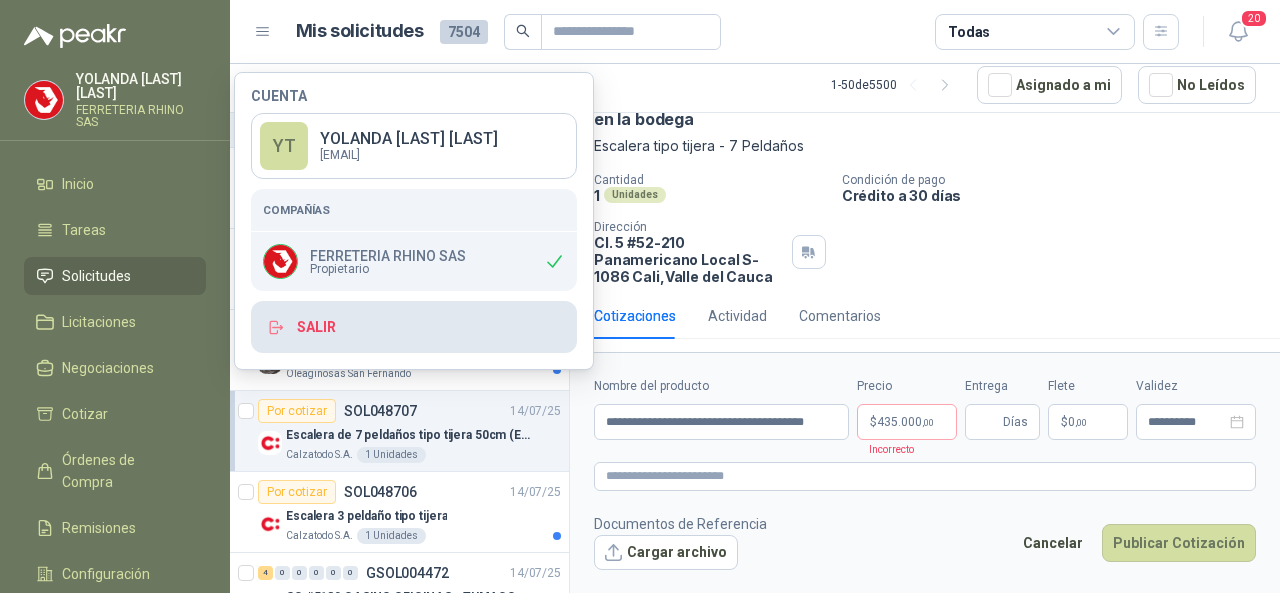 click on "Salir" at bounding box center [414, 327] 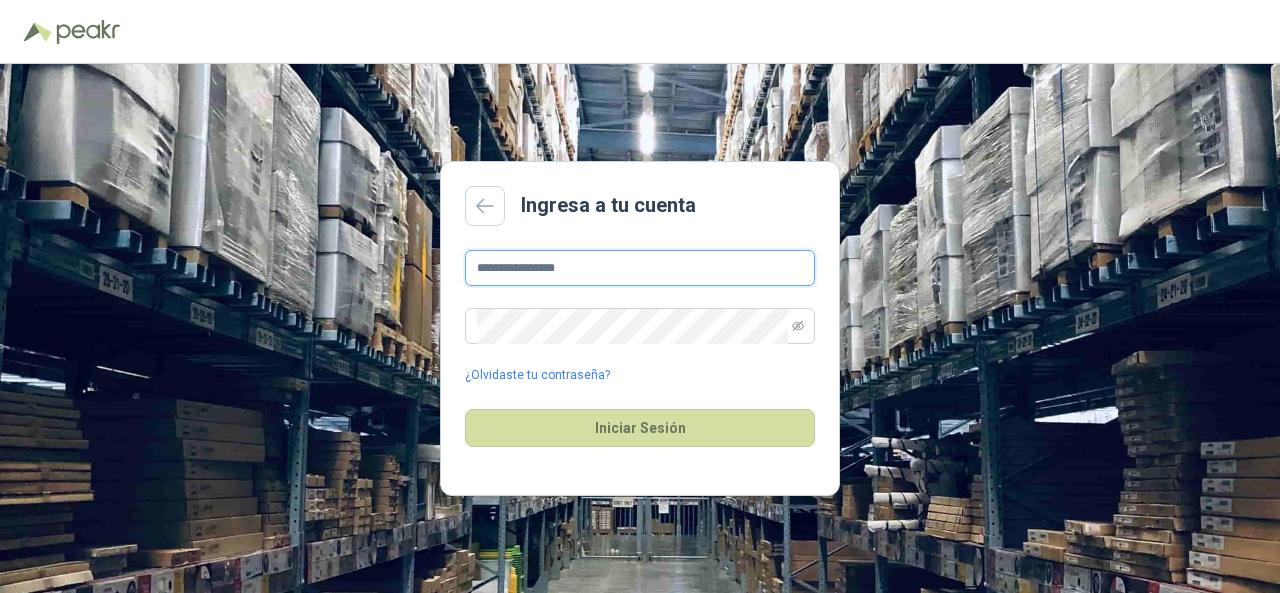 click on "**********" at bounding box center (640, 268) 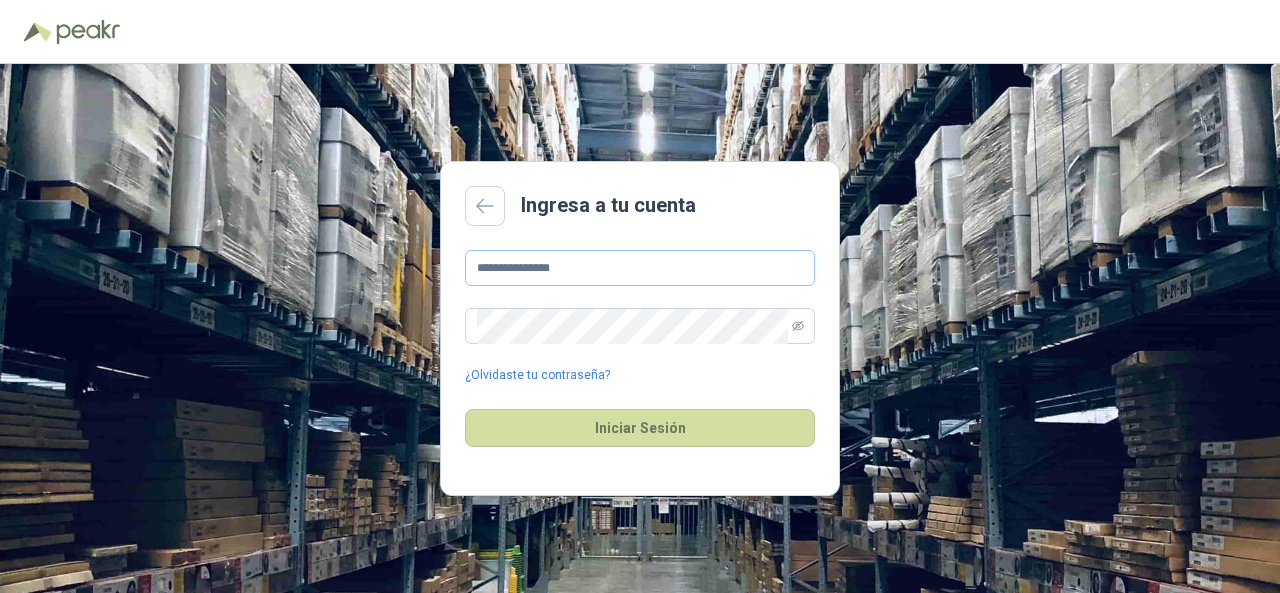 click on "**********" at bounding box center (640, 268) 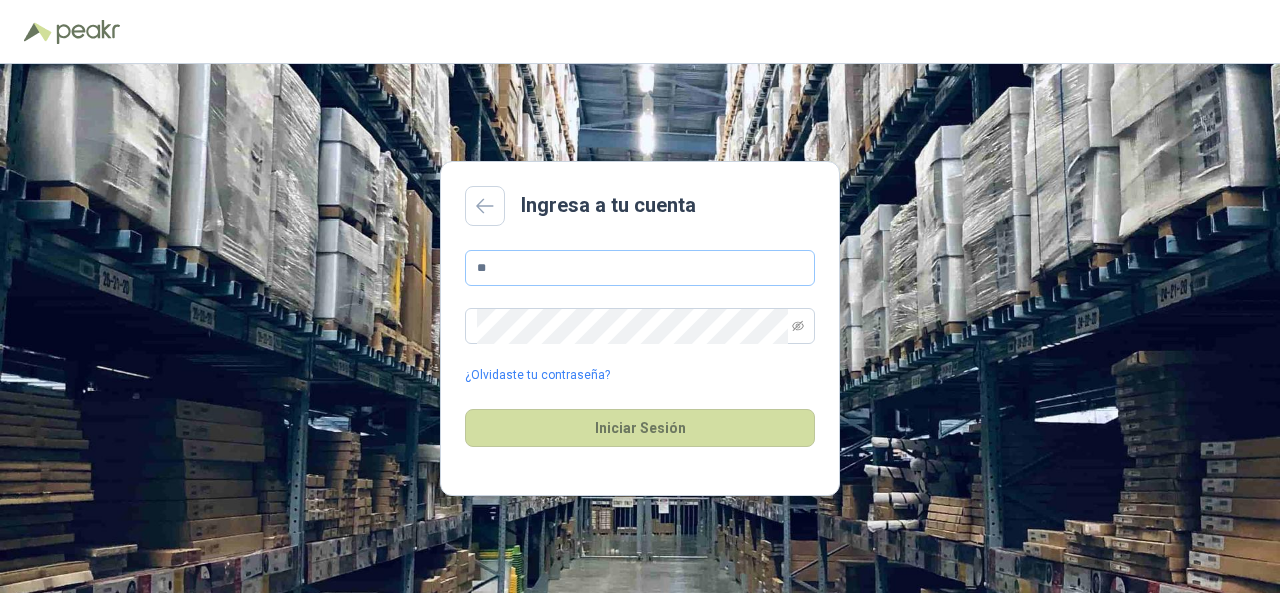 type on "*" 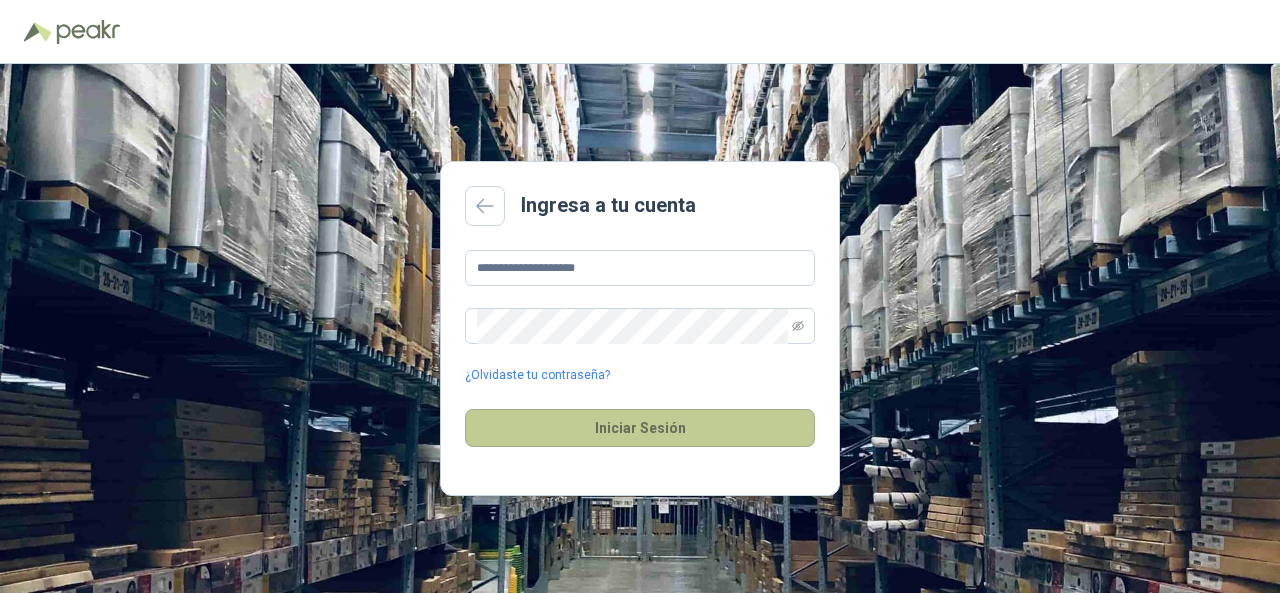 click on "Iniciar Sesión" at bounding box center [640, 428] 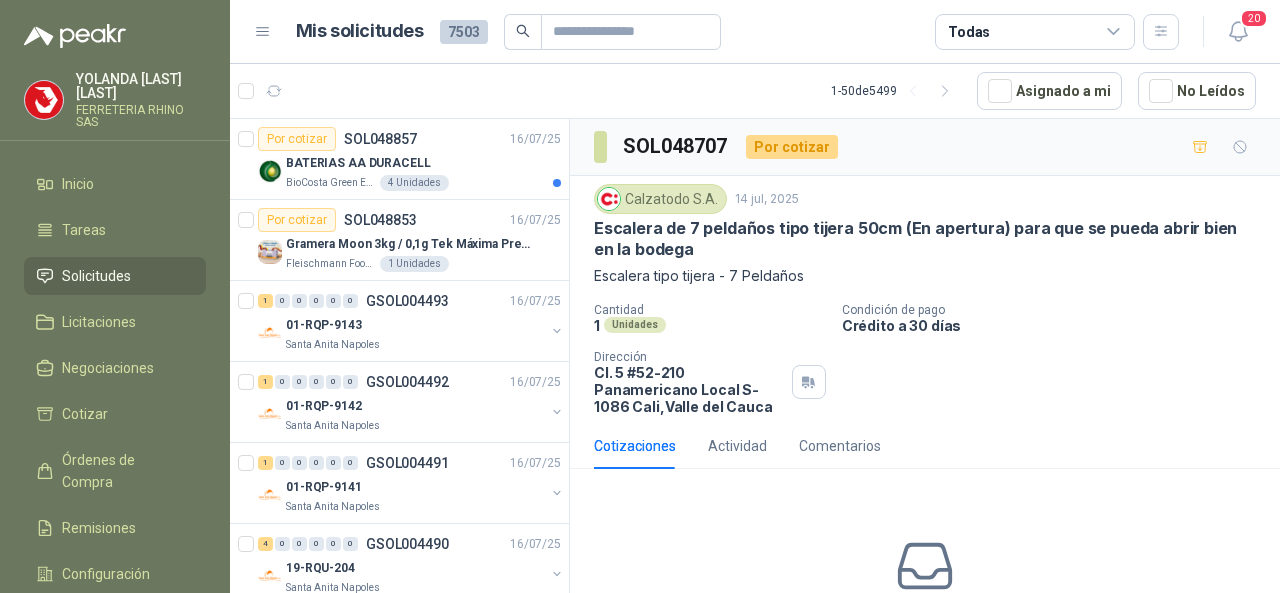 scroll, scrollTop: 138, scrollLeft: 0, axis: vertical 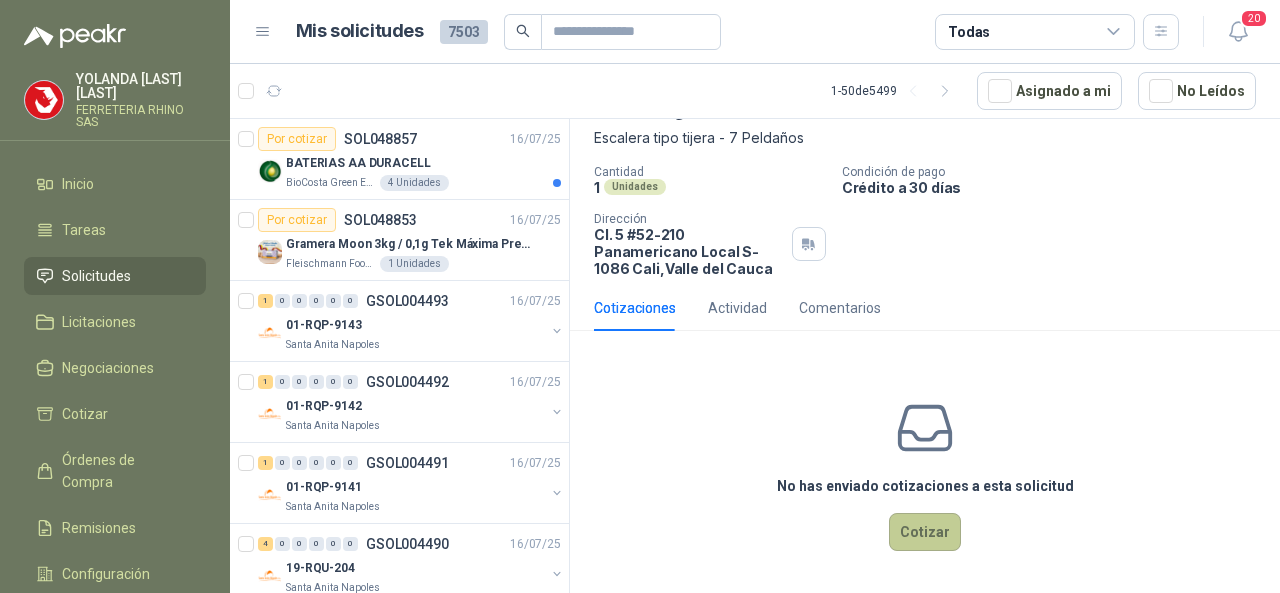 click on "Cotizar" at bounding box center [925, 532] 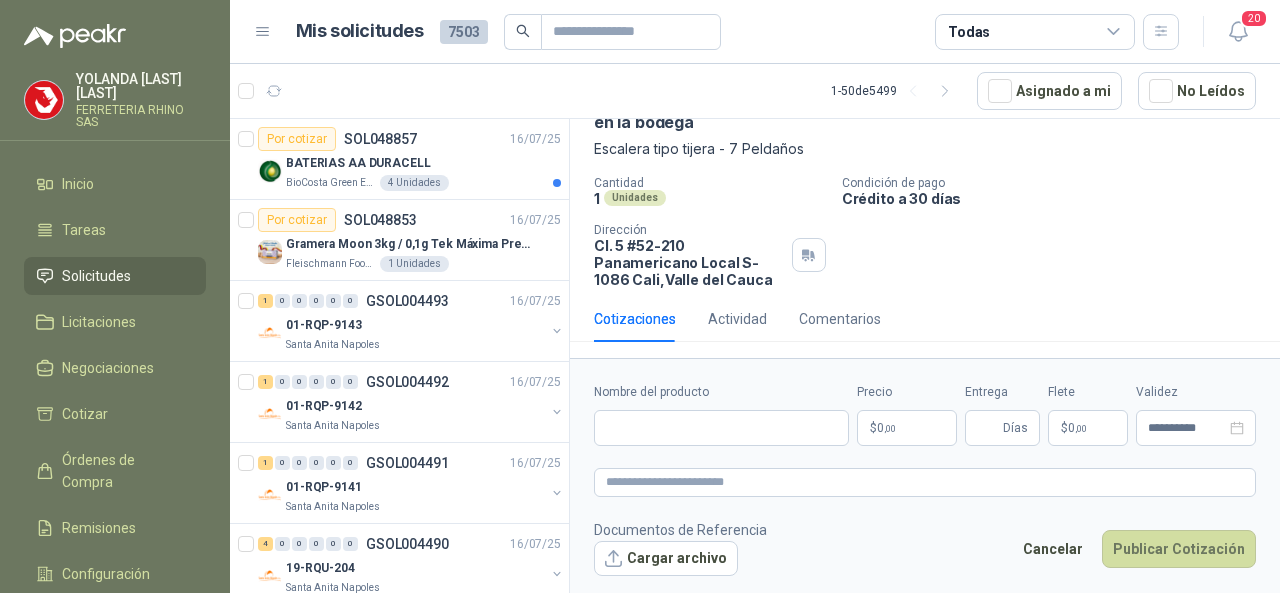 scroll, scrollTop: 124, scrollLeft: 0, axis: vertical 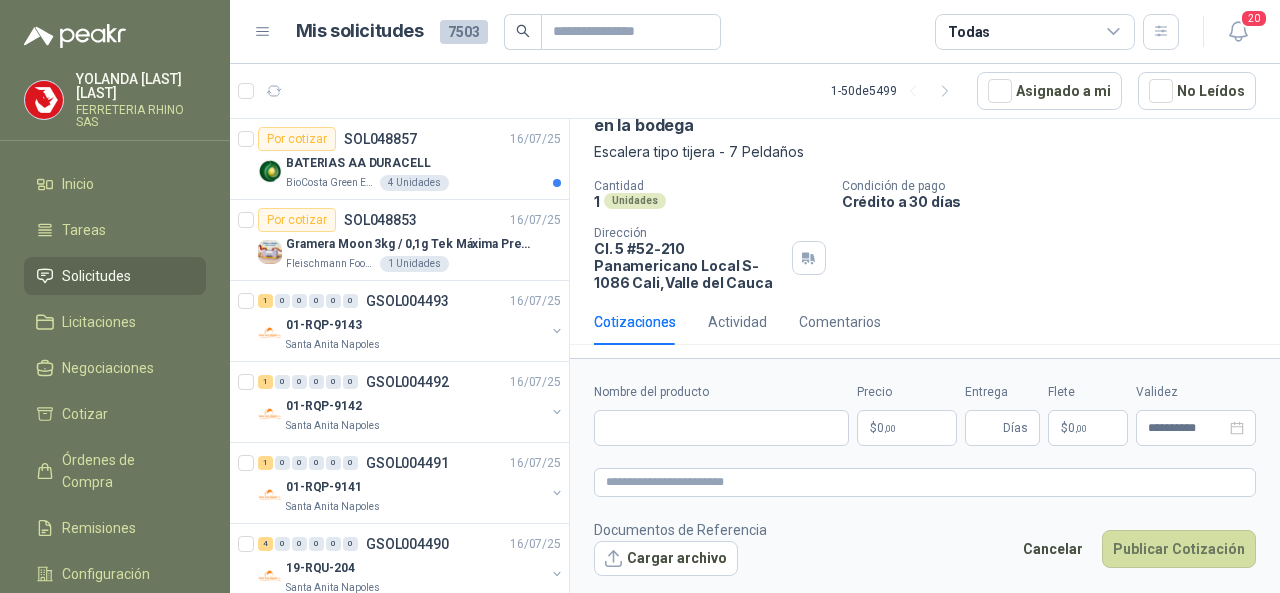 type 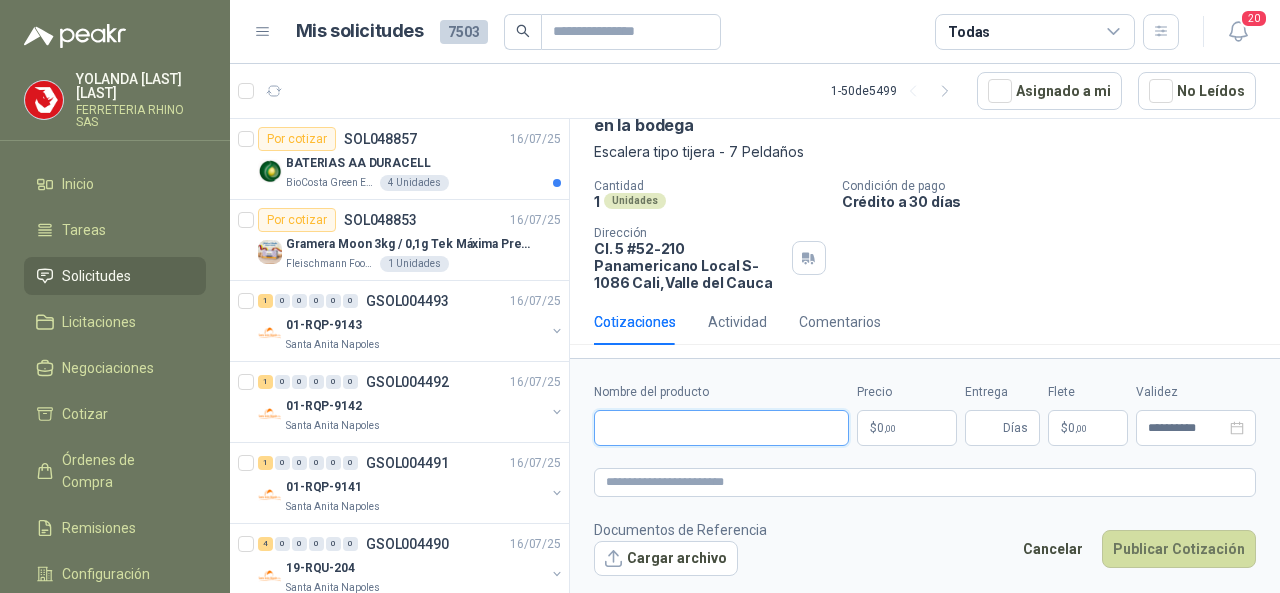 click on "Nombre del producto" at bounding box center [721, 428] 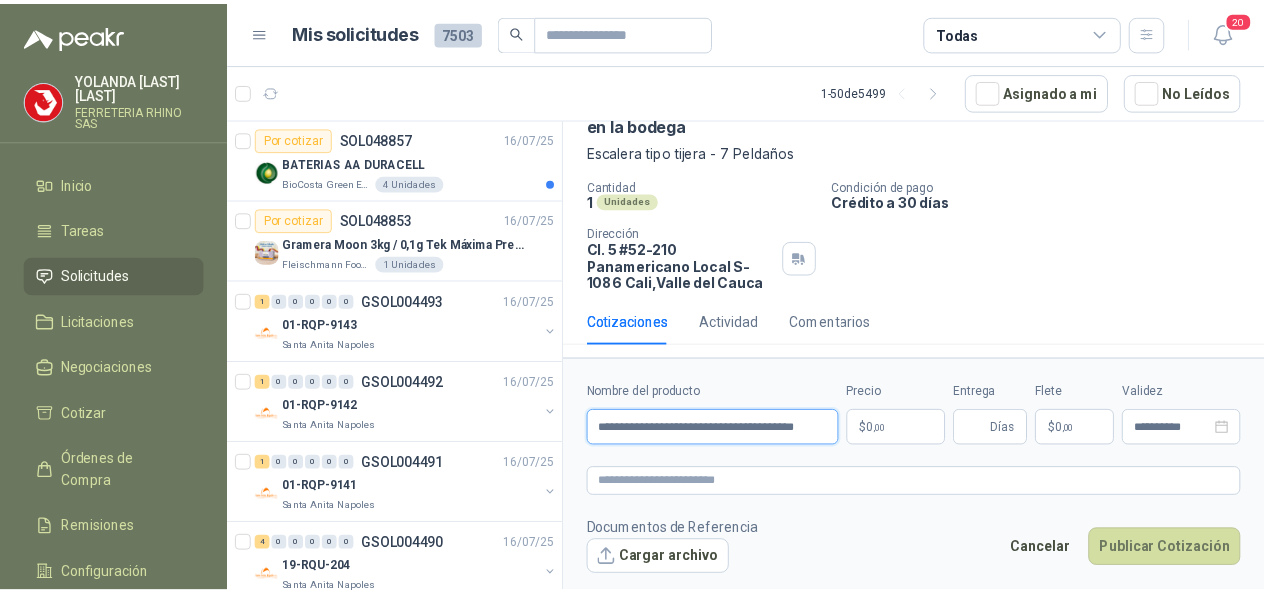 scroll, scrollTop: 0, scrollLeft: 23, axis: horizontal 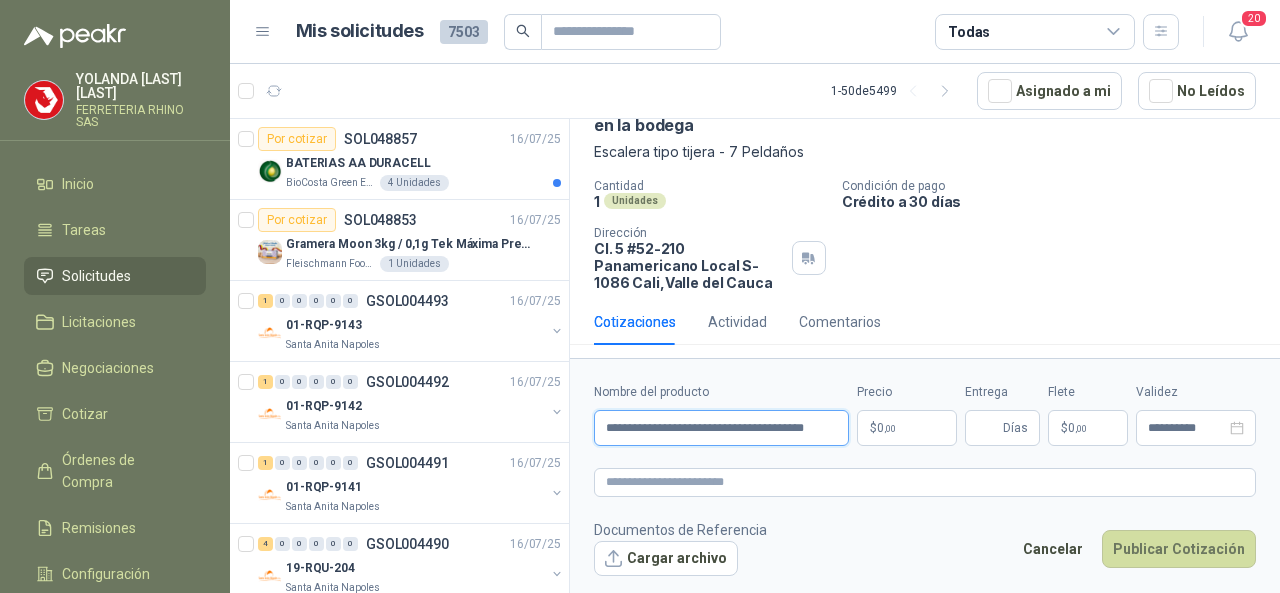 type on "**********" 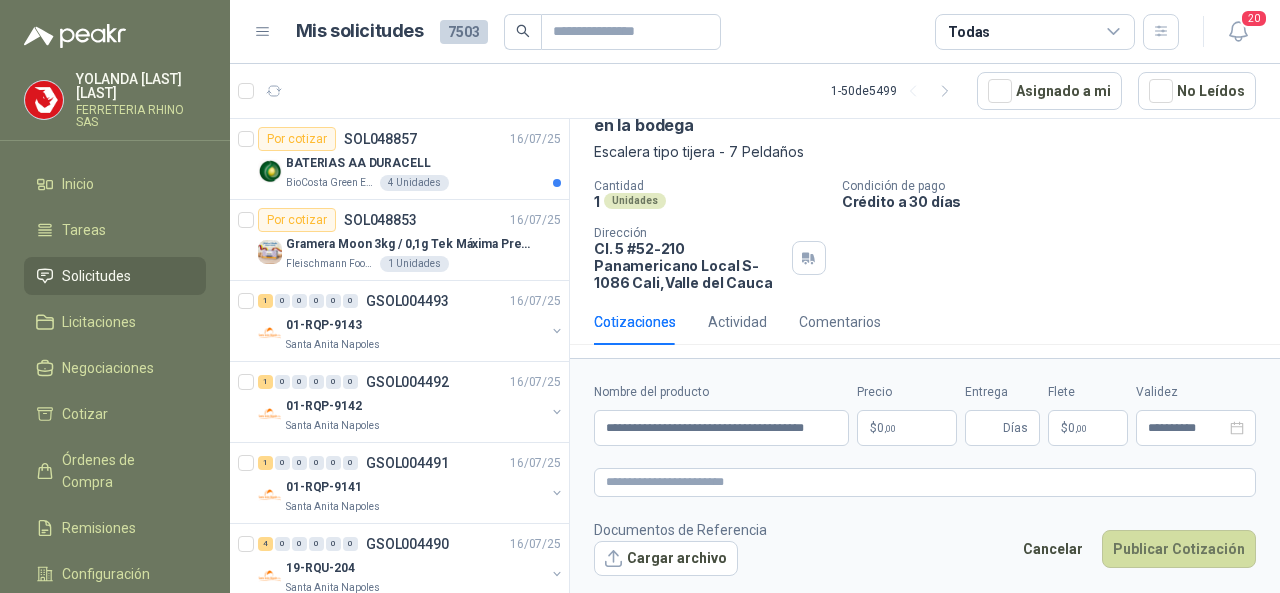 click on "[FIRST] [LAST] [COMPANY_NAME] Inicio TAREAS SOLICITUDES LICITACIONES NEGOCIACIONES COTIZAR ÓRDENES DE COMPRA REMISIONES CONFIGURACIÓN MANUALES Y AYUDA MIS SOLICITUDES [NUMBER] TODAS [NUMBER] [NUMBER] - [NUMBER] DE [NUMBER] ASIGNADO A MI NO LEÍDOS POR COTIZAR SOL[NUMBER] [DATE] [PRODUCT_NAME] [COMPANY_NAME] [NUMBER] UNIDADES POR COTIZAR SOL[NUMBER] [DATE] [PRODUCT_NAME] [COMPANY_NAME] [NUMBER] UNIDADES [NUMBER] [NUMBER] [NUMBER] [NUMBER] [NUMBER] [NUMBER] GSOL[NUMBER] [DATE] [NUMBER] [CITY] [NUMBER] [NUMBER] [NUMBER] [NUMBER] [NUMBER] [NUMBER] GSOL[NUMBER] [DATE] [NUMBER] [CITY] [NUMBER] [NUMBER] [NUMBER] [NUMBER] [NUMBER] [NUMBER] GSOL[NUMBER] [DATE] [NUMBER] [CITY] [NUMBER] [NUMBER] [NUMBER] [NUMBER] [NUMBER] [NUMBER] GSOL[NUMBER] [DATE] [NUMBER] [CITY] POR COTIZAR SOL[NUMBER] [DATE] [PRODUCT_NAME] [COMPANY_NAME] [NUMBER] UNIDADES POR ADJUDICAR SOL[NUMBER] [DATE] [COMPANY_NAME] [NUMBER] [NUMBER]" at bounding box center [640, 296] 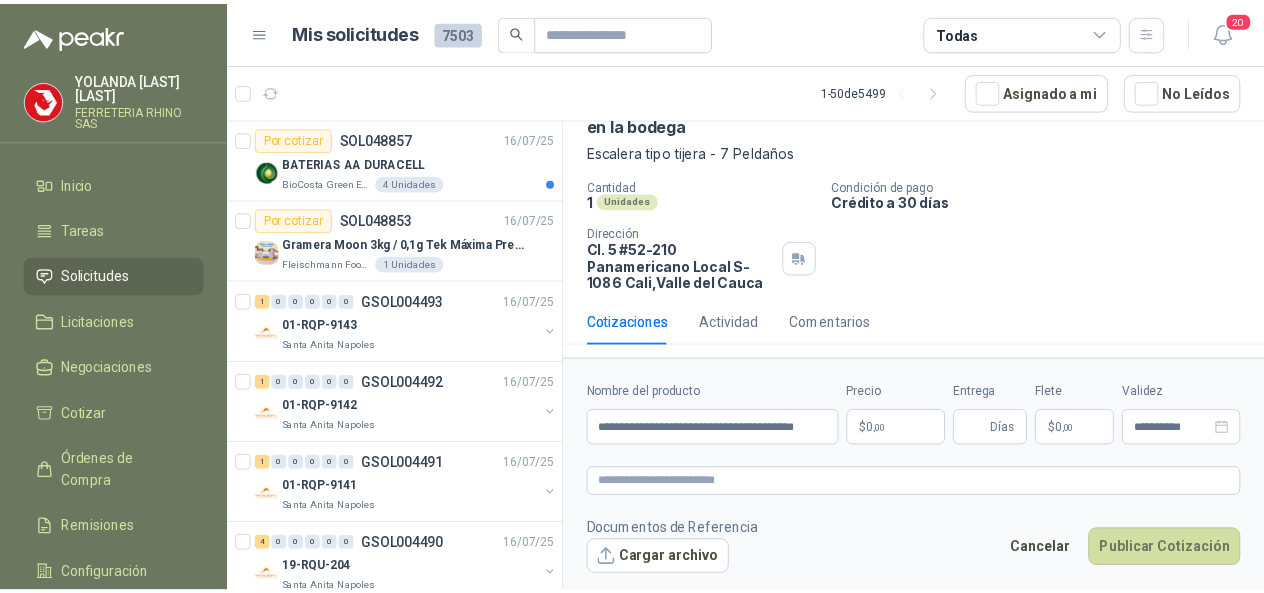 scroll, scrollTop: 0, scrollLeft: 0, axis: both 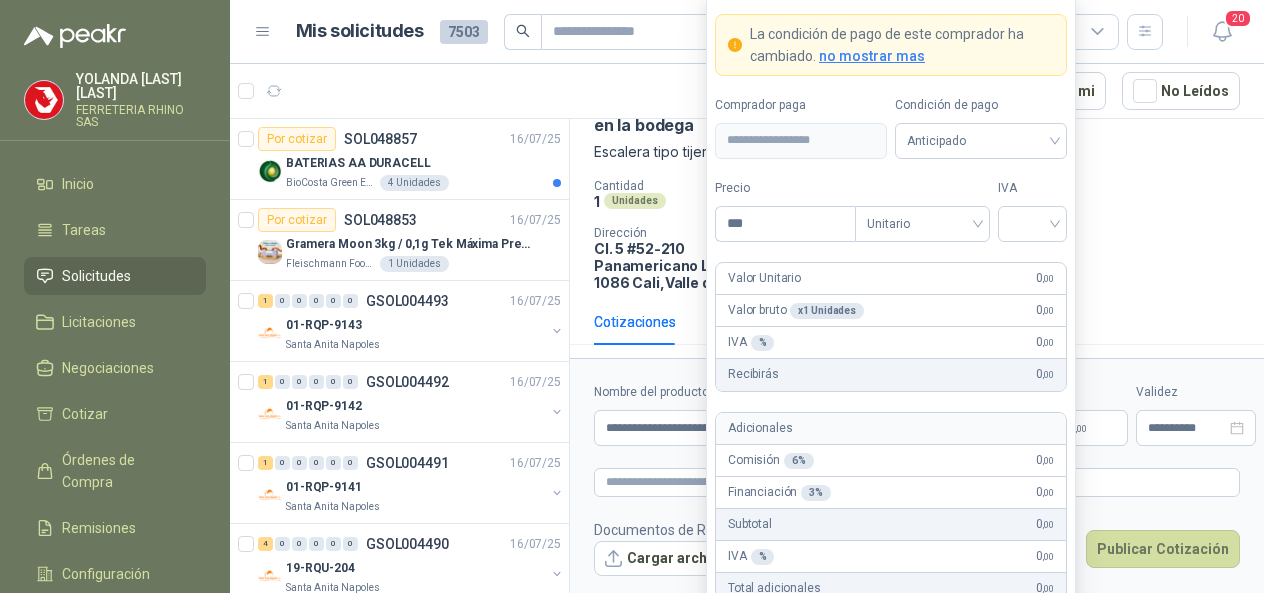 type 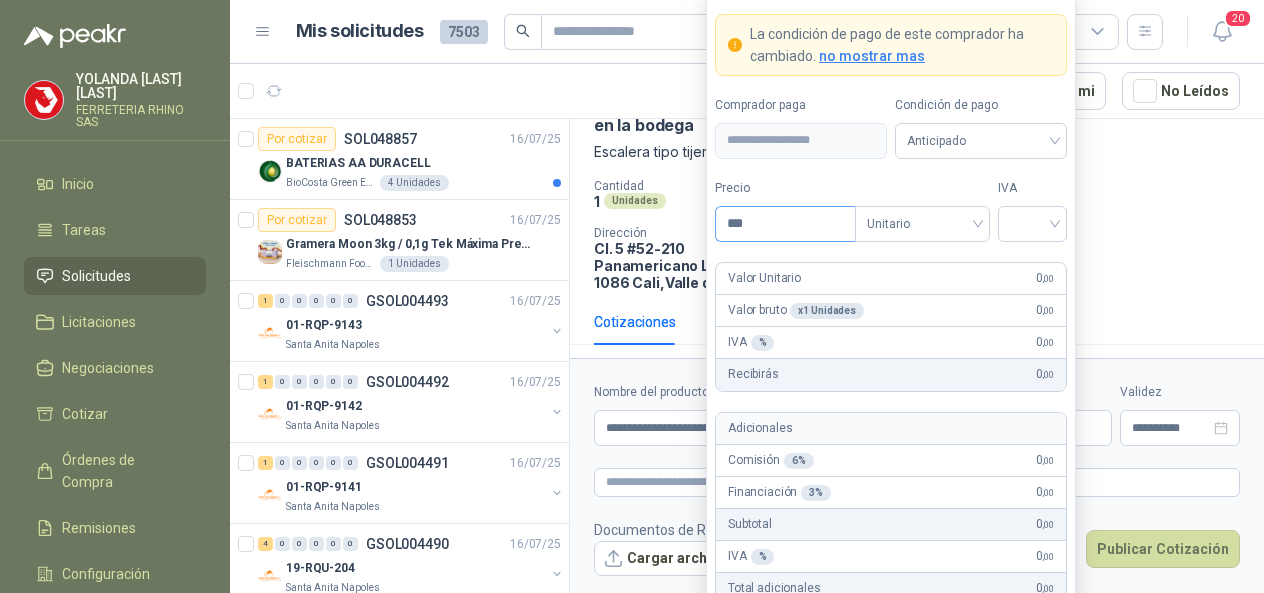 click on "***" at bounding box center [785, 224] 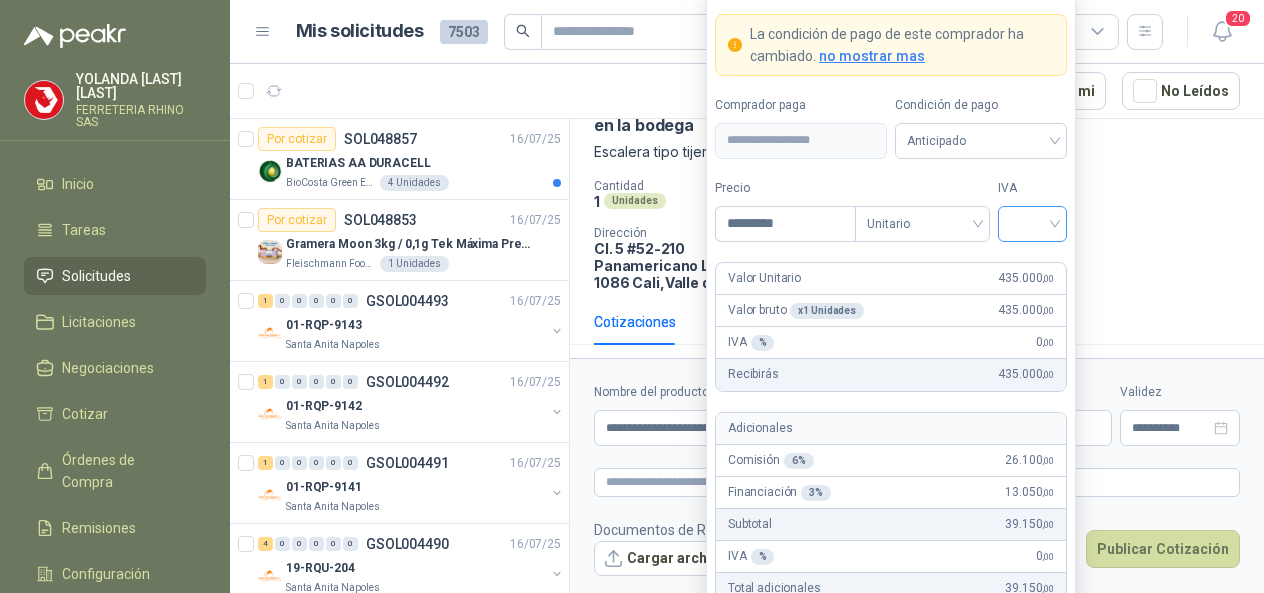 type on "*********" 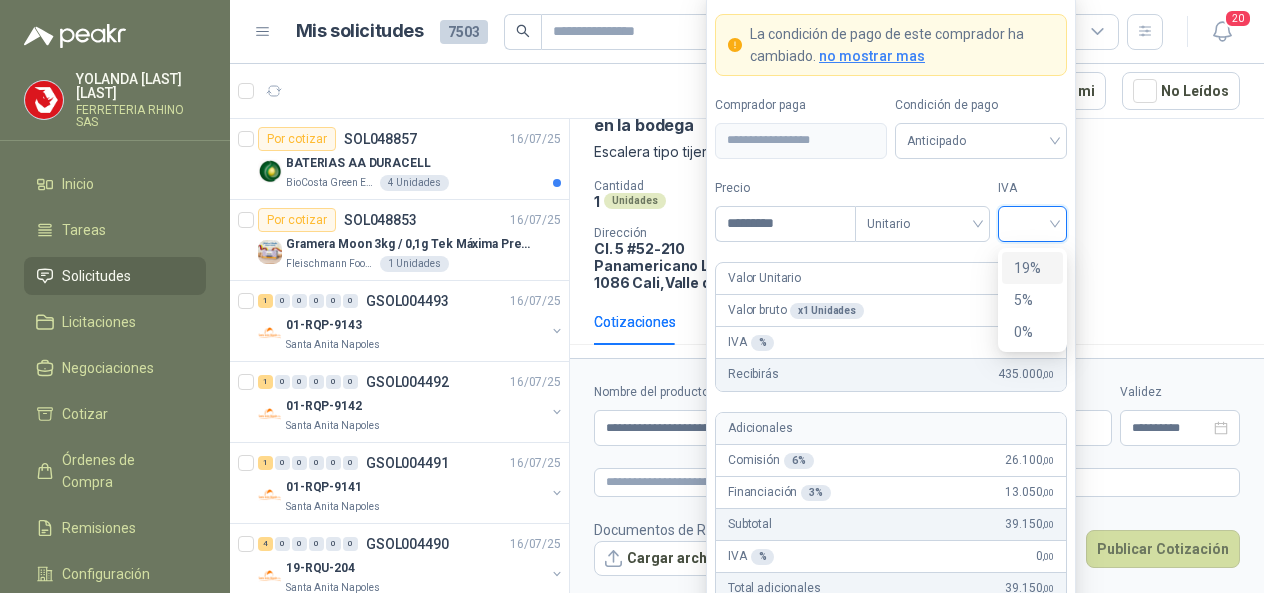 click on "19%" at bounding box center (1032, 268) 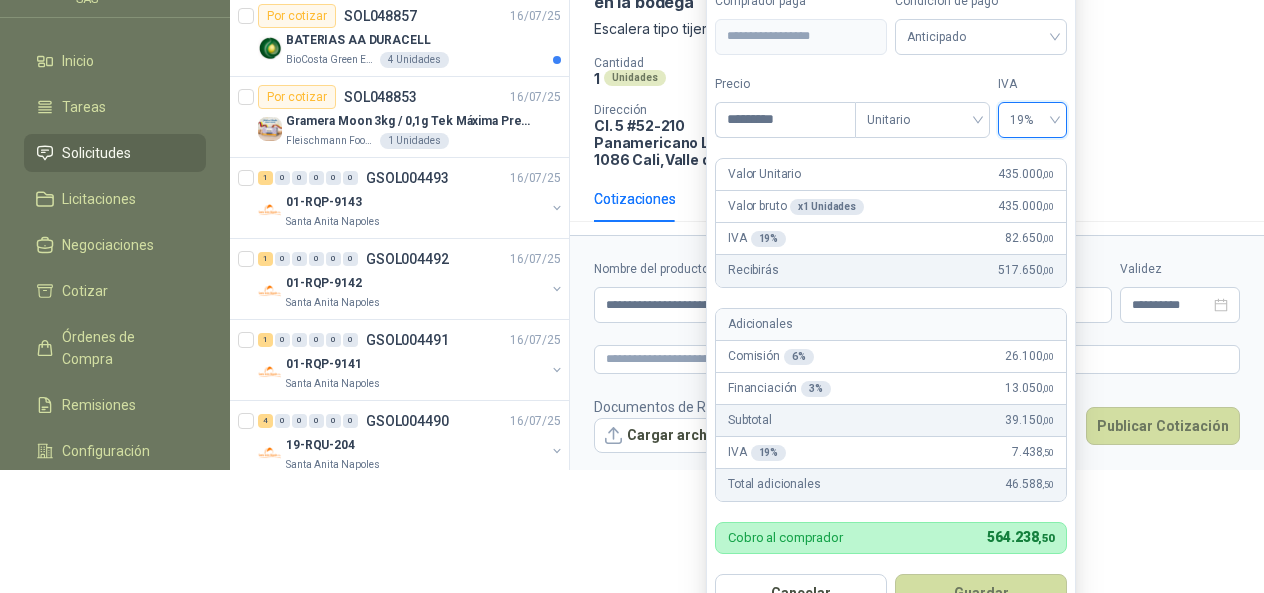 scroll, scrollTop: 162, scrollLeft: 0, axis: vertical 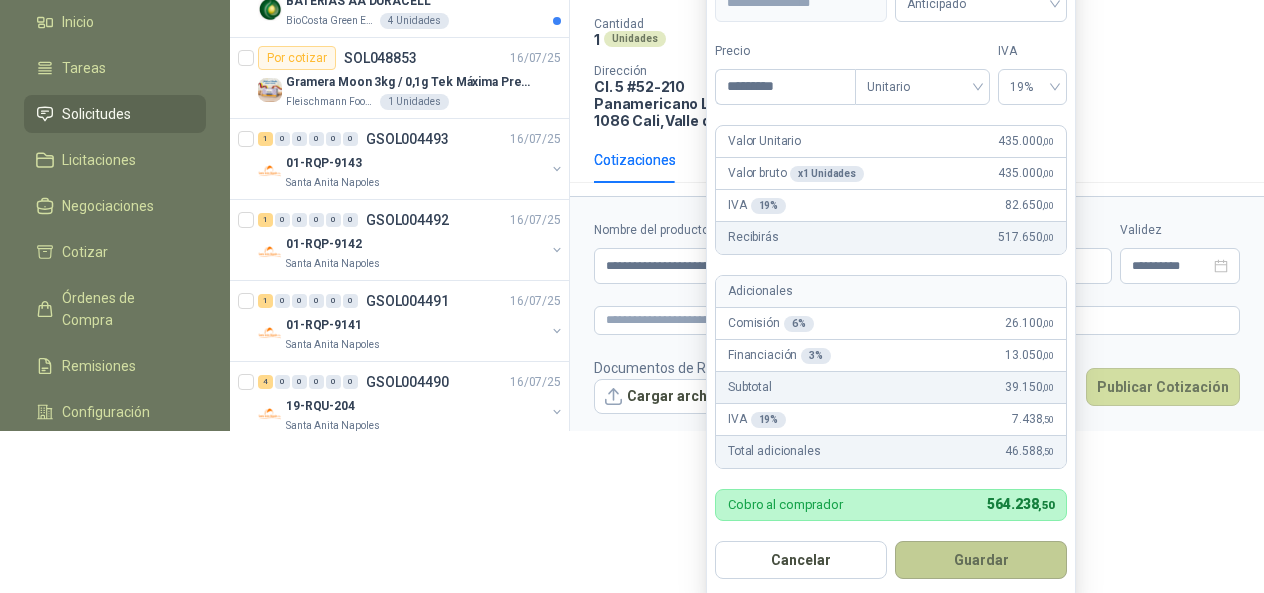 click on "Guardar" at bounding box center [981, 560] 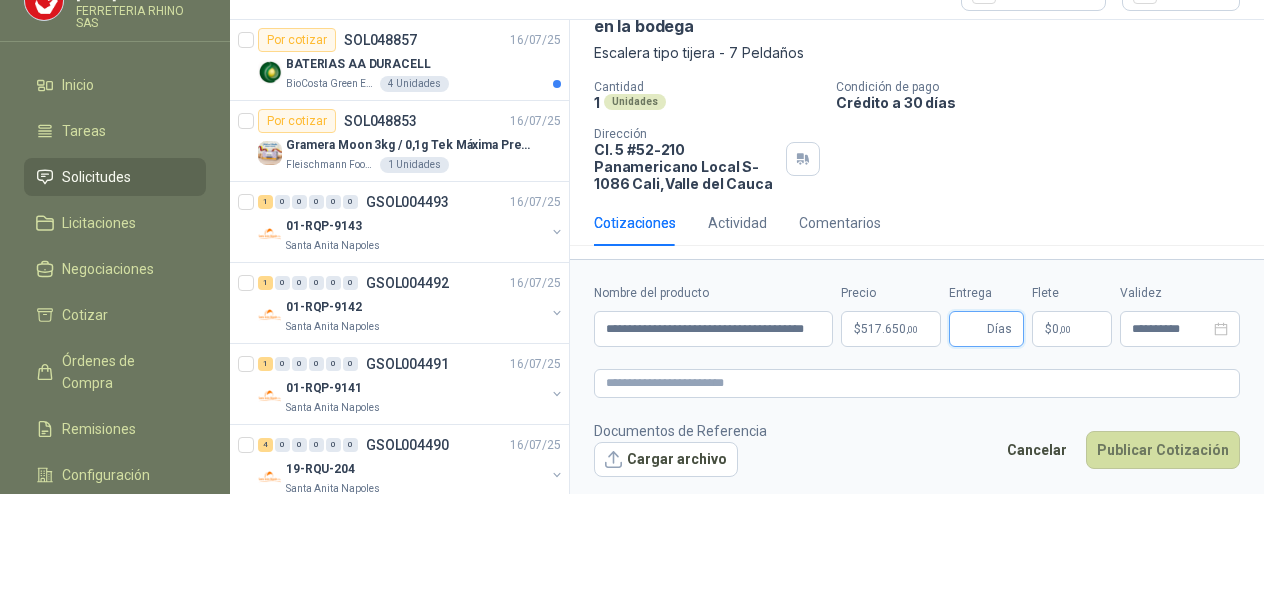 scroll, scrollTop: 99, scrollLeft: 0, axis: vertical 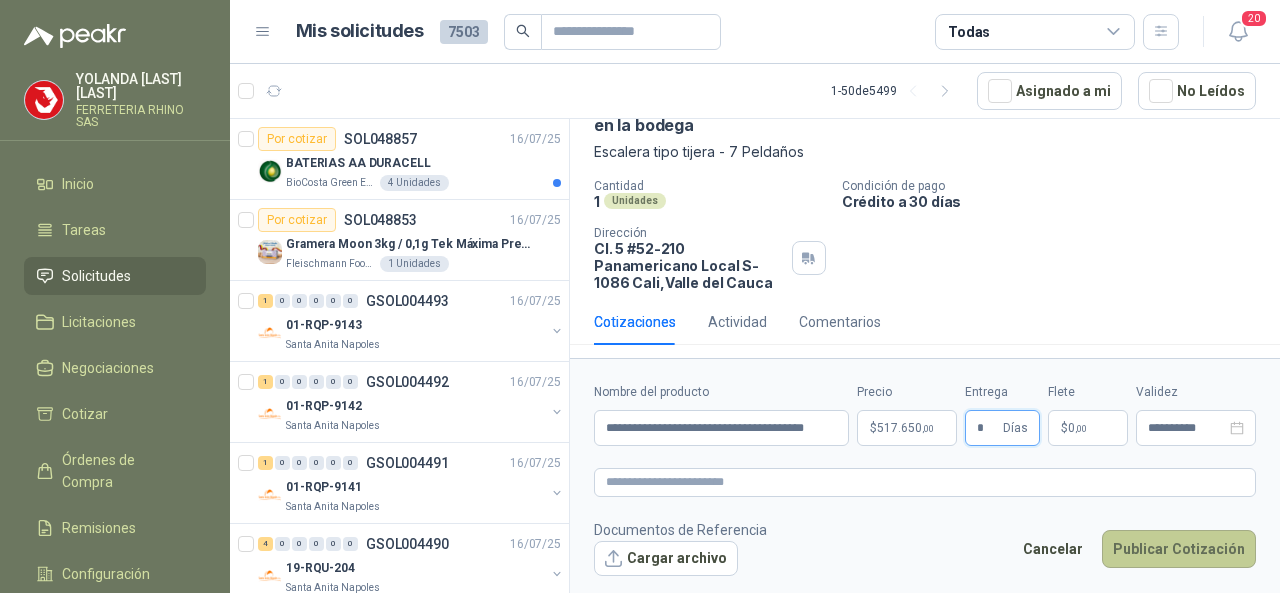 type on "*" 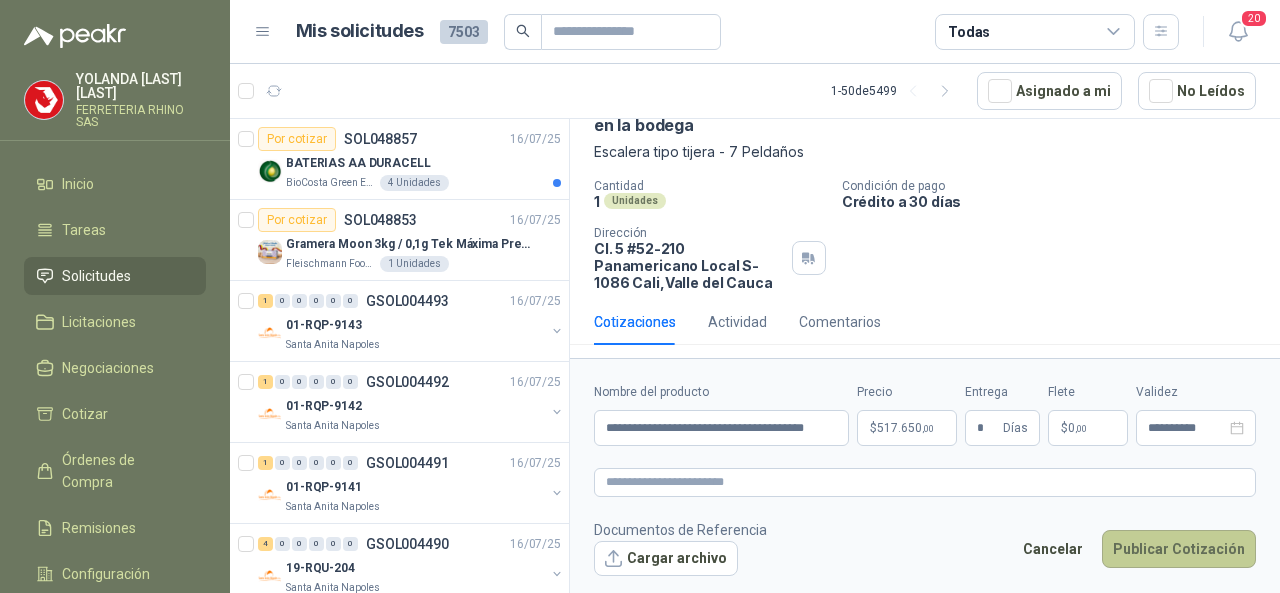click on "Publicar Cotización" at bounding box center [1179, 549] 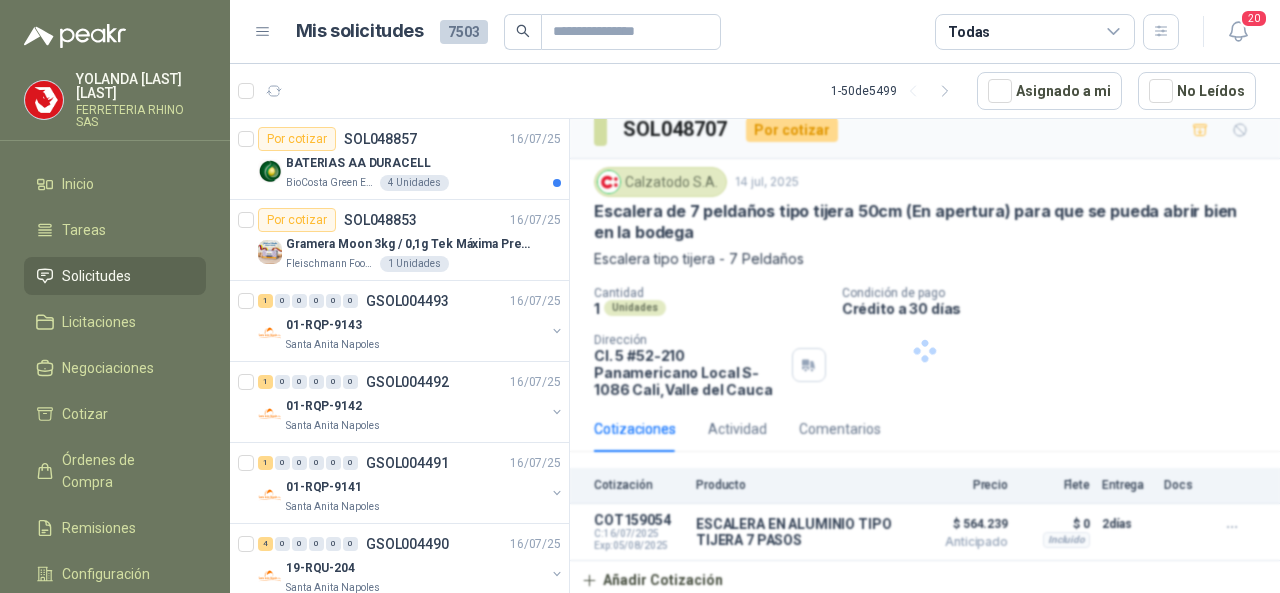 scroll, scrollTop: 15, scrollLeft: 0, axis: vertical 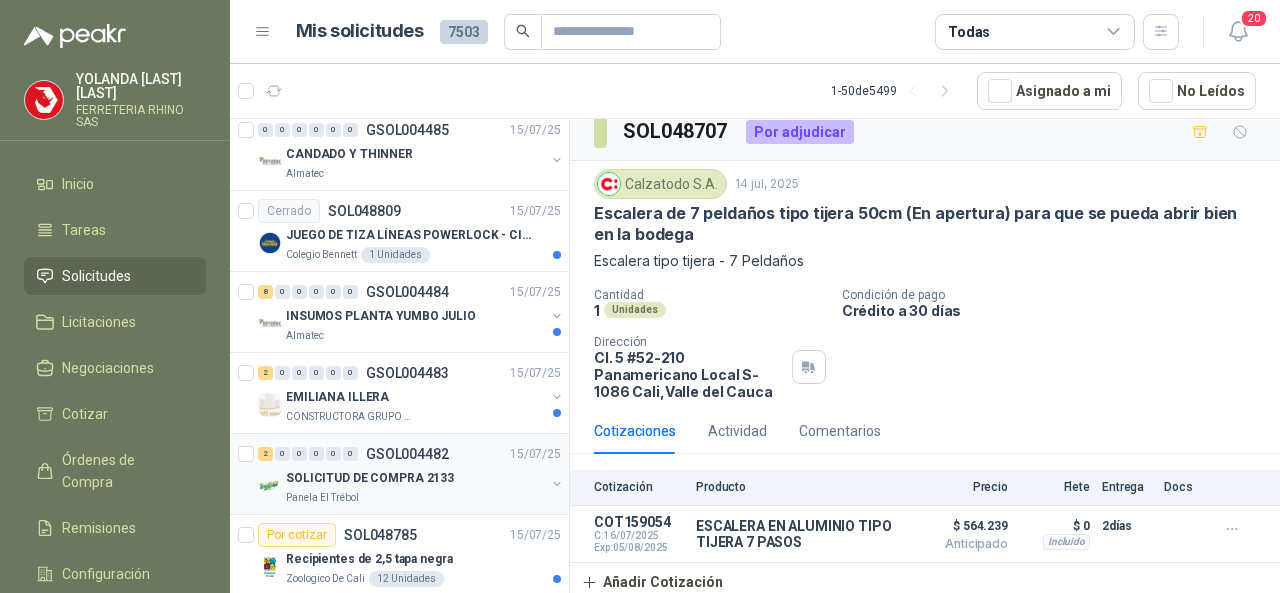 click on "GSOL004482" at bounding box center (407, 454) 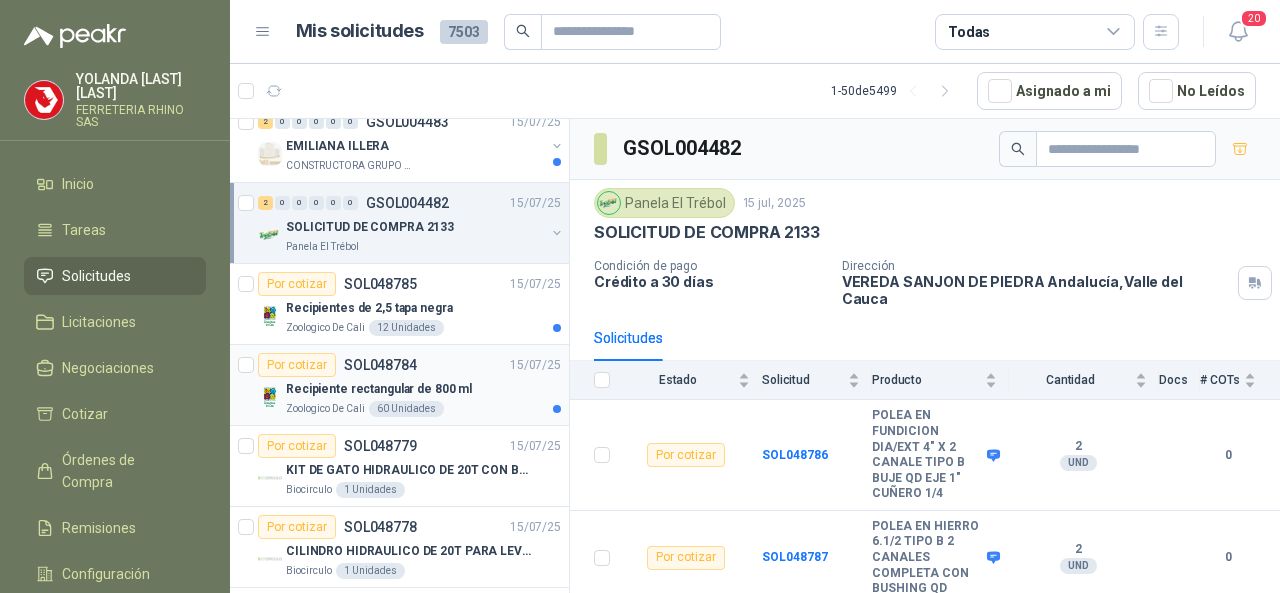scroll, scrollTop: 1300, scrollLeft: 0, axis: vertical 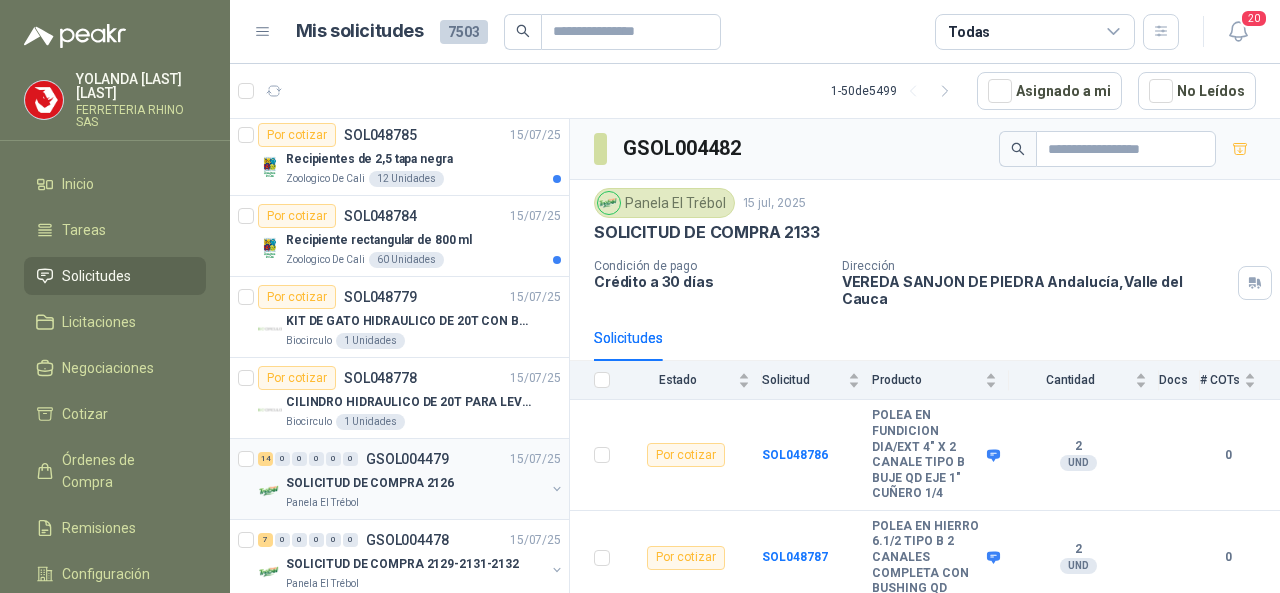 click on "GSOL004479" at bounding box center [407, 459] 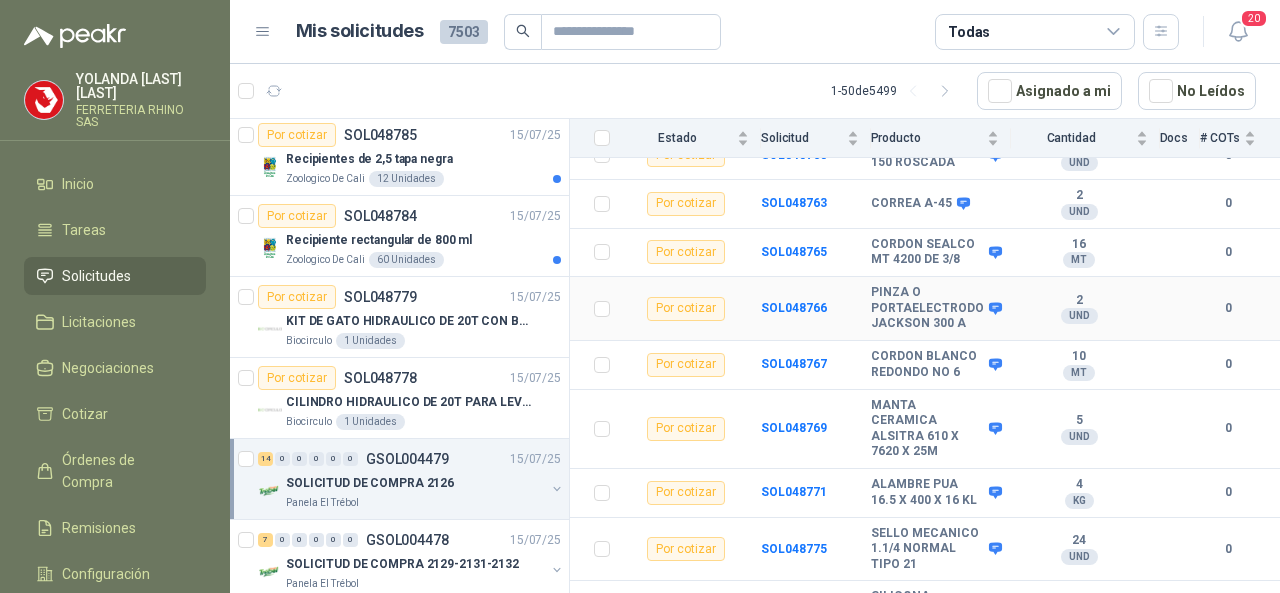 scroll, scrollTop: 583, scrollLeft: 0, axis: vertical 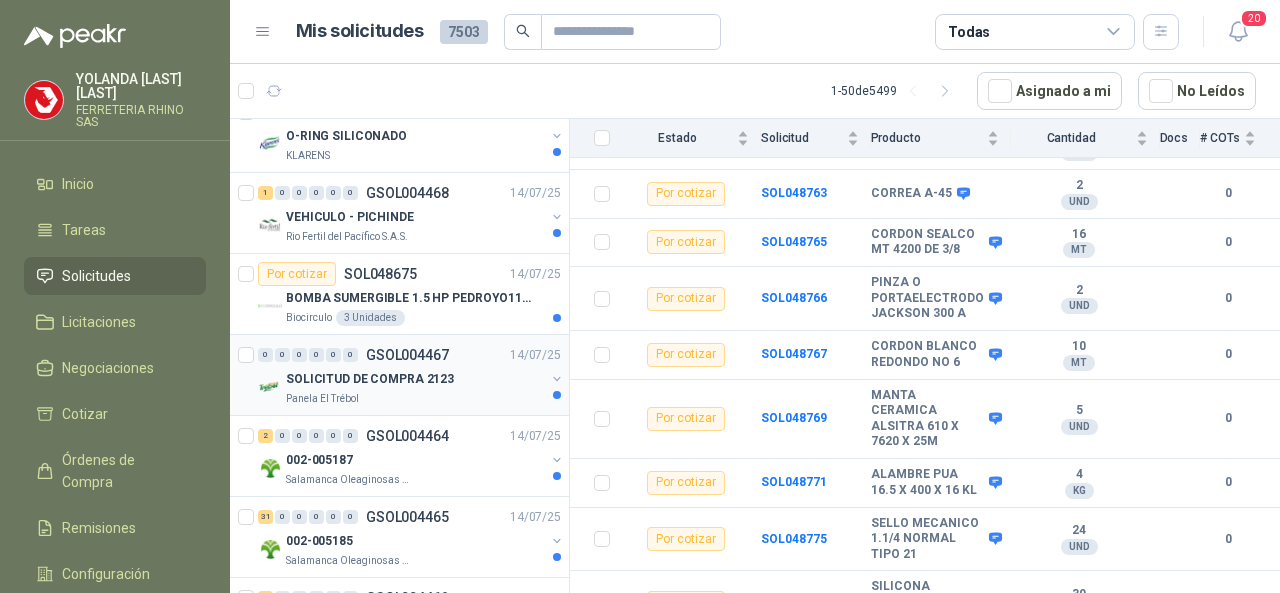 click on "GSOL004467" at bounding box center (407, 355) 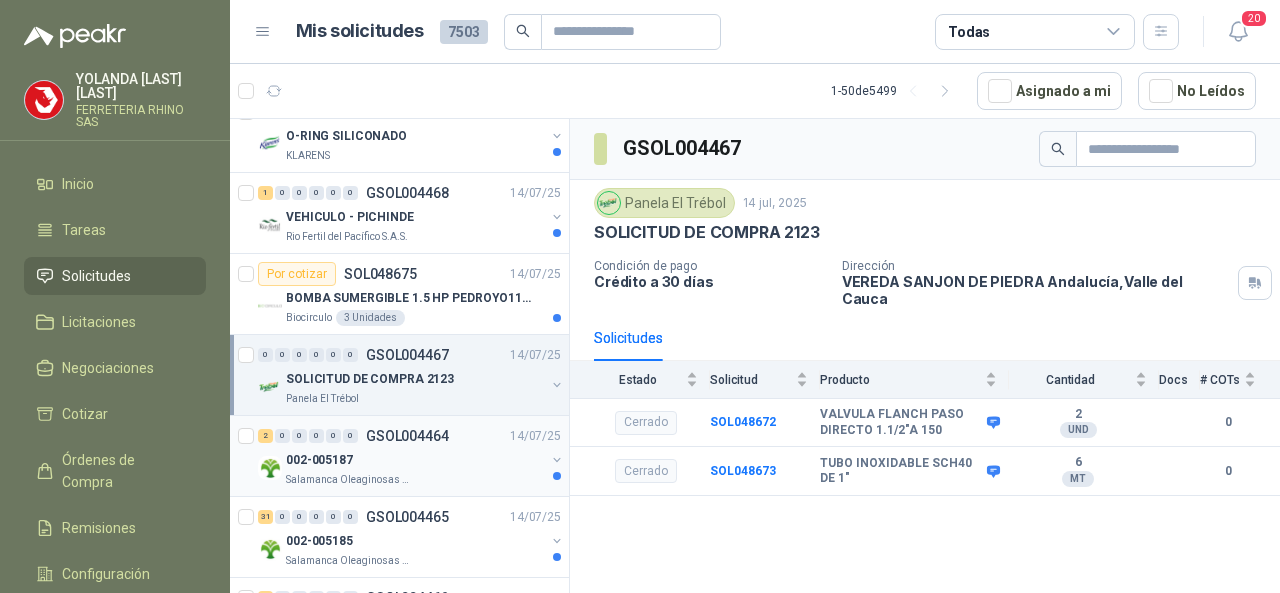 click on "GSOL004464" at bounding box center [407, 436] 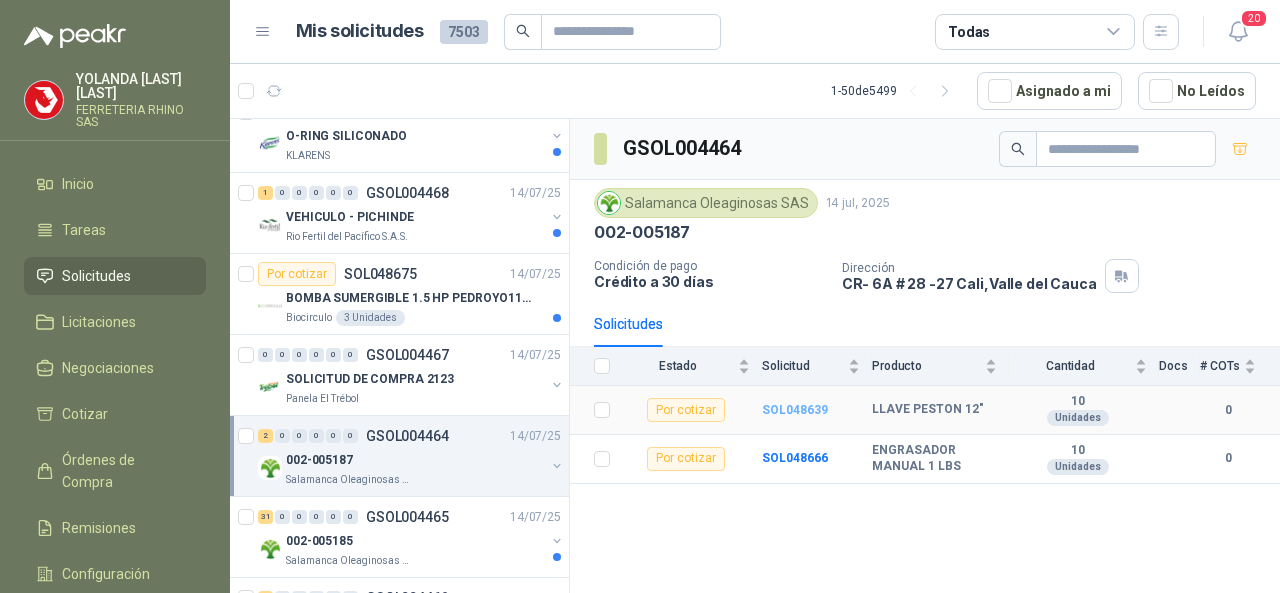 click on "SOL048639" at bounding box center [795, 410] 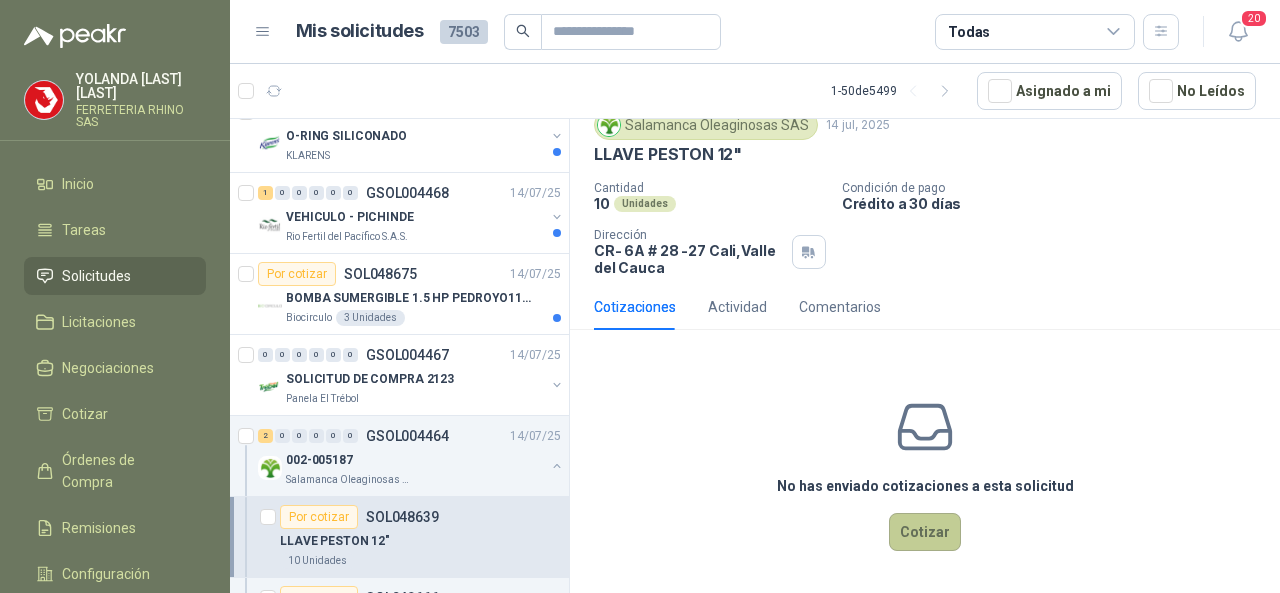 click on "Cotizar" at bounding box center [925, 532] 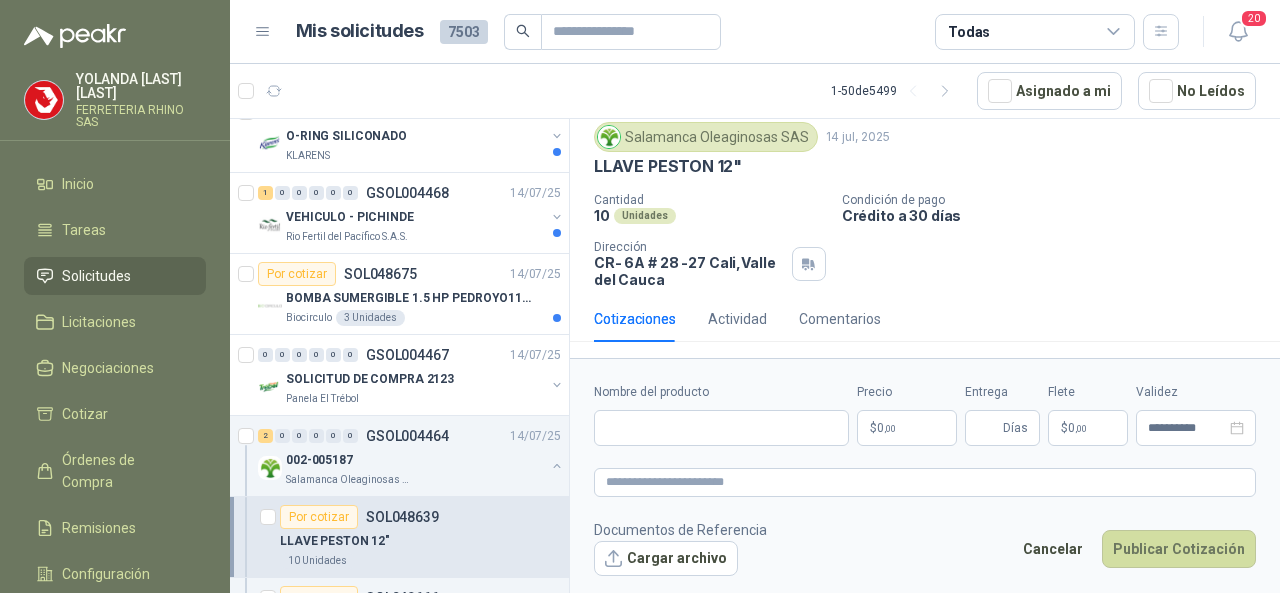scroll, scrollTop: 60, scrollLeft: 0, axis: vertical 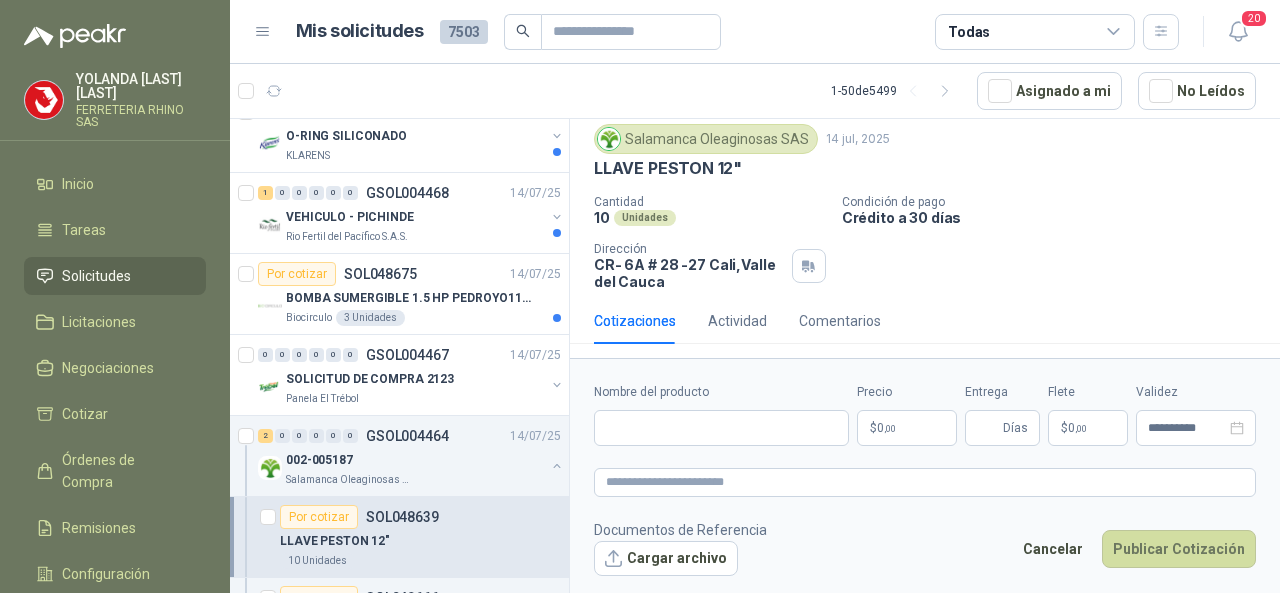 type 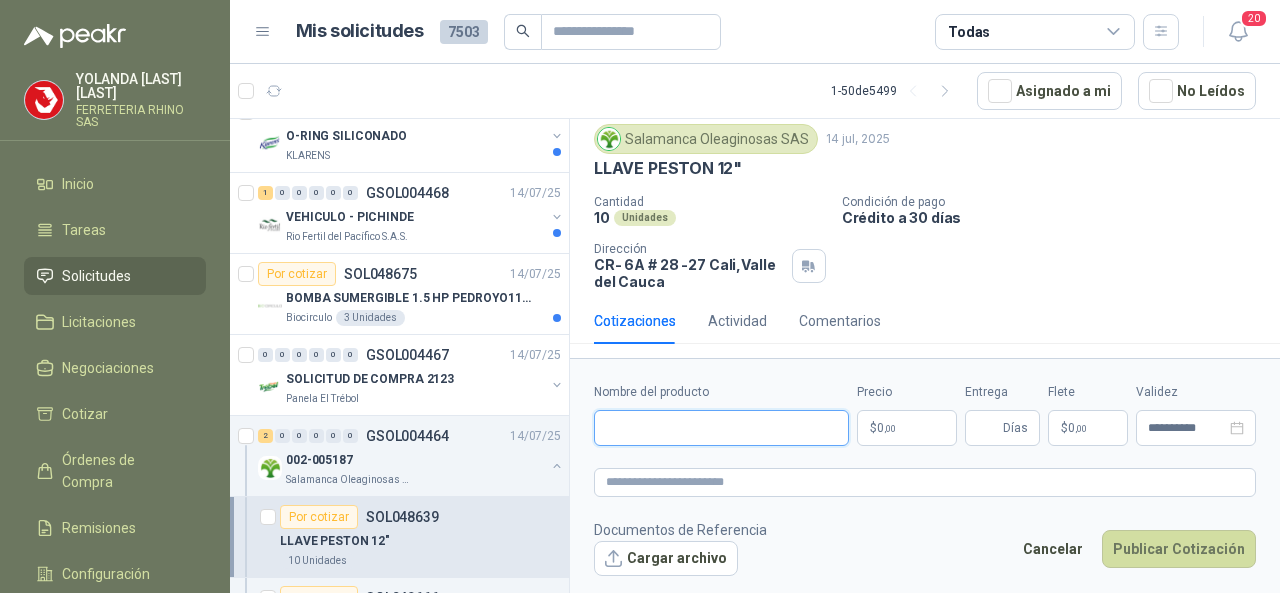 click on "Nombre del producto" at bounding box center [721, 428] 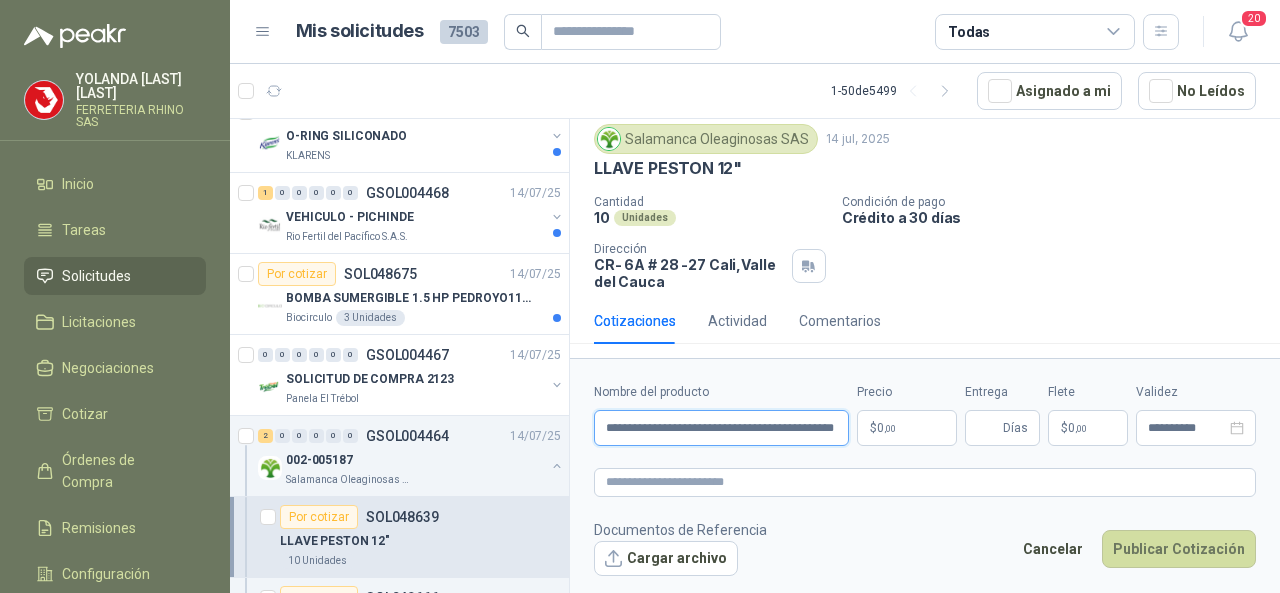scroll, scrollTop: 0, scrollLeft: 68, axis: horizontal 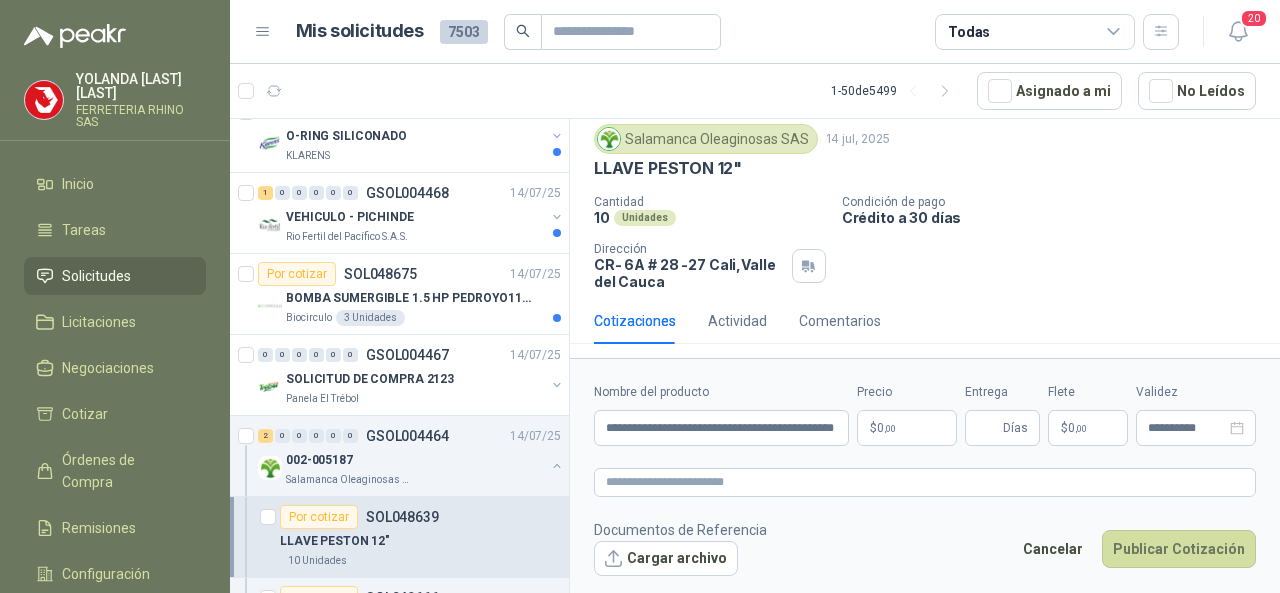 type 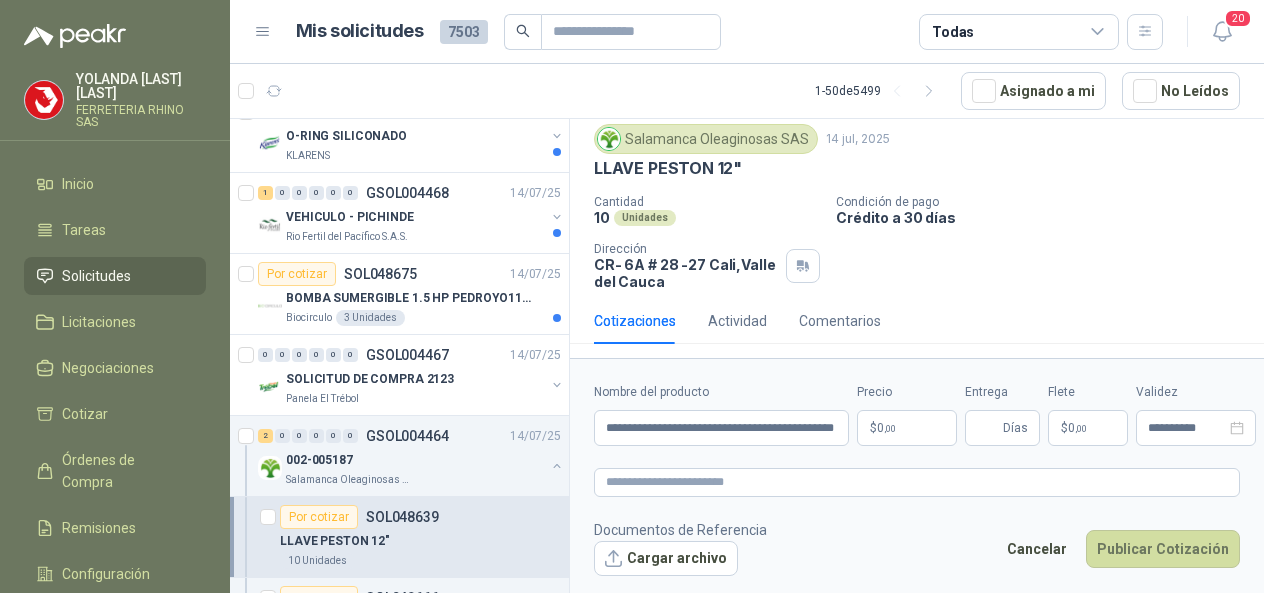 click on "[FIRST] [LAST] [COMPANY_NAME] Inicio TAREAS SOLICITUDES LICITACIONES NEGOCIACIONES COTIZAR ÓRDENES DE COMPRA REMISIONES CONFIGURACIÓN MANUALES Y AYUDA MIS SOLICITUDES [NUMBER] TODAS [NUMBER] [NUMBER] - [NUMBER] DE [NUMBER] ASIGNADO A MI NO LEÍDOS POR COTIZAR SOL[NUMBER] [DATE] [PRODUCT_NAME] [COMPANY_NAME] [NUMBER] UNIDADES POR COTIZAR SOL[NUMBER] [DATE] [PRODUCT_NAME] [COMPANY_NAME] [NUMBER] UNIDADES [NUMBER] [NUMBER] [NUMBER] [NUMBER] [NUMBER] [NUMBER] GSOL[NUMBER] [DATE] [NUMBER] [CITY] [NUMBER] [NUMBER] [NUMBER] [NUMBER] [NUMBER] [NUMBER] GSOL[NUMBER] [DATE] [NUMBER] [CITY] [NUMBER] [NUMBER] [NUMBER] [NUMBER] [NUMBER] [NUMBER] GSOL[NUMBER] [DATE] [NUMBER] [CITY] [NUMBER] [NUMBER] [NUMBER] [NUMBER] [NUMBER] [NUMBER] GSOL[NUMBER] [DATE] [NUMBER] [CITY] POR COTIZAR SOL[NUMBER] [DATE] [PRODUCT_NAME] [COMPANY_NAME] [NUMBER] UNIDADES POR ADJUDICAR SOL[NUMBER] [DATE] [COMPANY_NAME] [NUMBER] [NUMBER]" at bounding box center [632, 296] 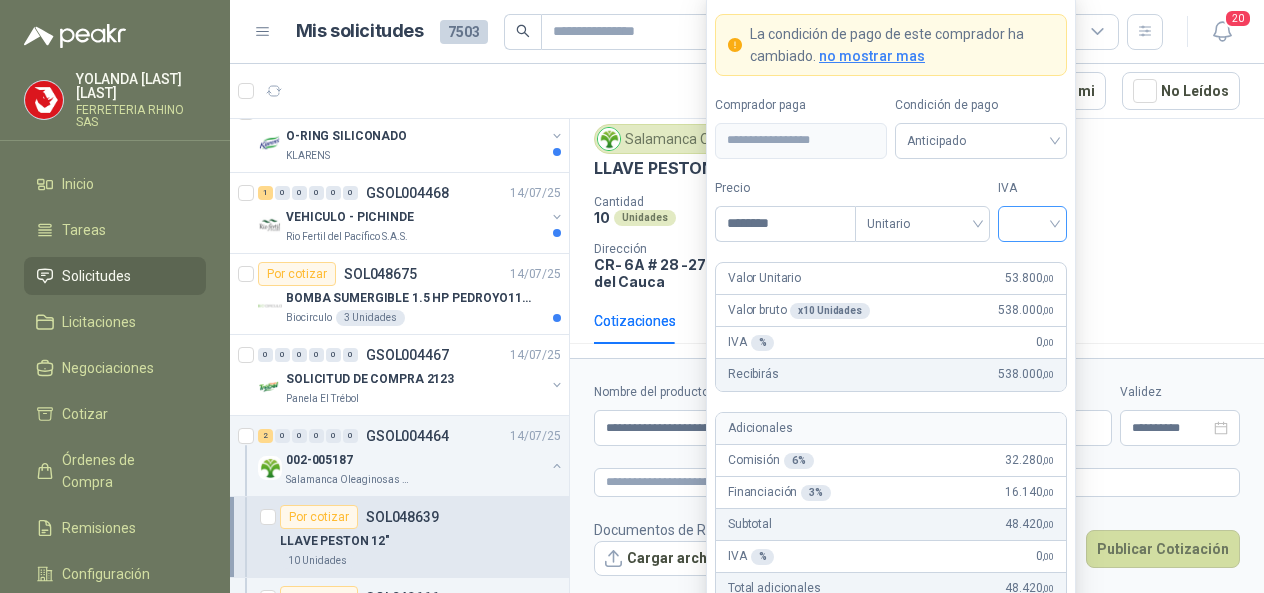 type on "********" 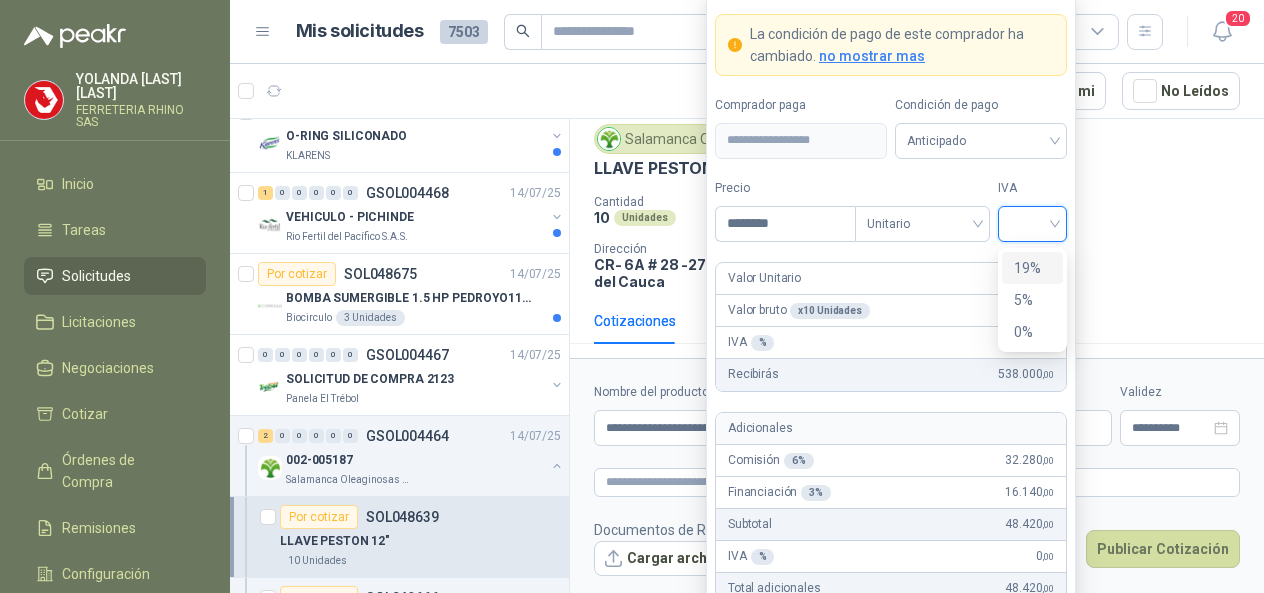 click at bounding box center [1032, 222] 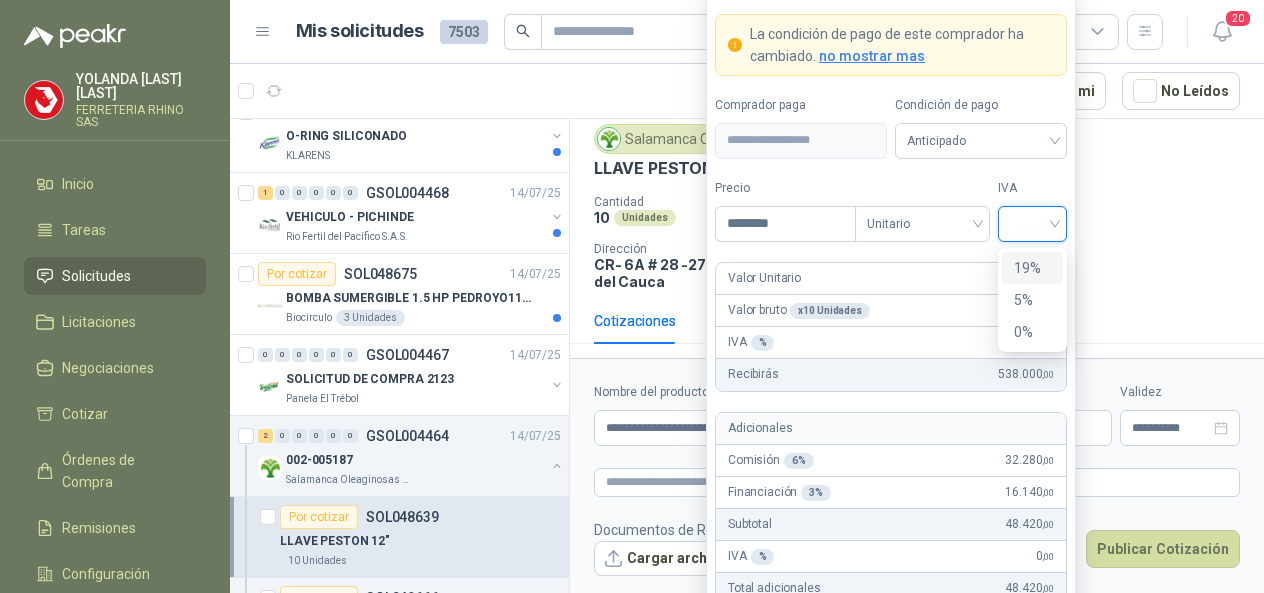 click on "19%" at bounding box center (1032, 268) 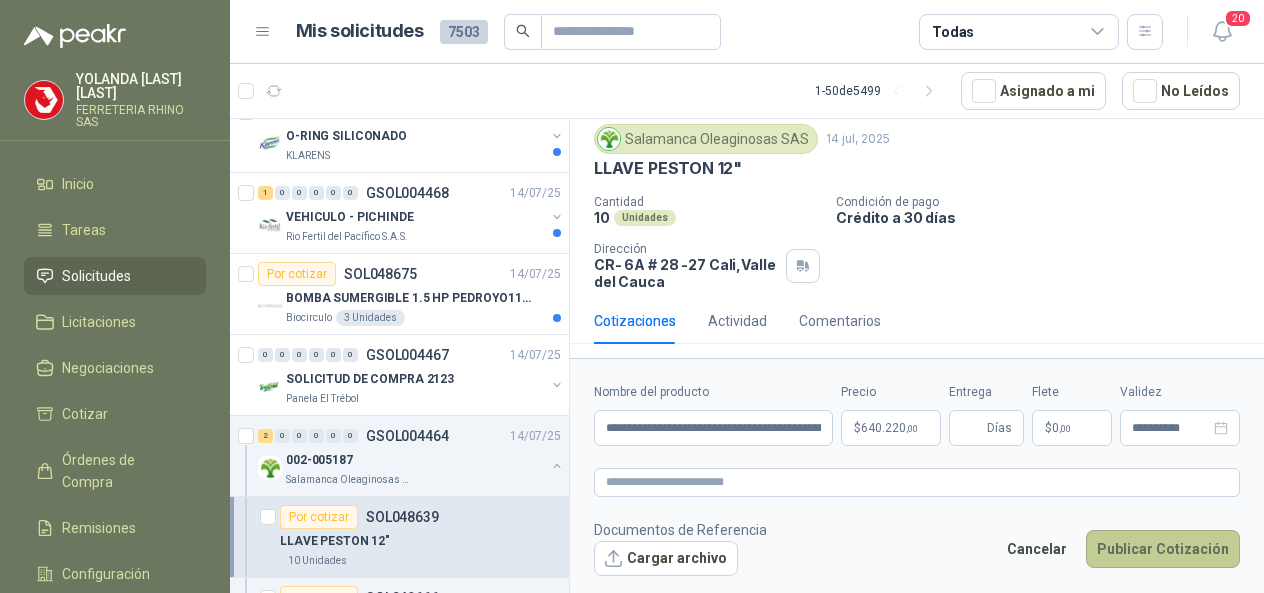 click on "Publicar Cotización" at bounding box center (1163, 549) 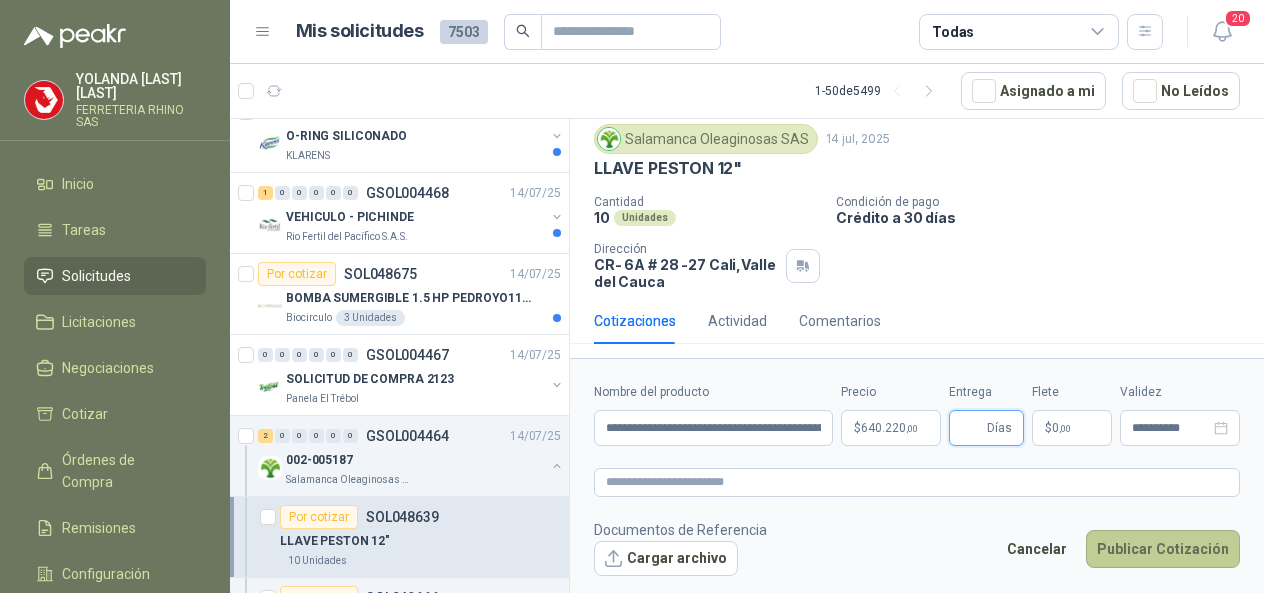 type 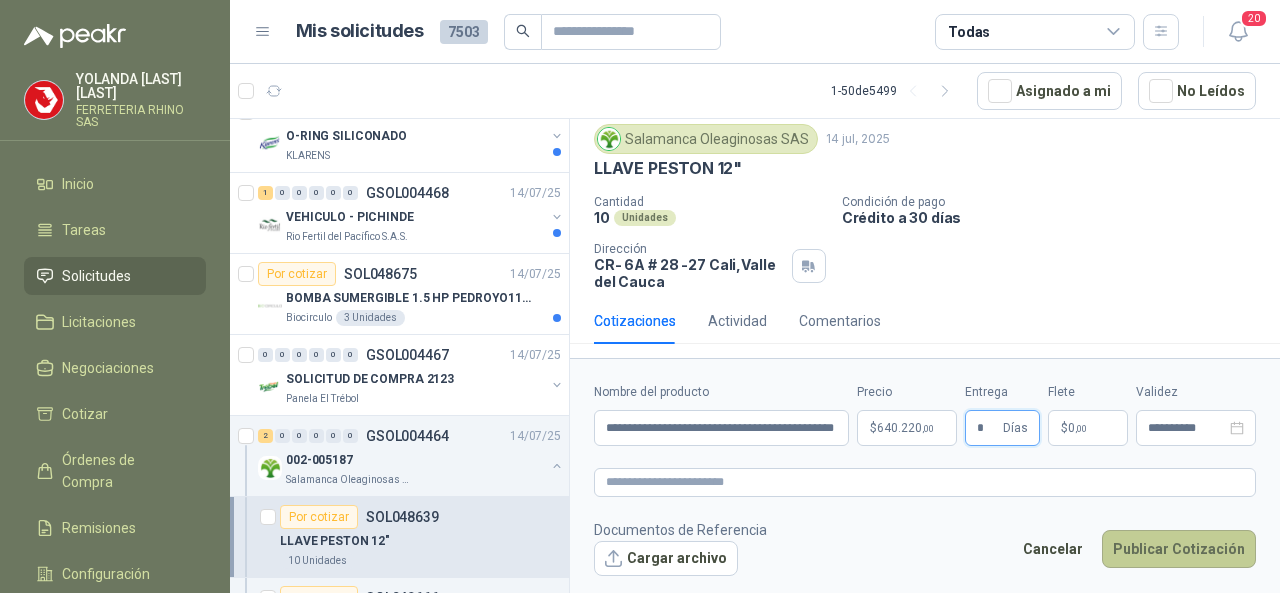 type on "*" 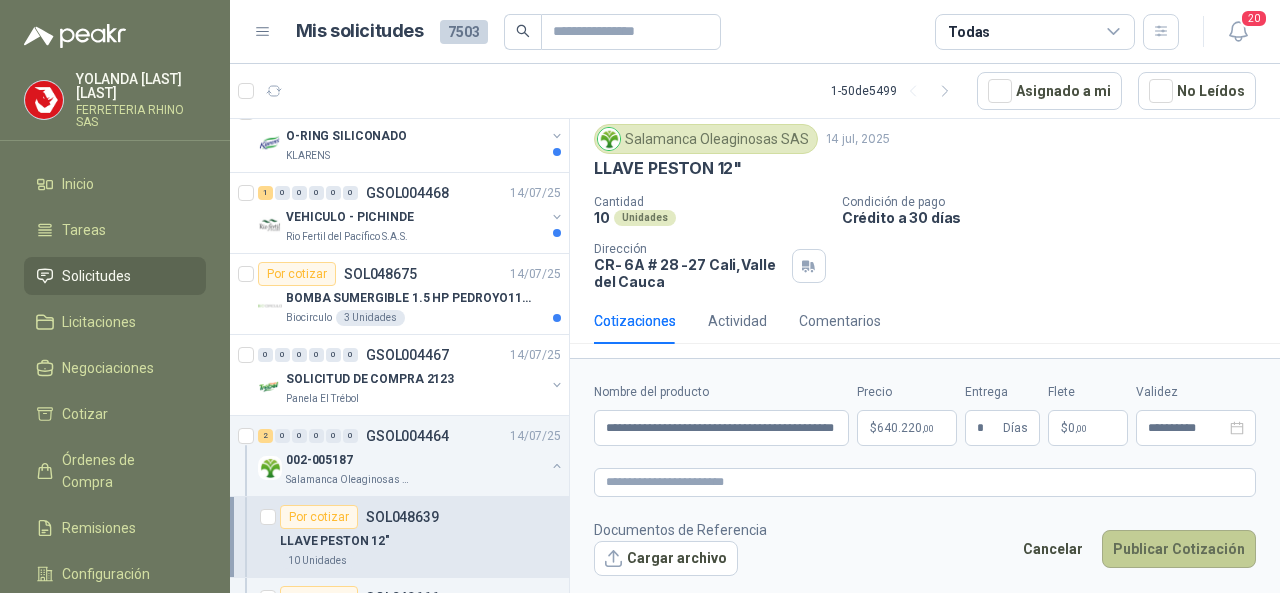click on "Publicar Cotización" at bounding box center [1179, 549] 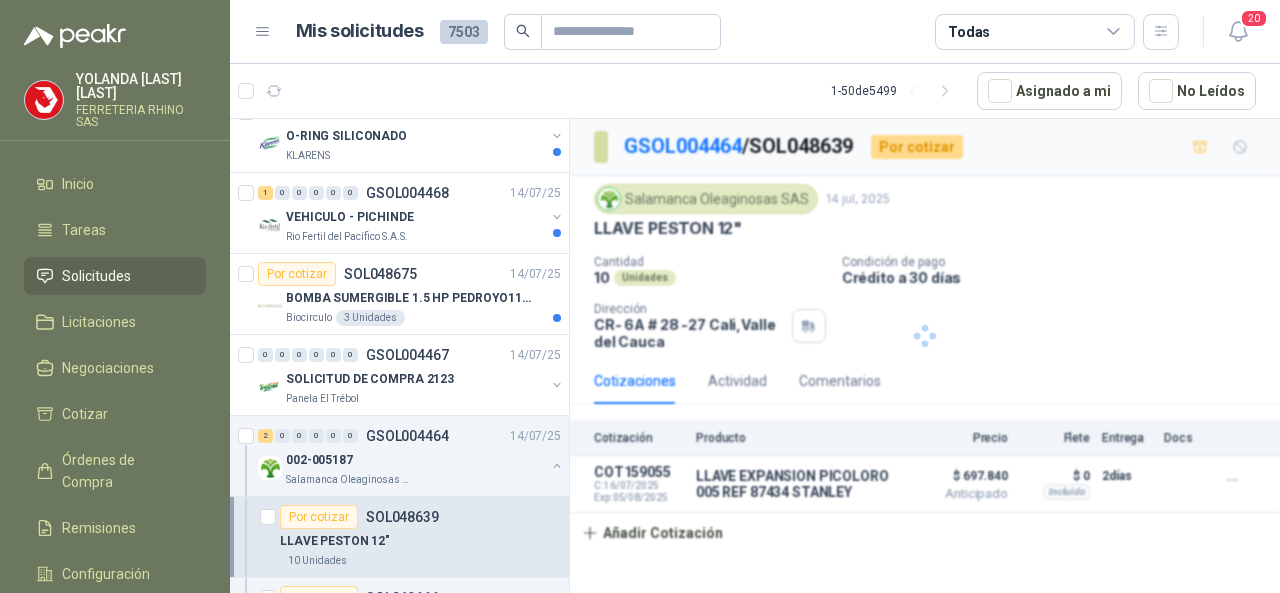 scroll, scrollTop: 0, scrollLeft: 0, axis: both 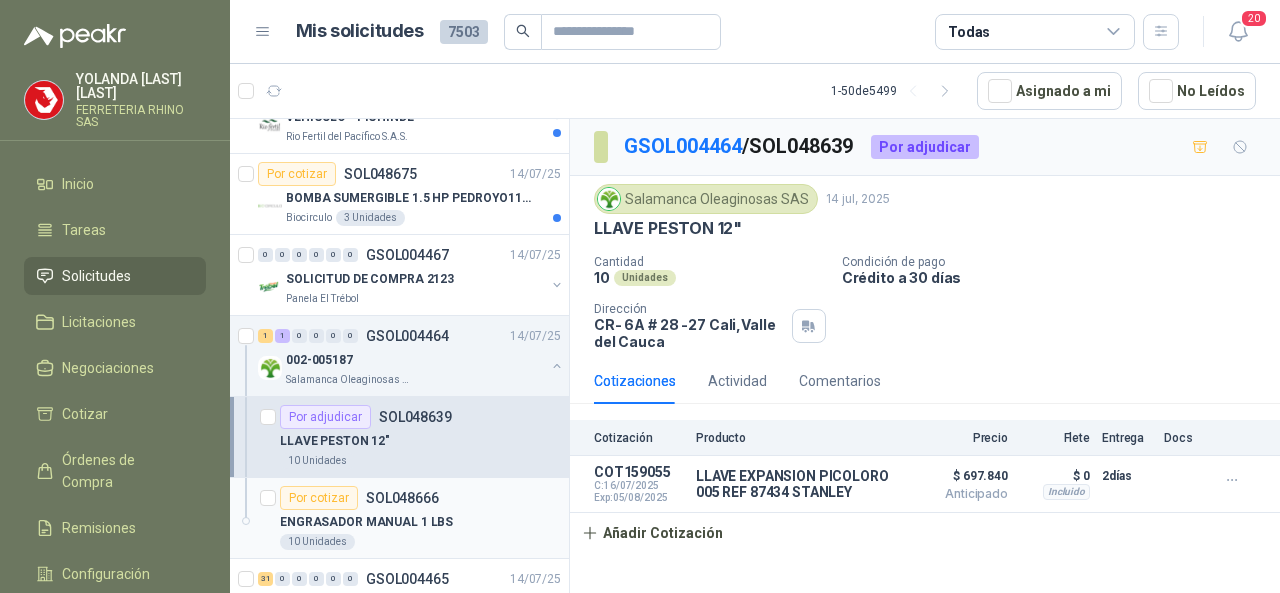 click on "SOL048666" at bounding box center (402, 498) 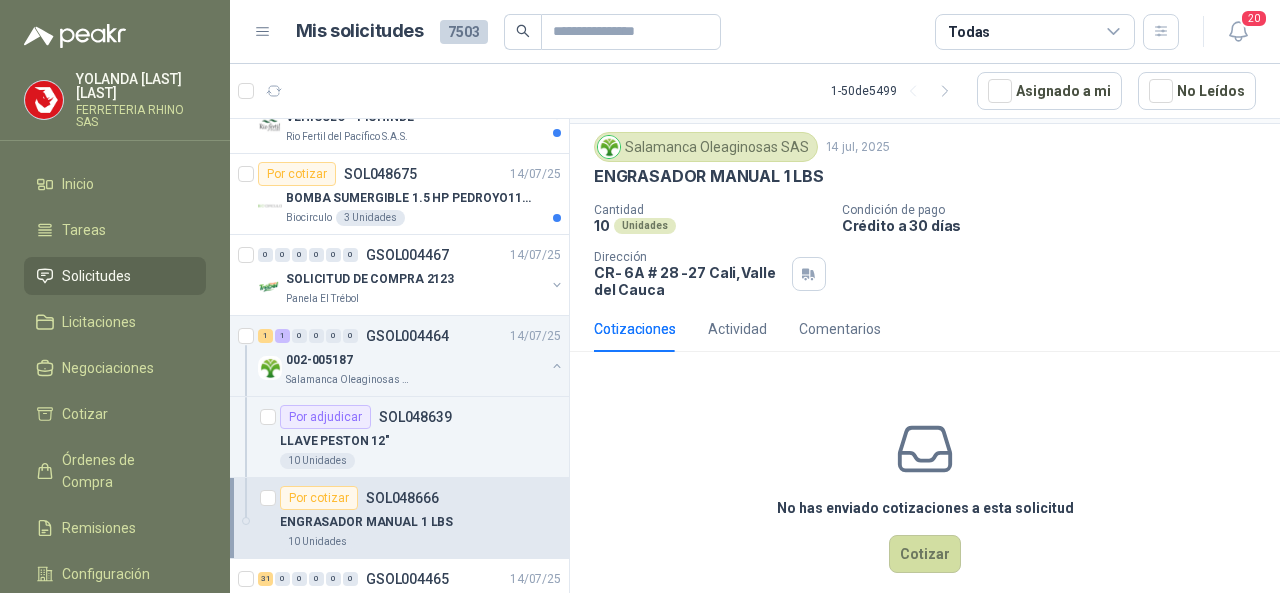 scroll, scrollTop: 74, scrollLeft: 0, axis: vertical 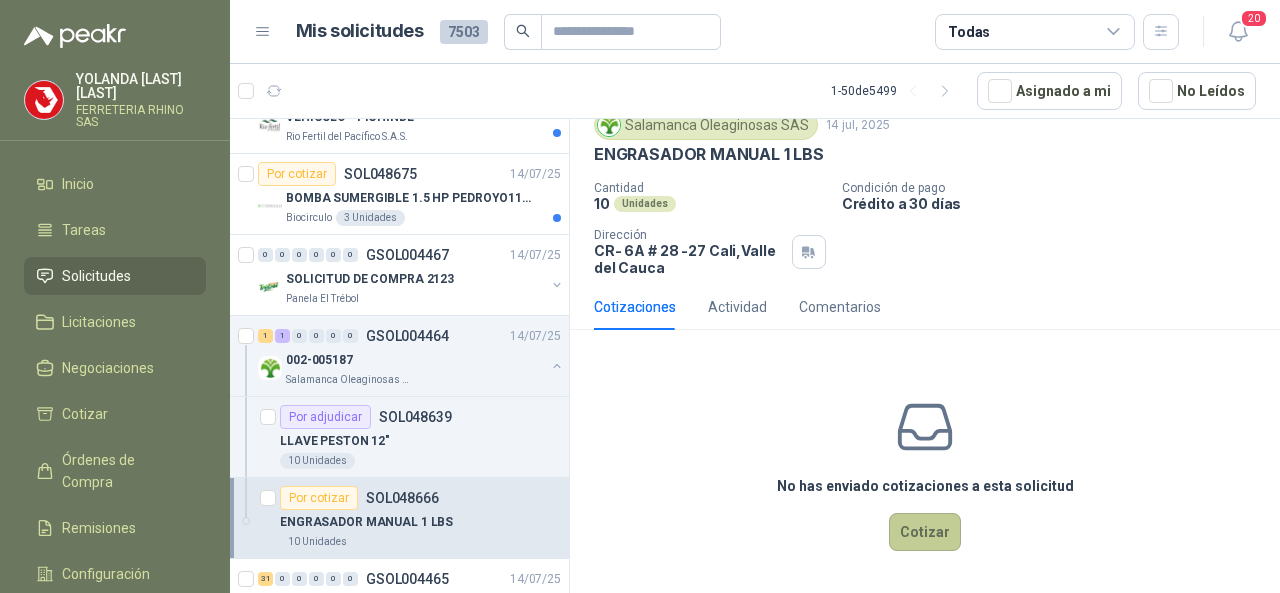 click on "Cotizar" at bounding box center [925, 532] 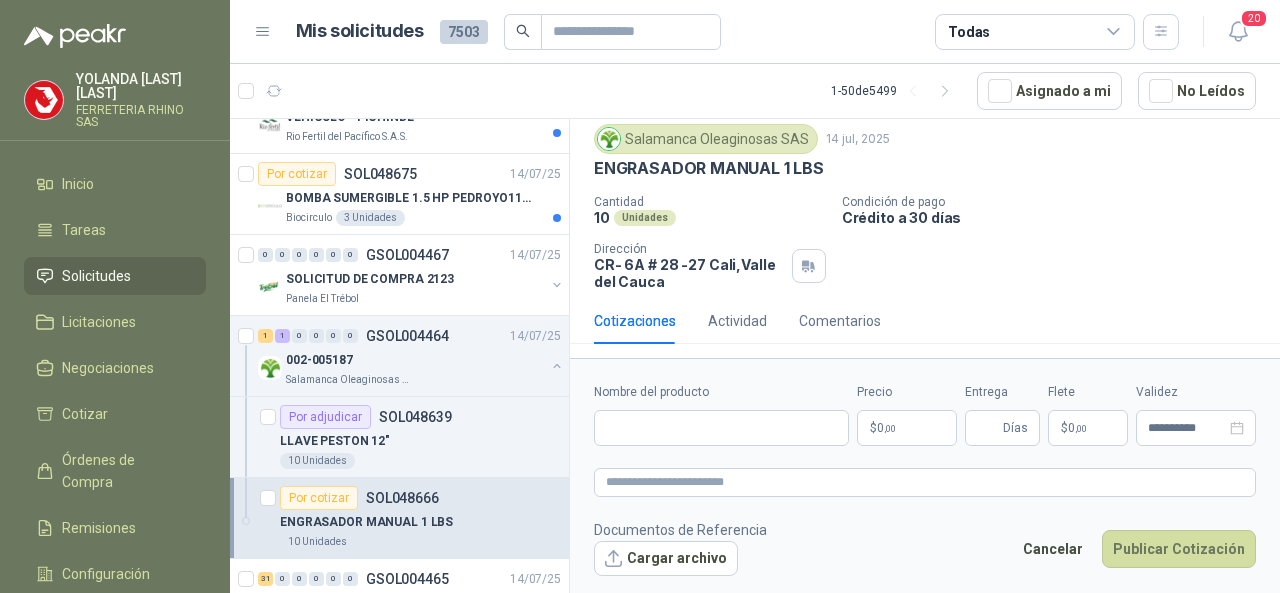 scroll, scrollTop: 60, scrollLeft: 0, axis: vertical 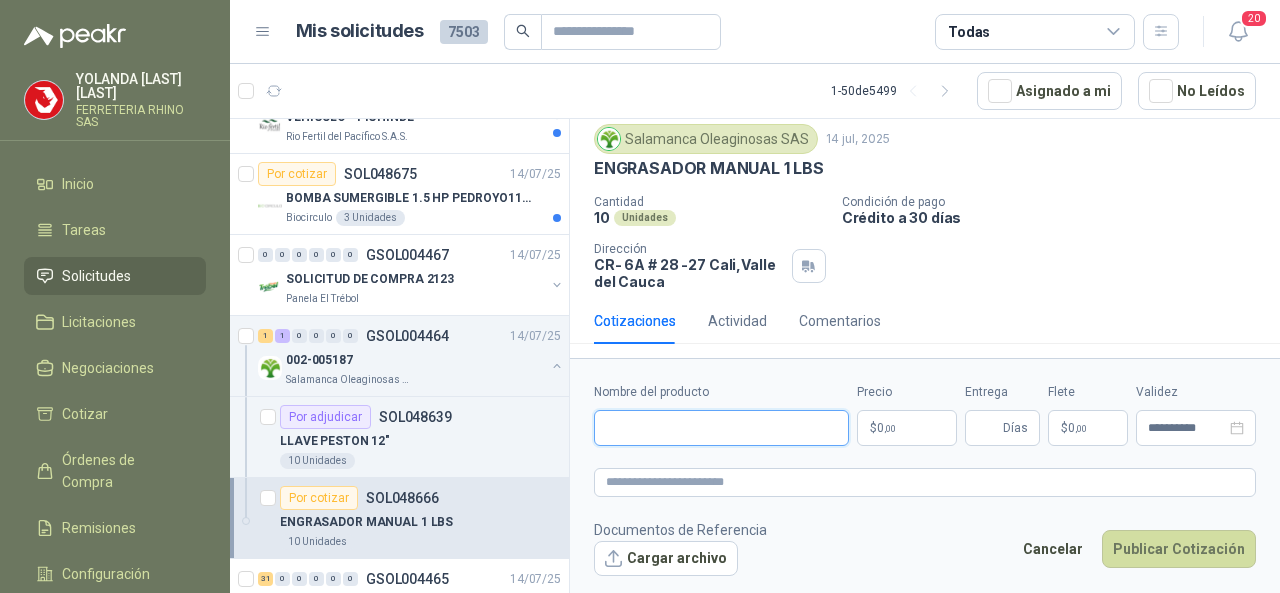 click on "Nombre del producto" at bounding box center [721, 428] 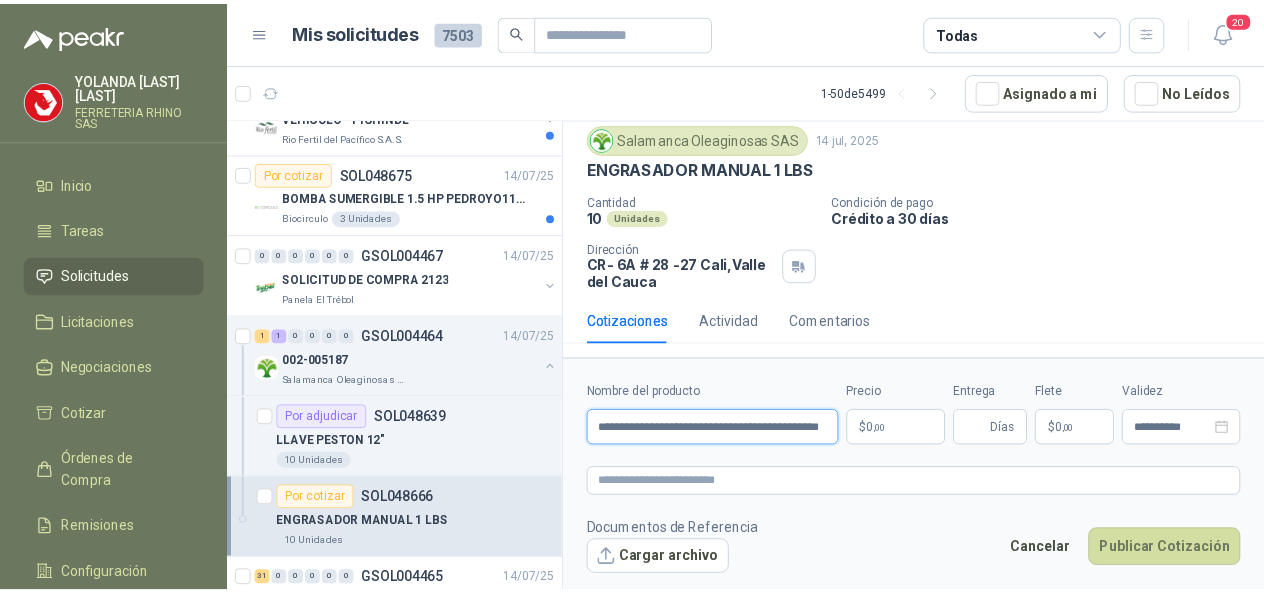 scroll, scrollTop: 0, scrollLeft: 65, axis: horizontal 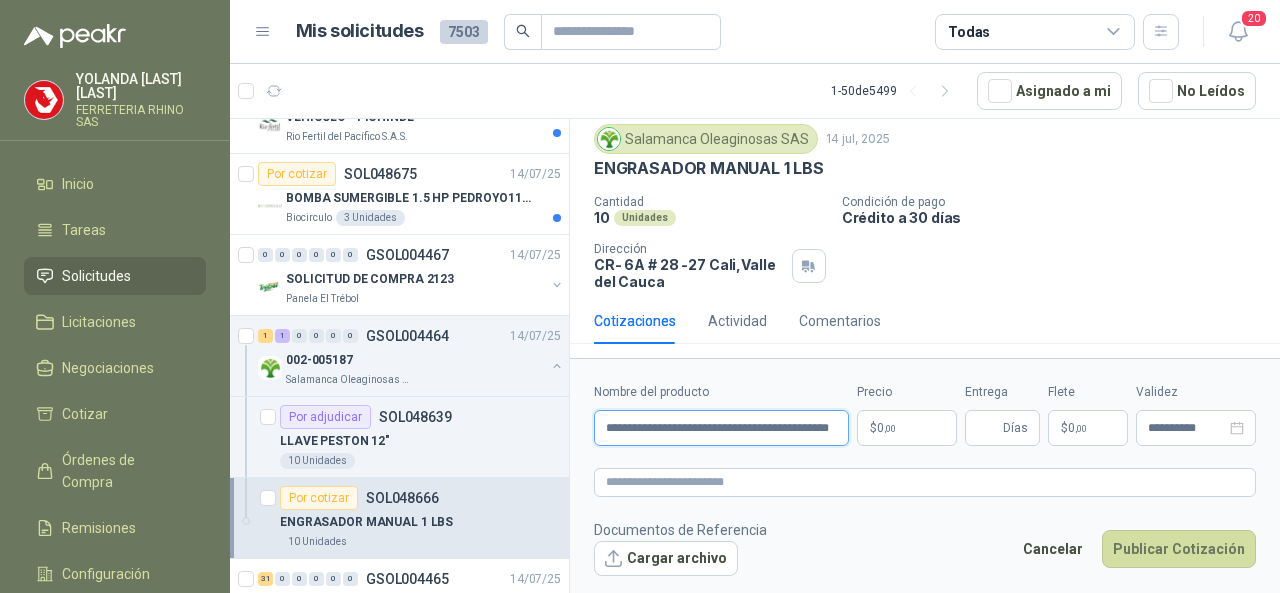 type on "**********" 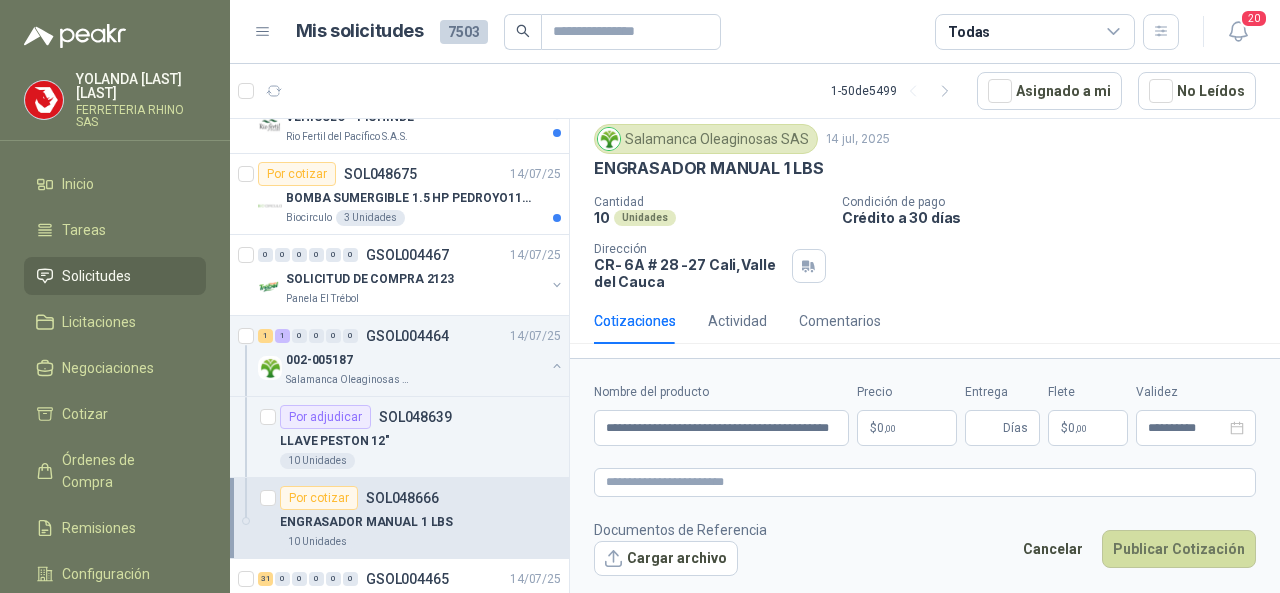 click on "[FIRST] [LAST] [COMPANY_NAME] Inicio TAREAS SOLICITUDES LICITACIONES NEGOCIACIONES COTIZAR ÓRDENES DE COMPRA REMISIONES CONFIGURACIÓN MANUALES Y AYUDA MIS SOLICITUDES [NUMBER] TODAS [NUMBER] [NUMBER] - [NUMBER] DE [NUMBER] ASIGNADO A MI NO LEÍDOS POR COTIZAR SOL[NUMBER] [DATE] [PRODUCT_NAME] [COMPANY_NAME] [NUMBER] UNIDADES POR COTIZAR SOL[NUMBER] [DATE] [PRODUCT_NAME] [COMPANY_NAME] [NUMBER] UNIDADES [NUMBER] [NUMBER] [NUMBER] [NUMBER] [NUMBER] [NUMBER] GSOL[NUMBER] [DATE] [NUMBER] [CITY] [NUMBER] [NUMBER] [NUMBER] [NUMBER] [NUMBER] [NUMBER] GSOL[NUMBER] [DATE] [NUMBER] [CITY] [NUMBER] [NUMBER] [NUMBER] [NUMBER] [NUMBER] [NUMBER] GSOL[NUMBER] [DATE] [NUMBER] [CITY] [NUMBER] [NUMBER] [NUMBER] [NUMBER] [NUMBER] [NUMBER] GSOL[NUMBER] [DATE] [NUMBER] [CITY] POR COTIZAR SOL[NUMBER] [DATE] [PRODUCT_NAME] [COMPANY_NAME] [NUMBER] UNIDADES POR ADJUDICAR SOL[NUMBER] [DATE] [COMPANY_NAME] [NUMBER] [NUMBER]" at bounding box center [640, 296] 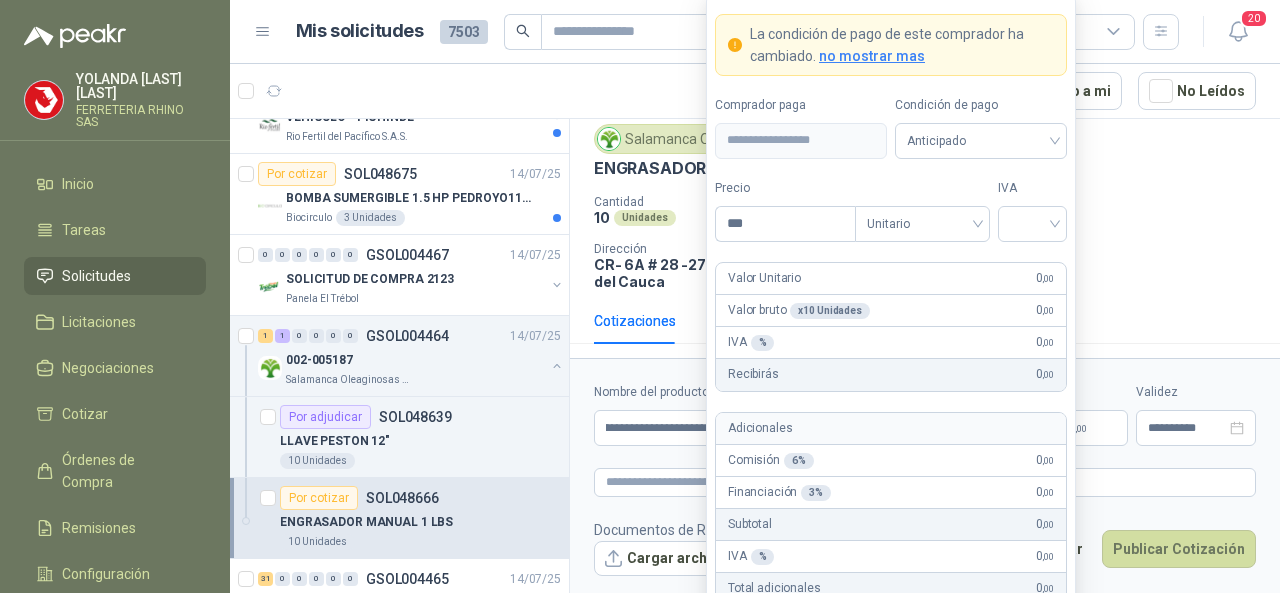 scroll, scrollTop: 0, scrollLeft: 0, axis: both 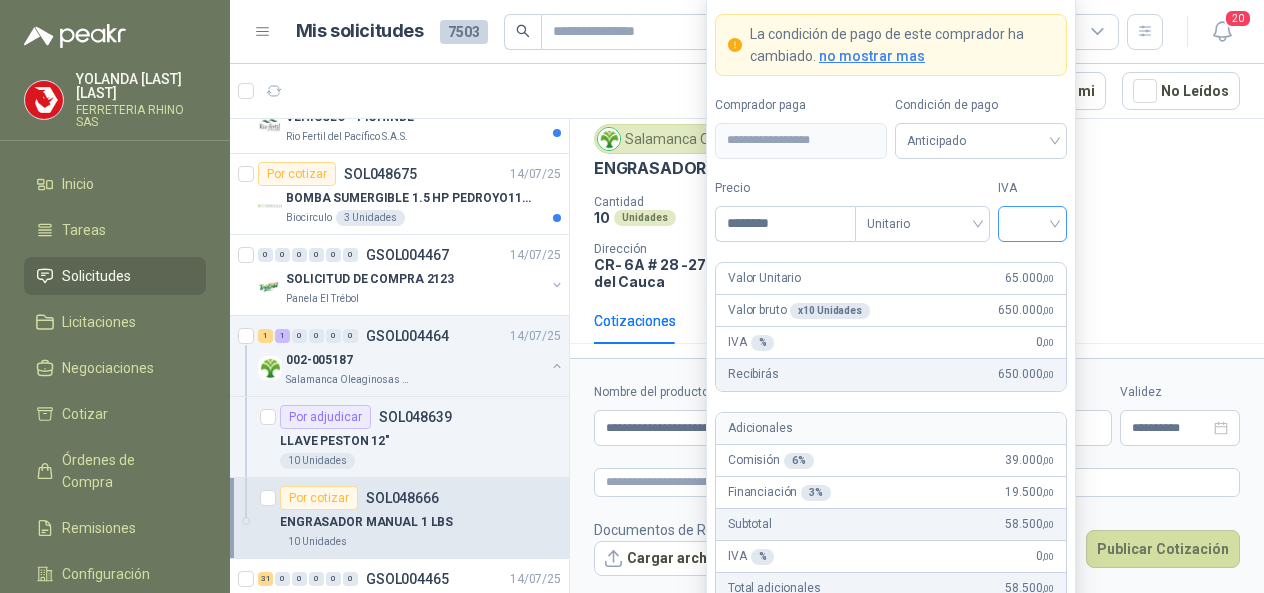 drag, startPoint x: 1057, startPoint y: 229, endPoint x: 1054, endPoint y: 239, distance: 10.440307 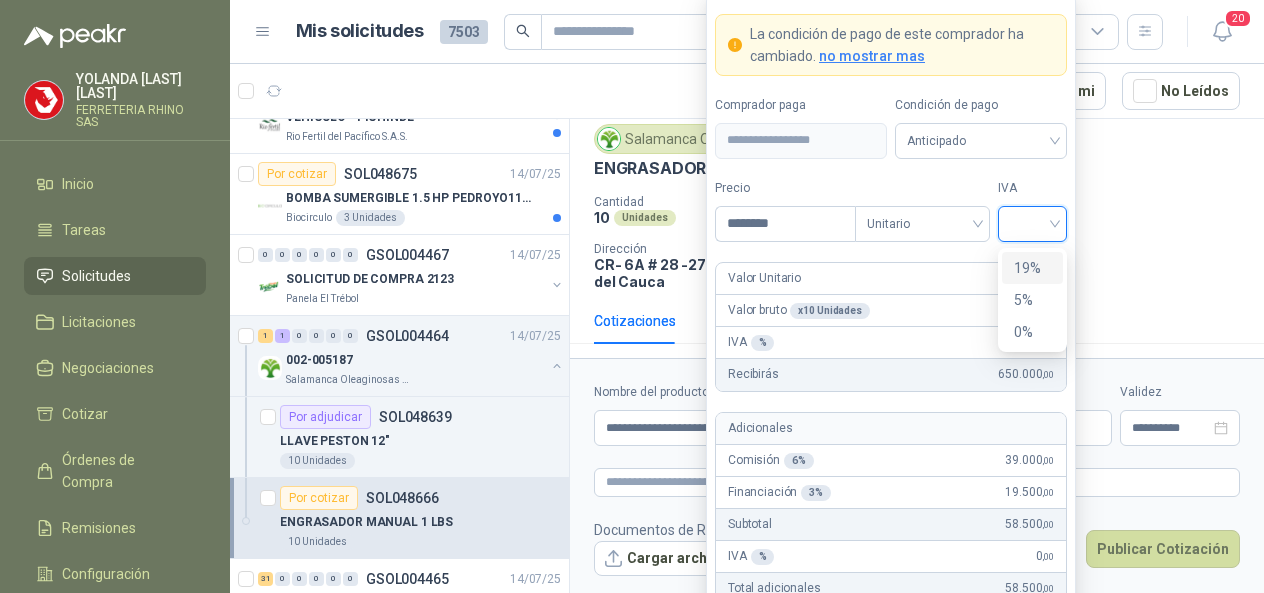 drag, startPoint x: 1039, startPoint y: 263, endPoint x: 1013, endPoint y: 297, distance: 42.80187 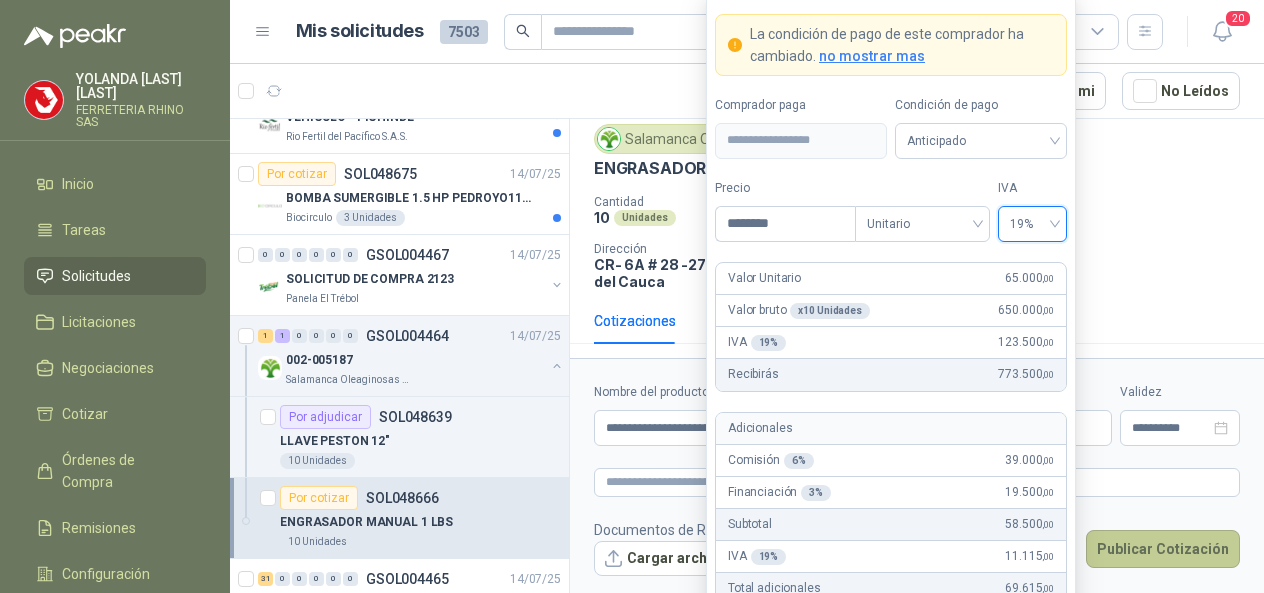 click on "Publicar Cotización" at bounding box center (1163, 549) 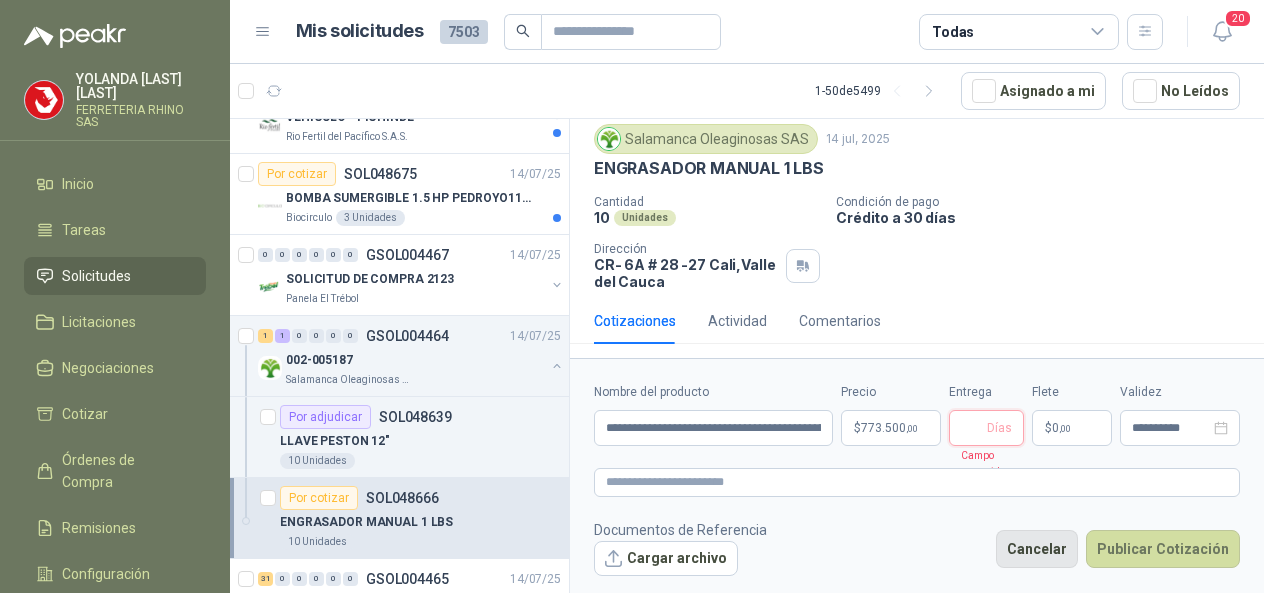 type 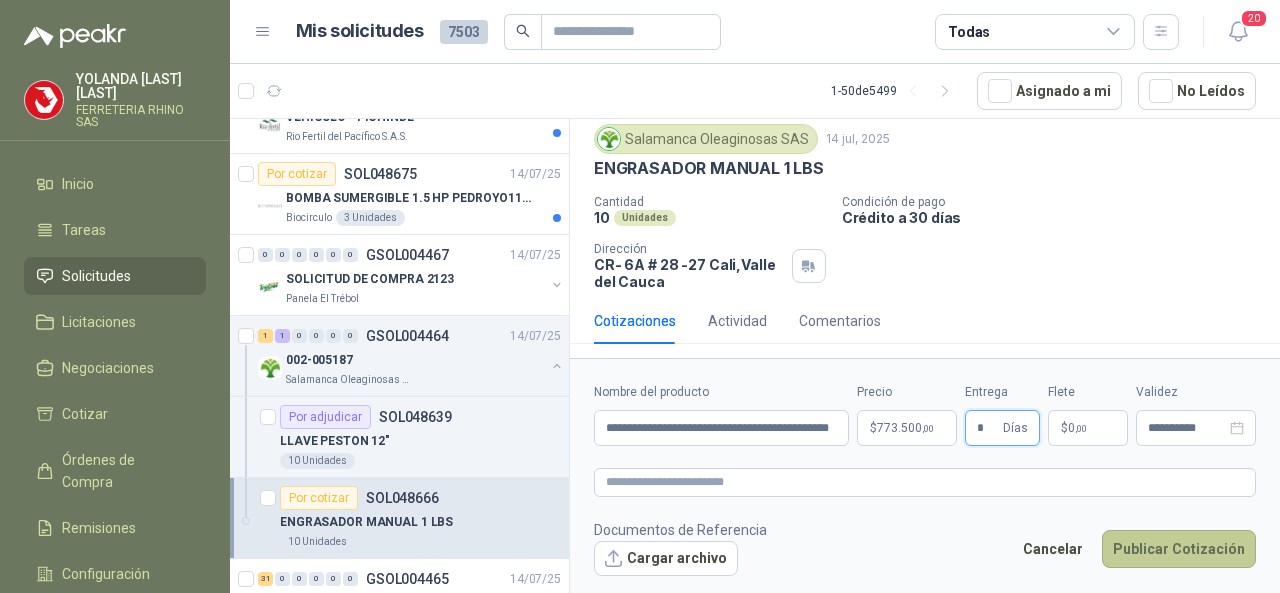 type on "*" 